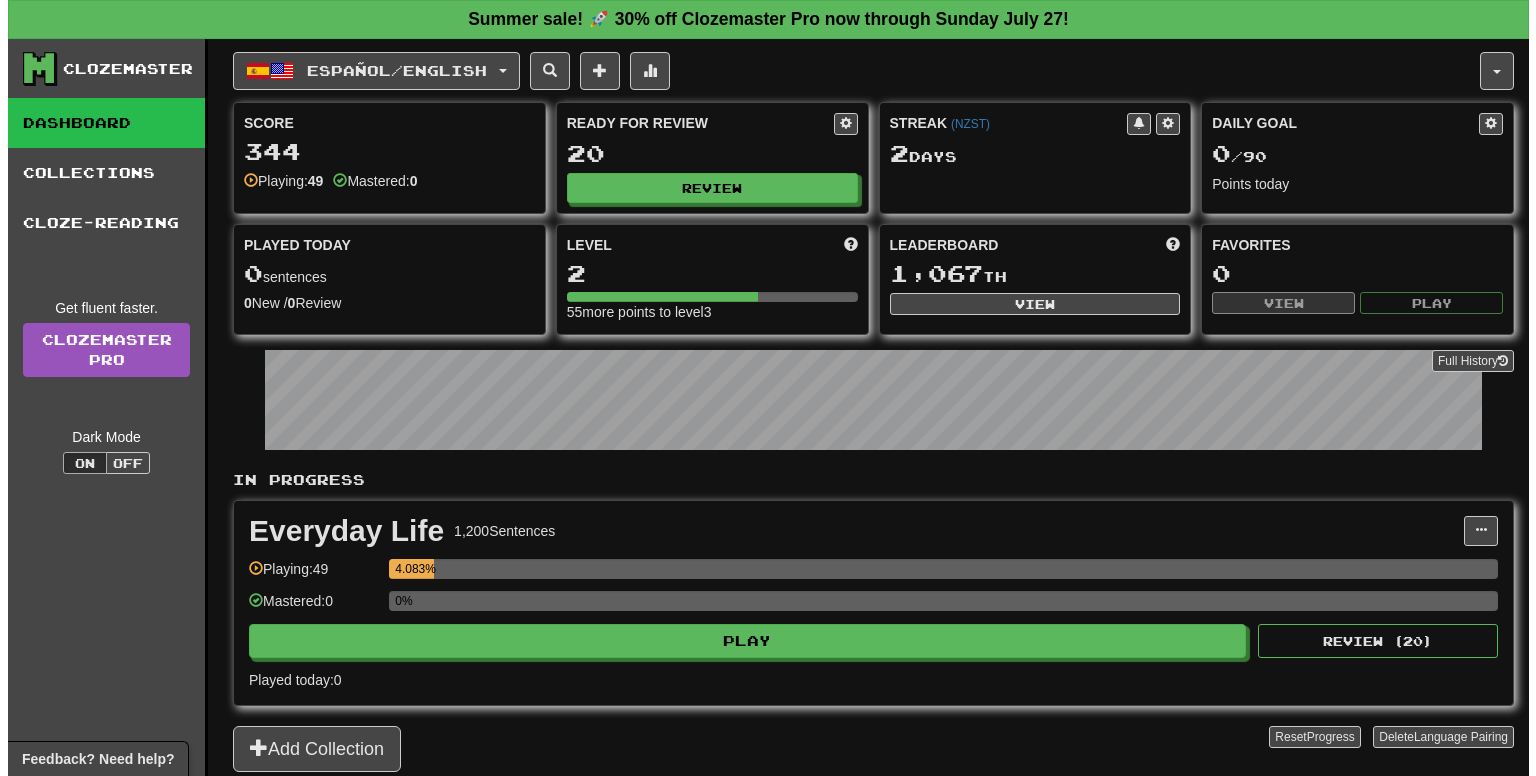 scroll, scrollTop: 0, scrollLeft: 0, axis: both 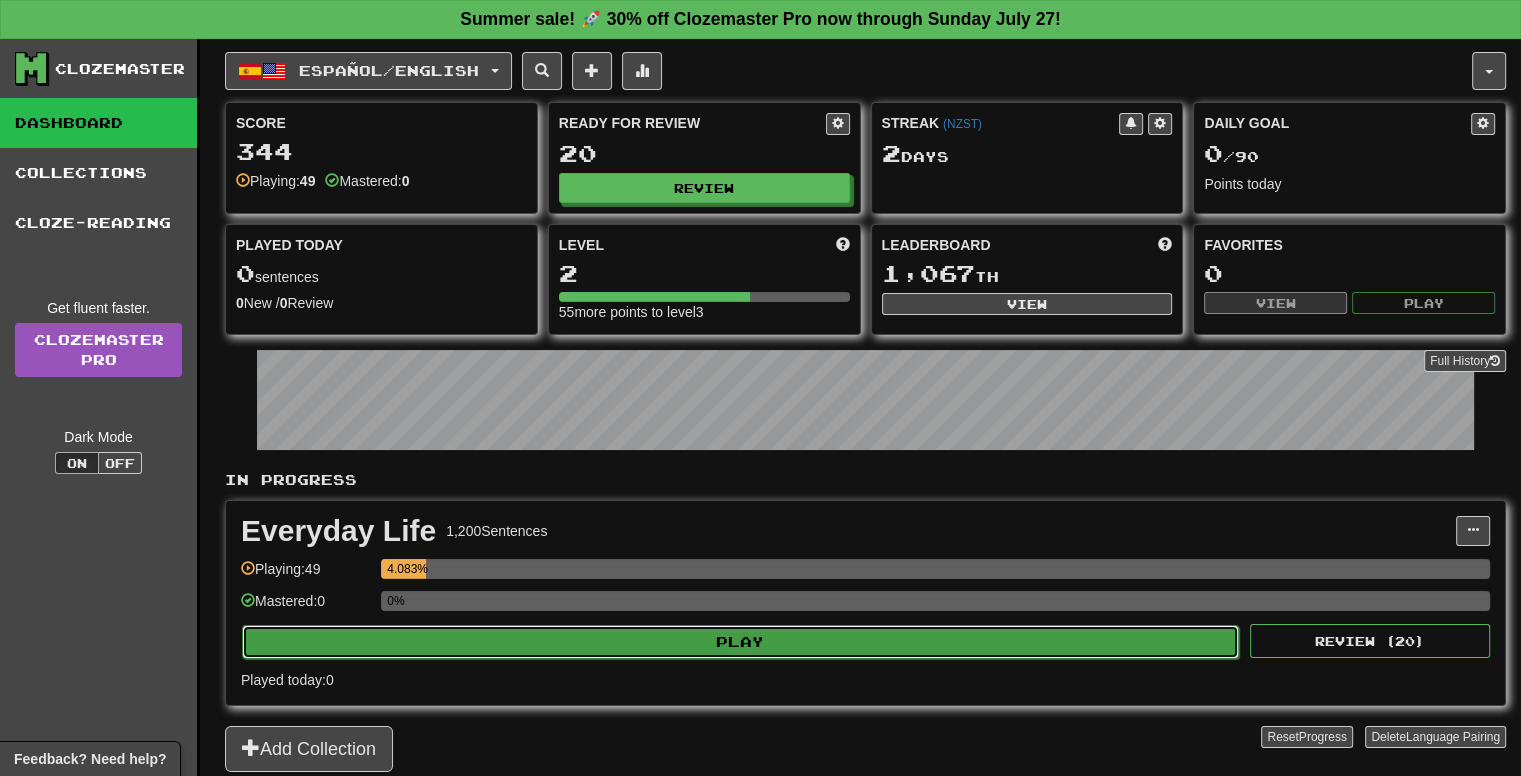 click on "Play" at bounding box center (740, 642) 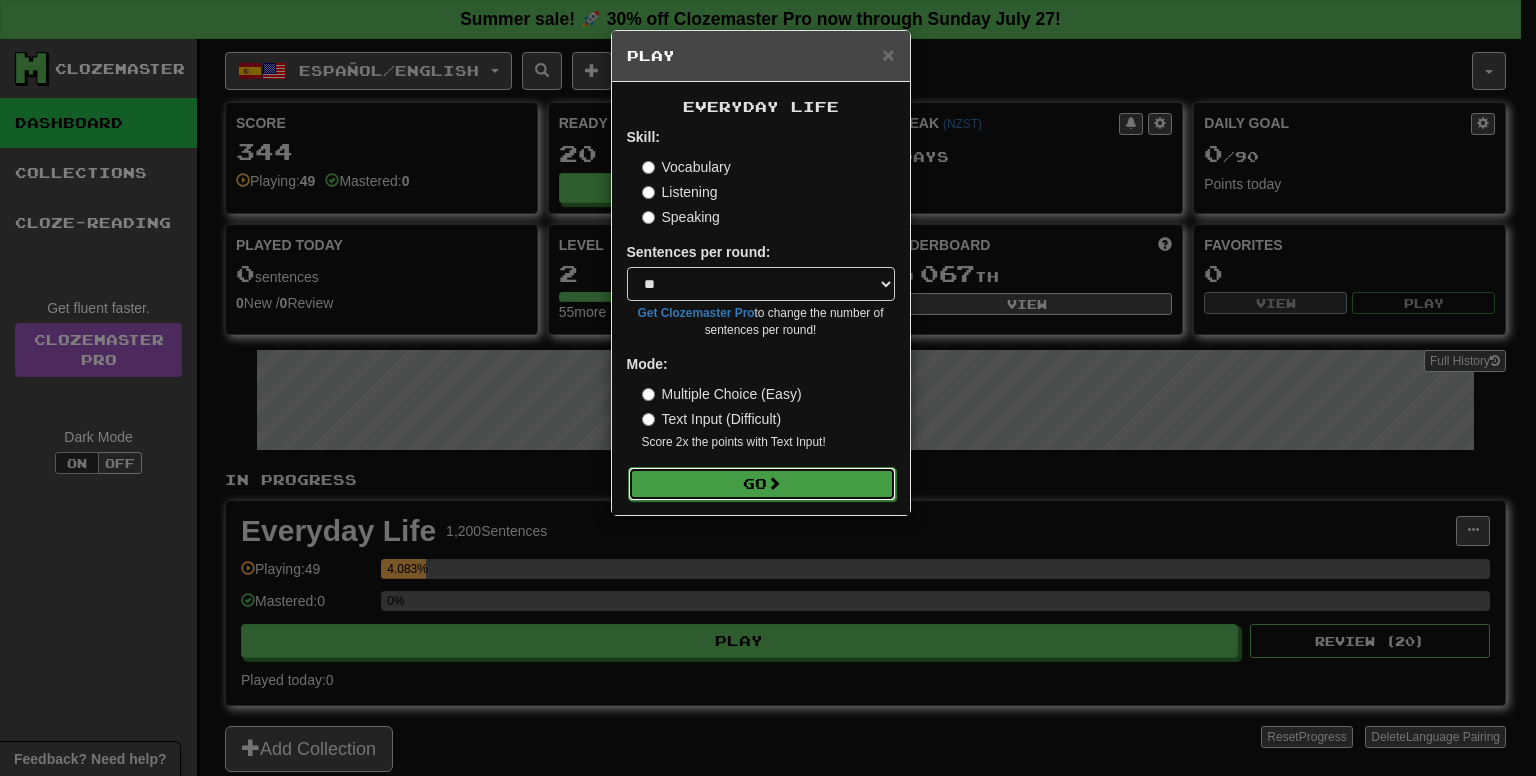 click at bounding box center (774, 483) 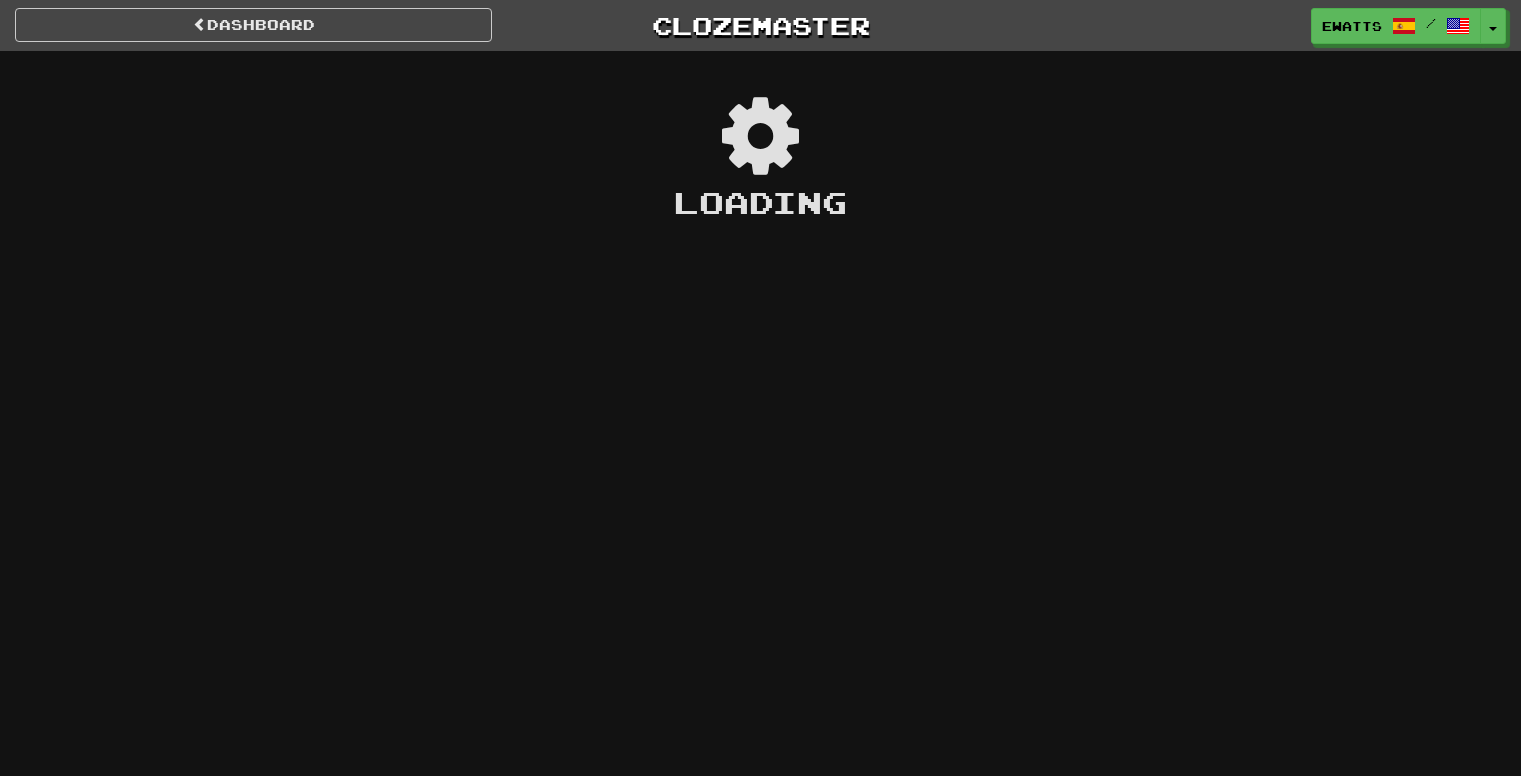 scroll, scrollTop: 0, scrollLeft: 0, axis: both 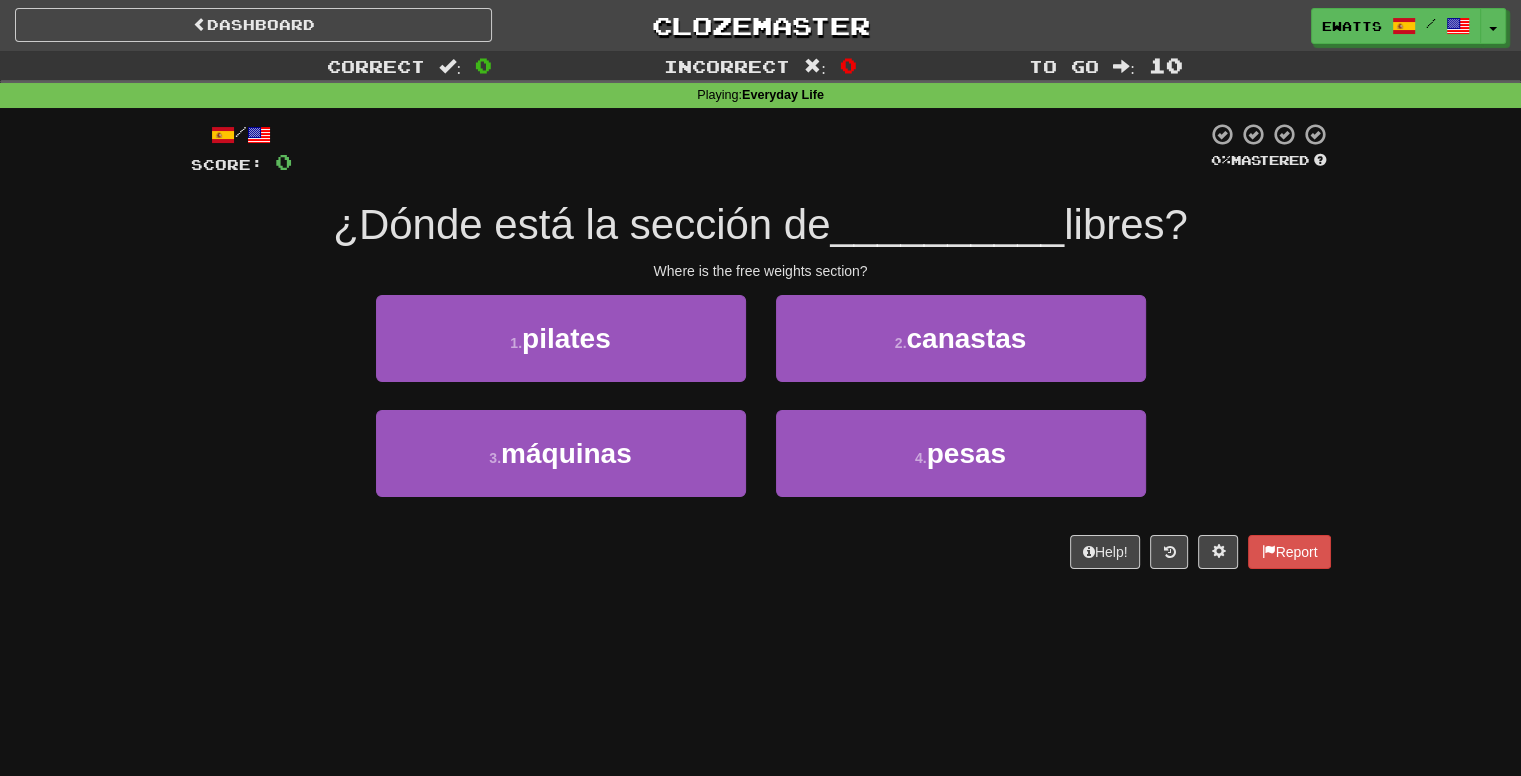 click on "libres?" at bounding box center [1126, 224] 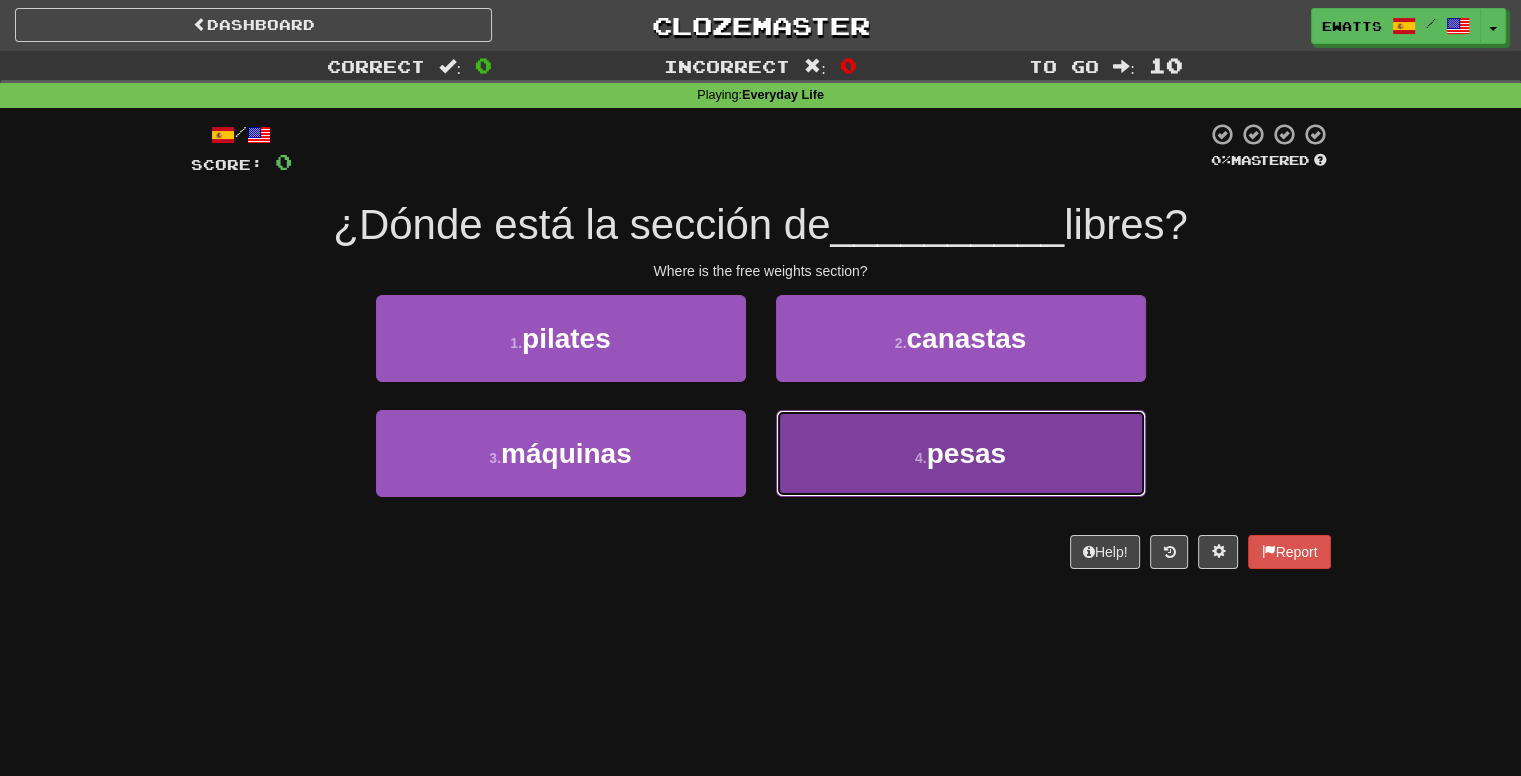 click on "4 .  pesas" at bounding box center (961, 453) 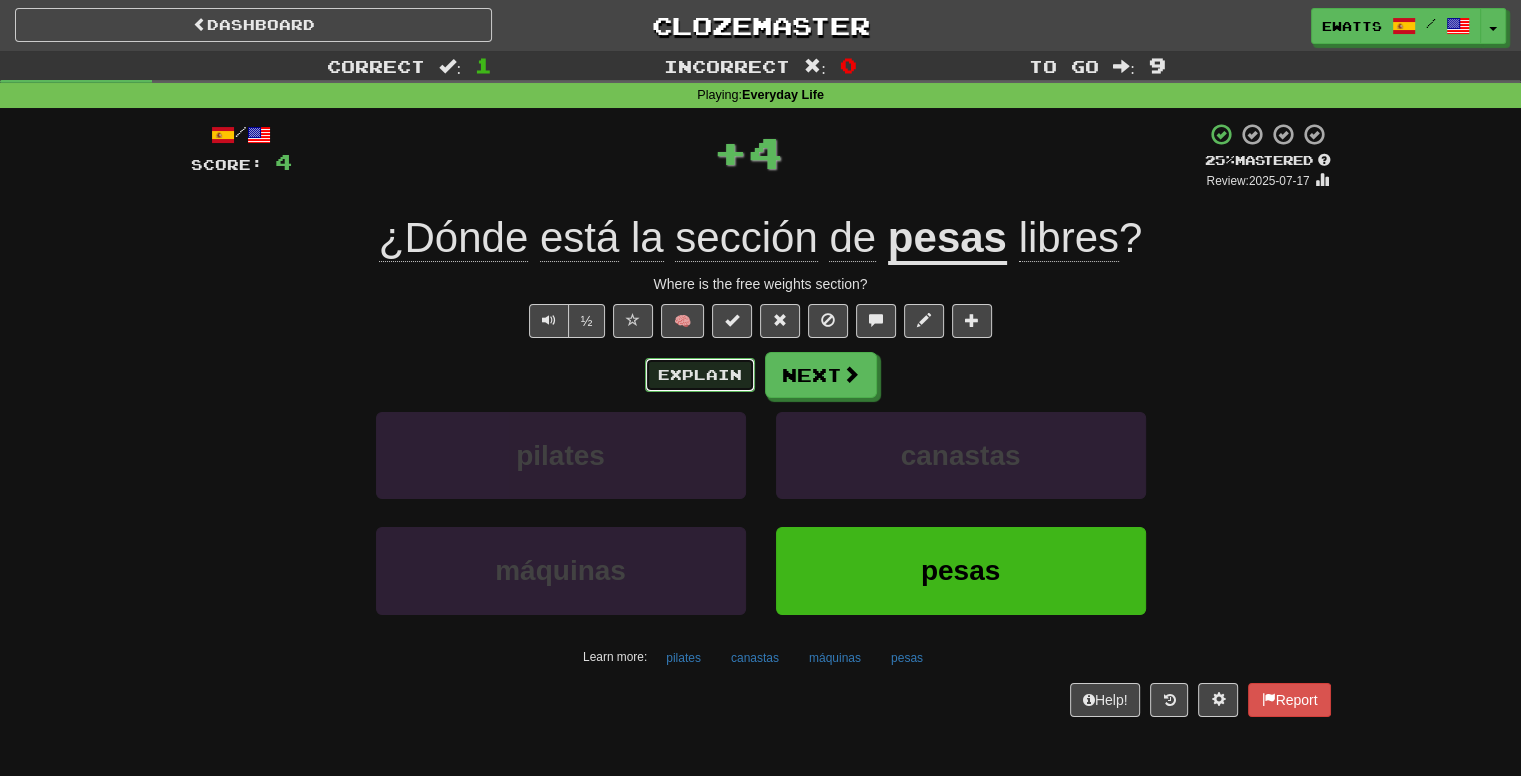click on "Explain" at bounding box center (700, 375) 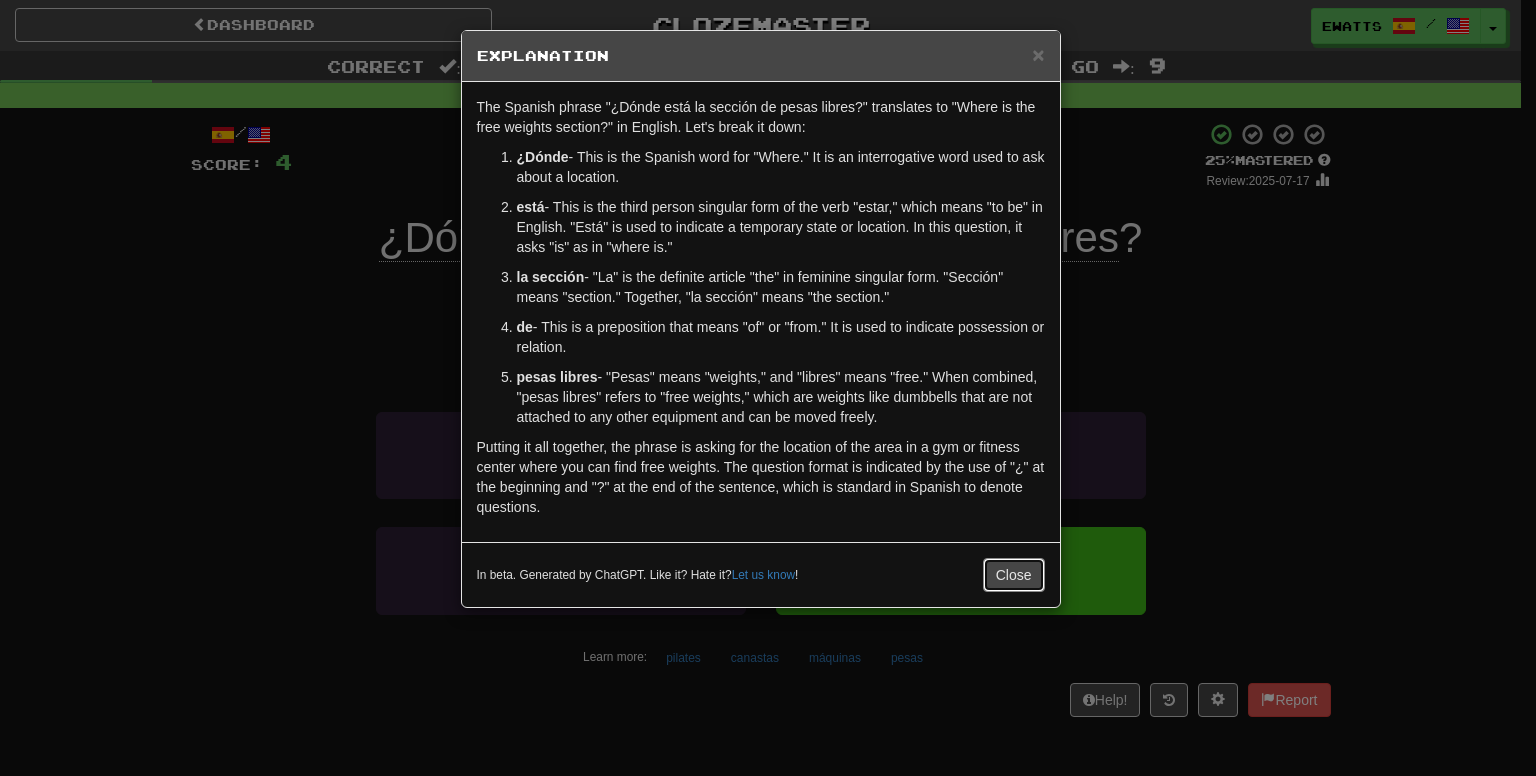 drag, startPoint x: 1028, startPoint y: 578, endPoint x: 1132, endPoint y: 617, distance: 111.07205 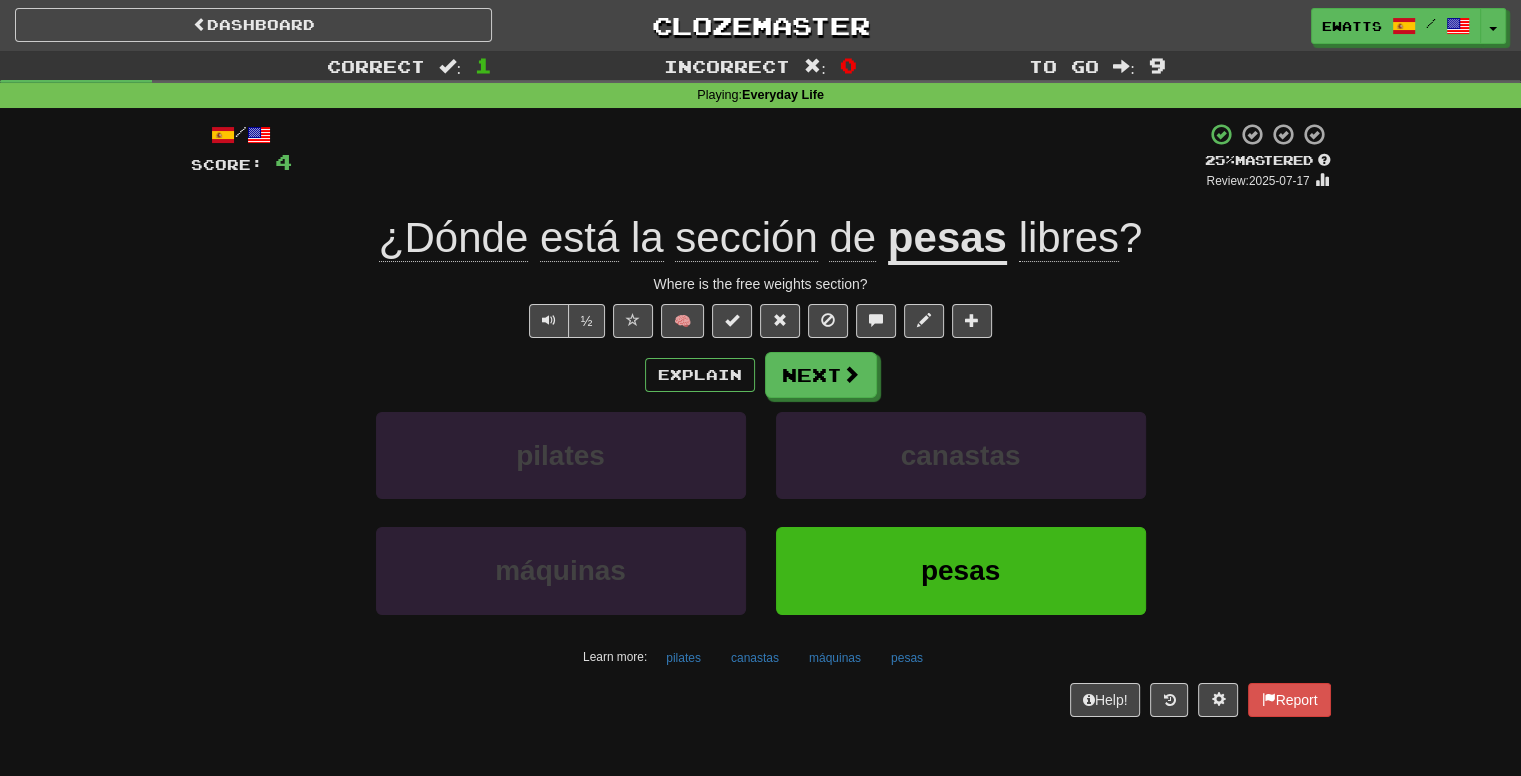 click on "Correct   :   1 Incorrect   :   0 To go   :   9 Playing :  Everyday Life  /  Score:   4 + 4 25 %  Mastered Review:  2025-07-17 ¿Dónde   está   la   sección   de   pesas   libres ? Where is the free weights section? ½ 🧠 Explain Next pilates canastas máquinas pesas Learn more: pilates canastas máquinas pesas  Help!  Report" at bounding box center (760, 398) 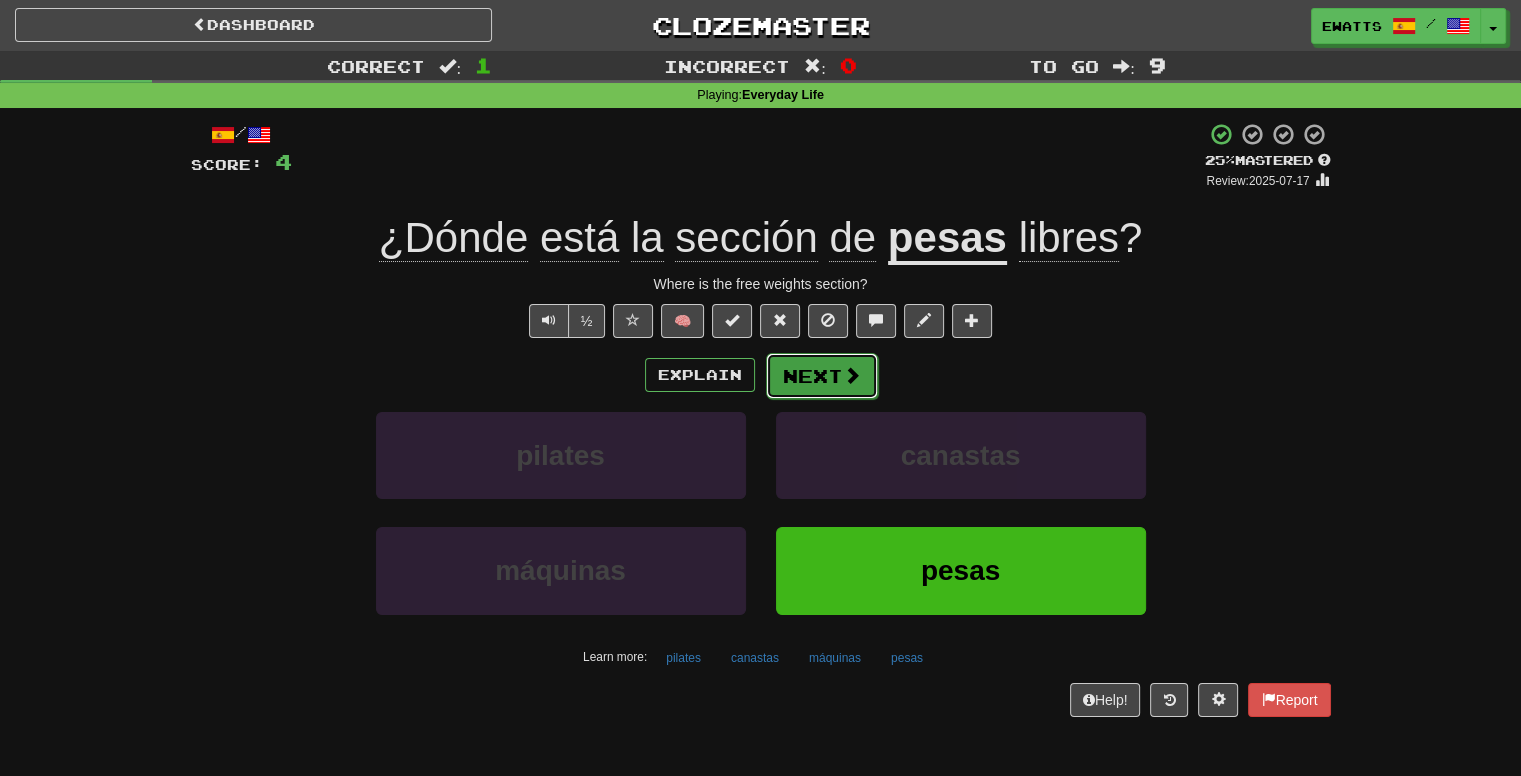 click on "Next" at bounding box center [822, 376] 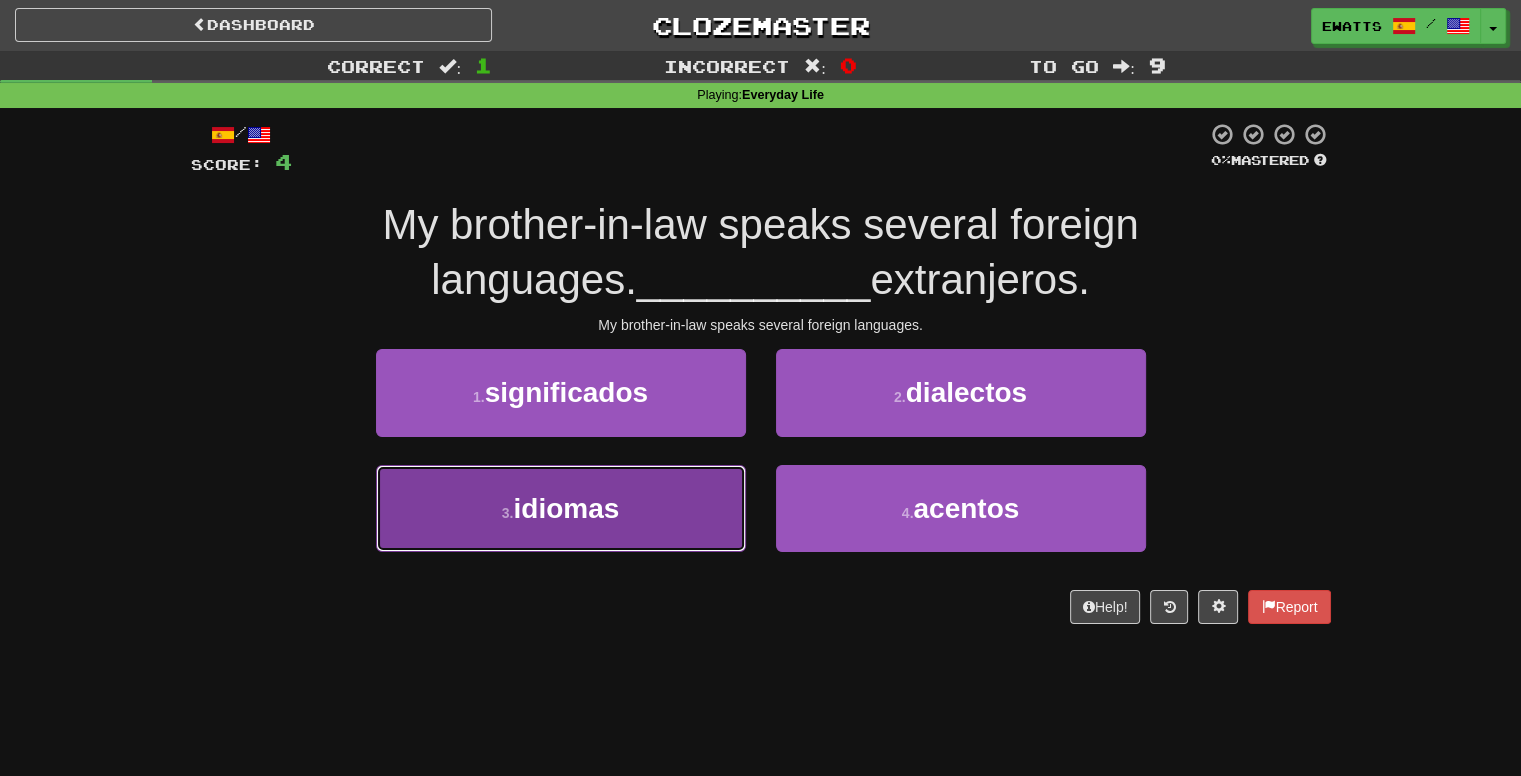 click on "idiomas" at bounding box center (566, 508) 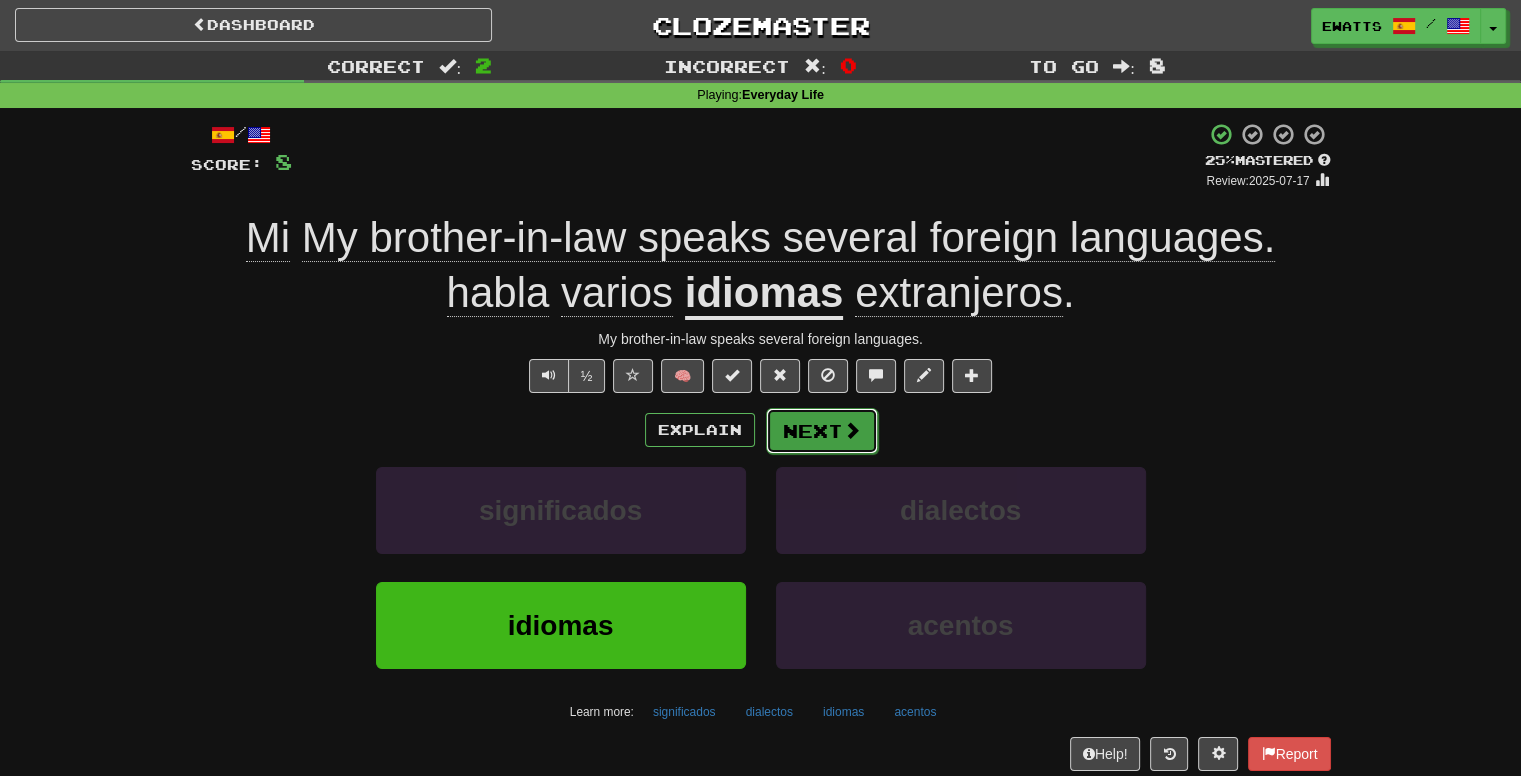 click on "Next" at bounding box center (822, 431) 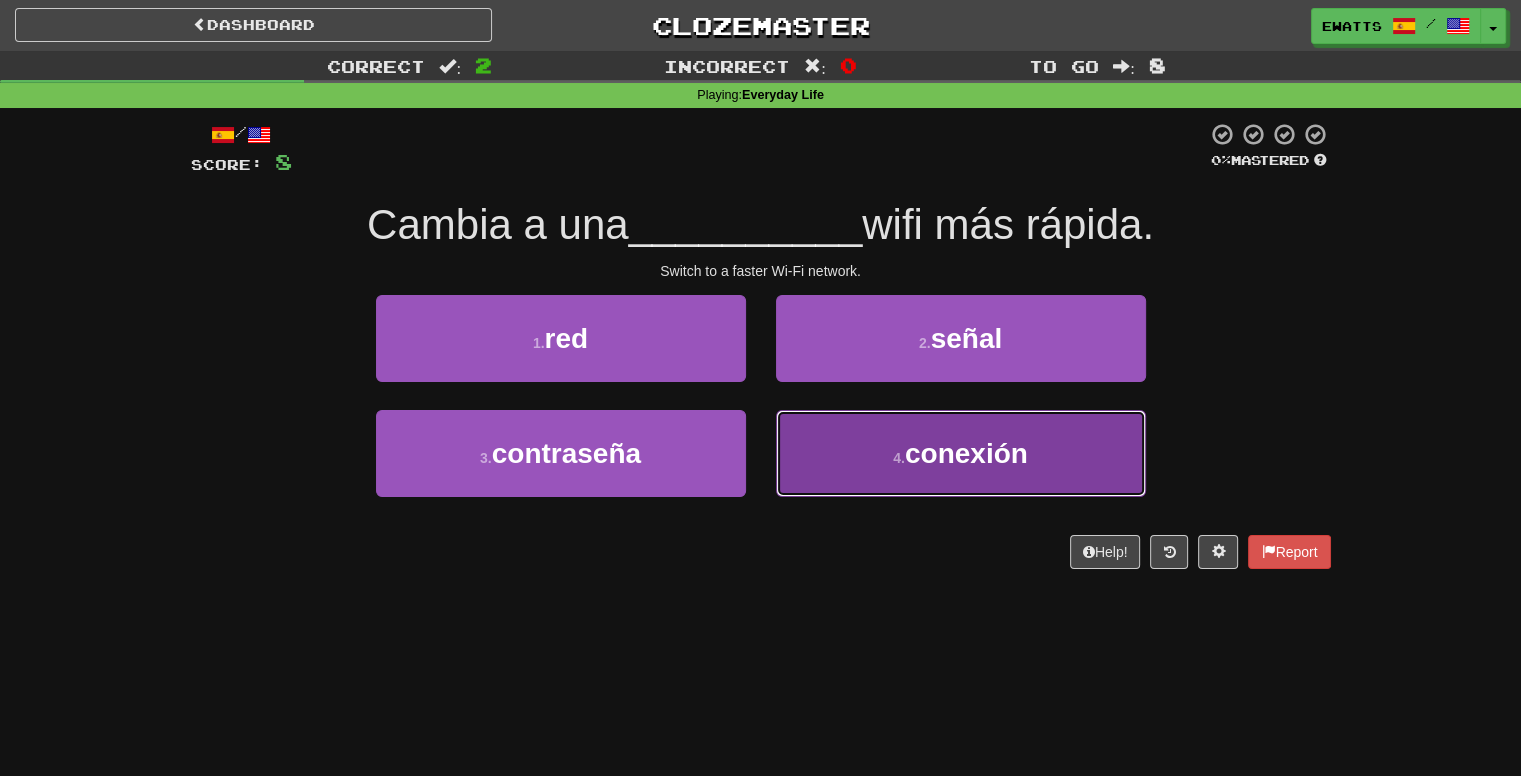 click on "conexión" at bounding box center [966, 453] 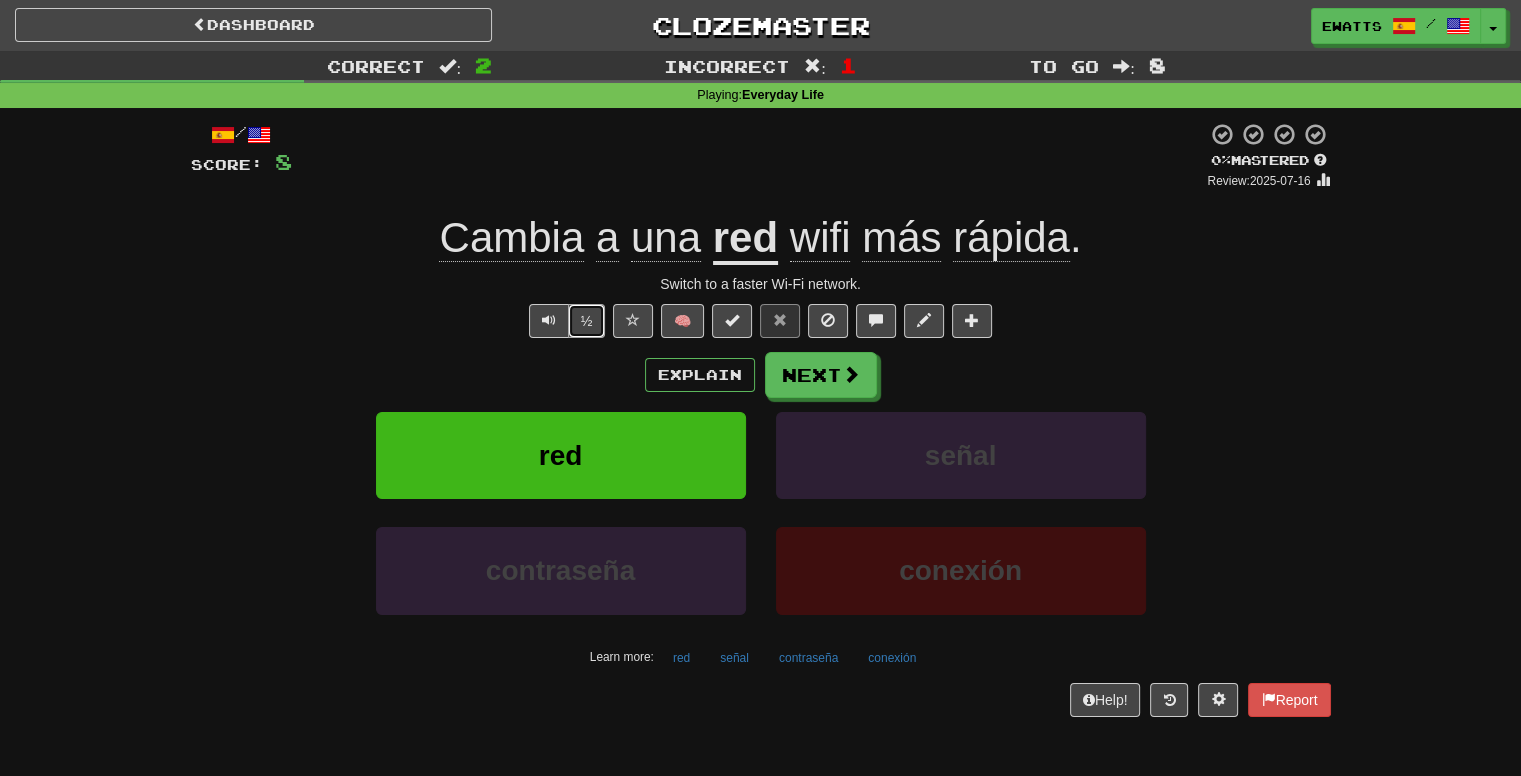 click on "½" at bounding box center (587, 321) 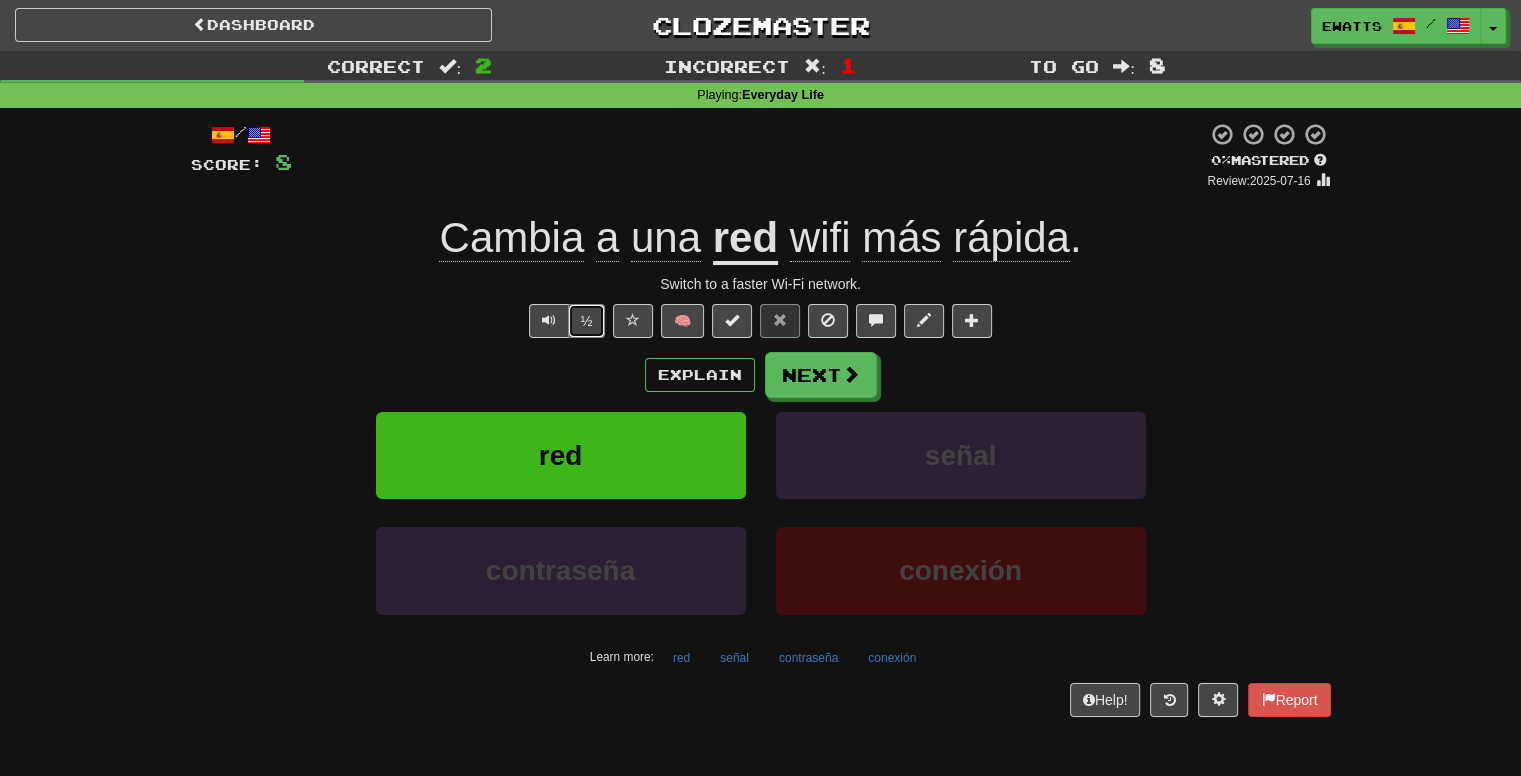 type 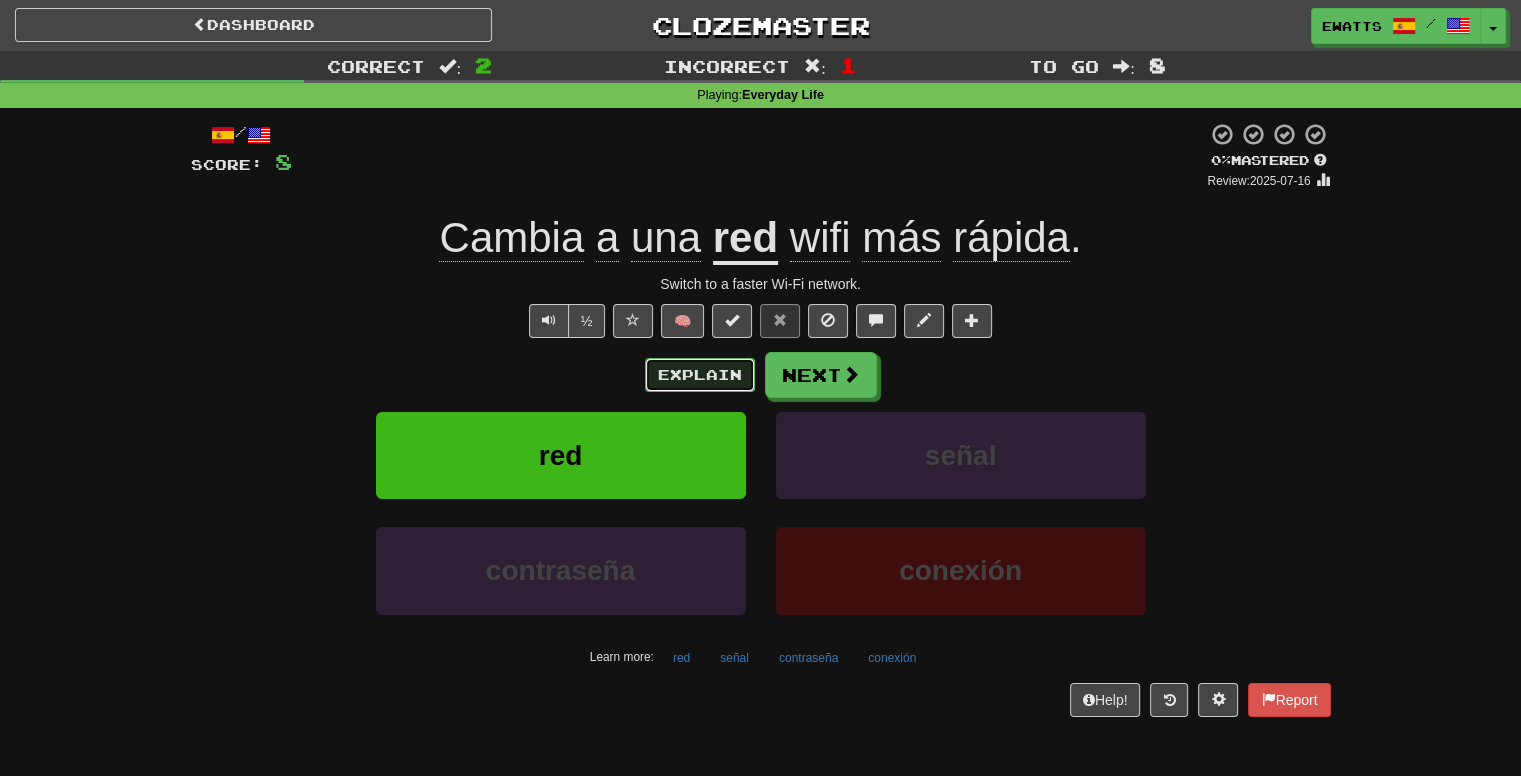 click on "Explain" at bounding box center [700, 375] 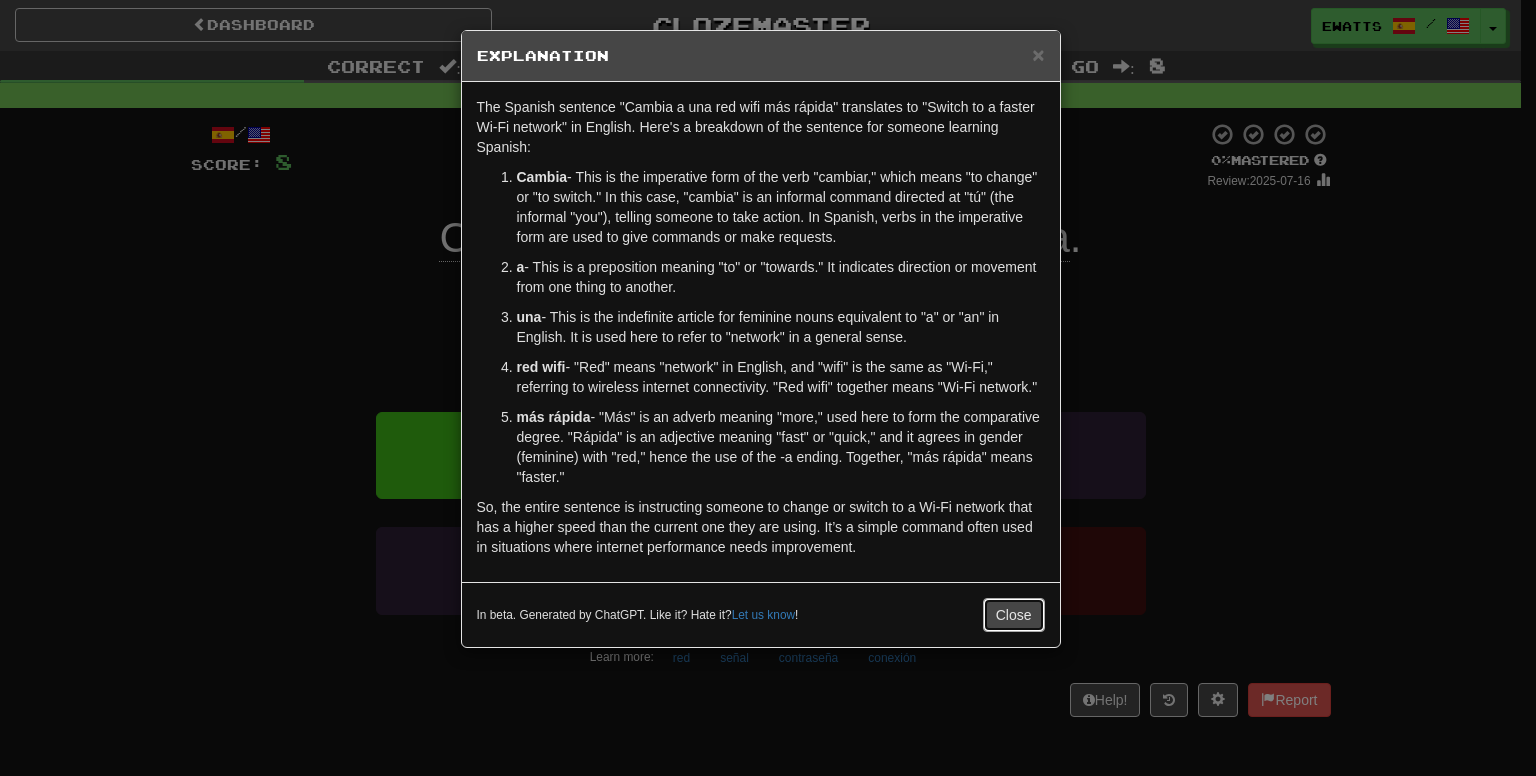 click on "Close" at bounding box center (1014, 615) 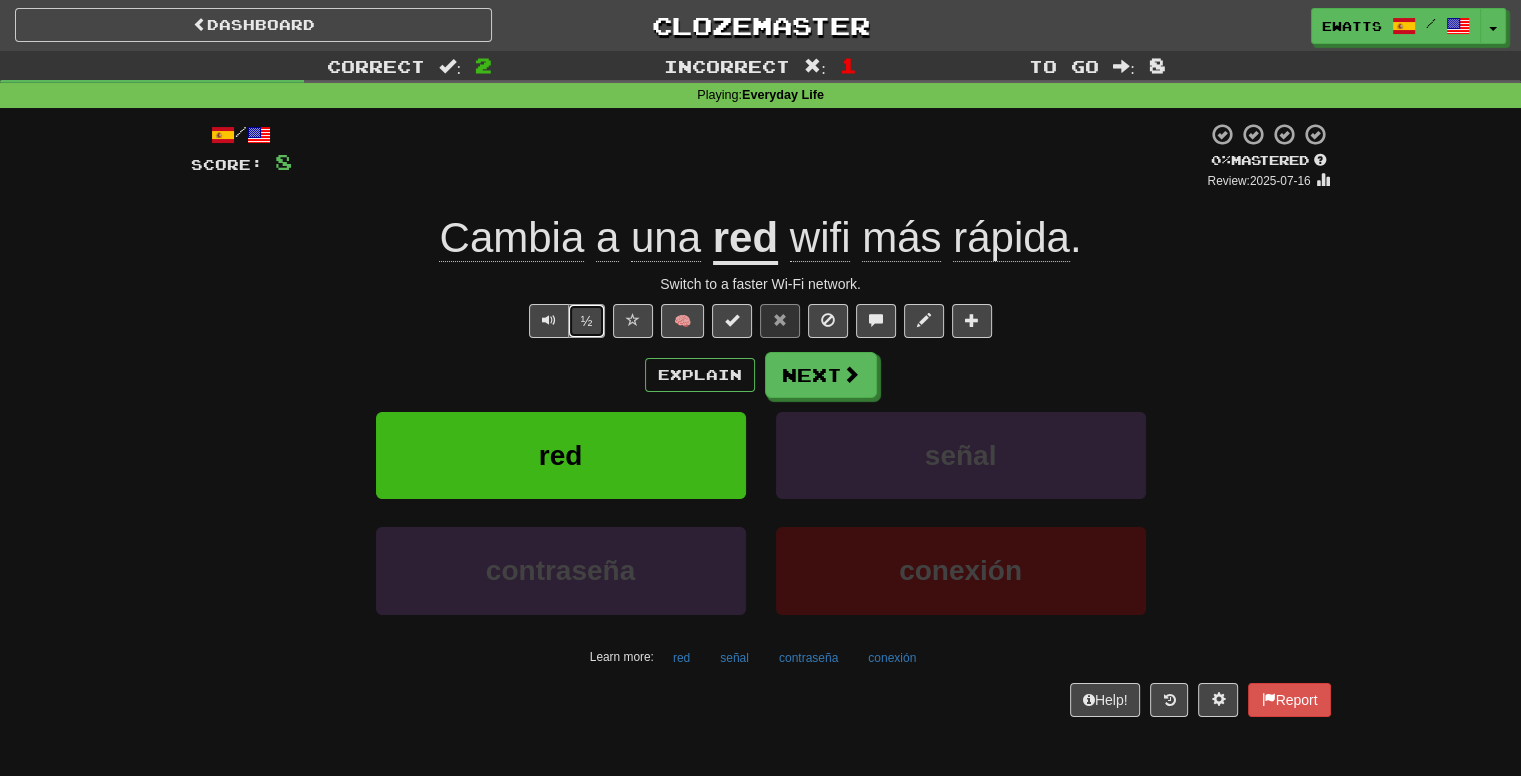 click on "½" at bounding box center [587, 321] 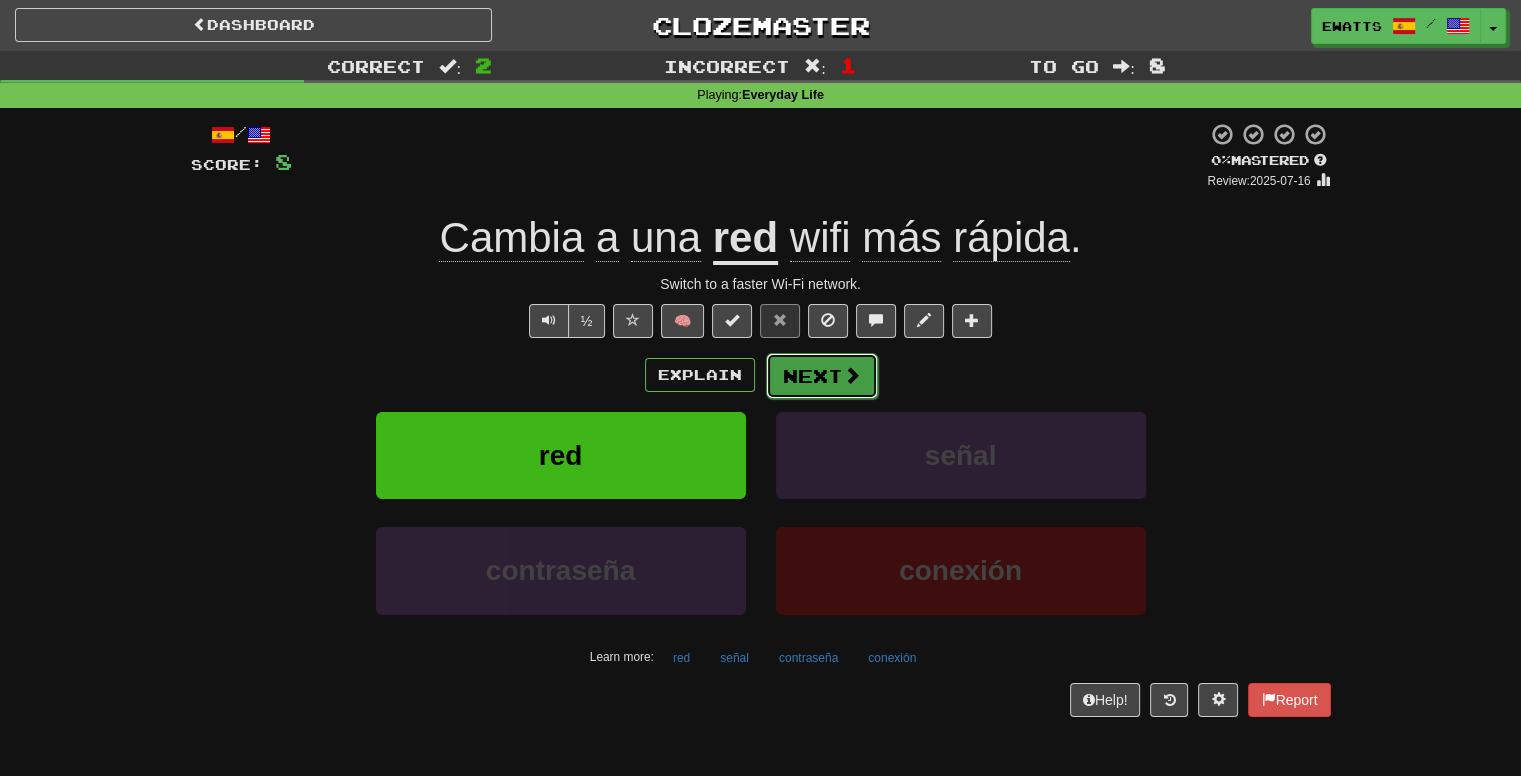 click on "Next" at bounding box center [822, 376] 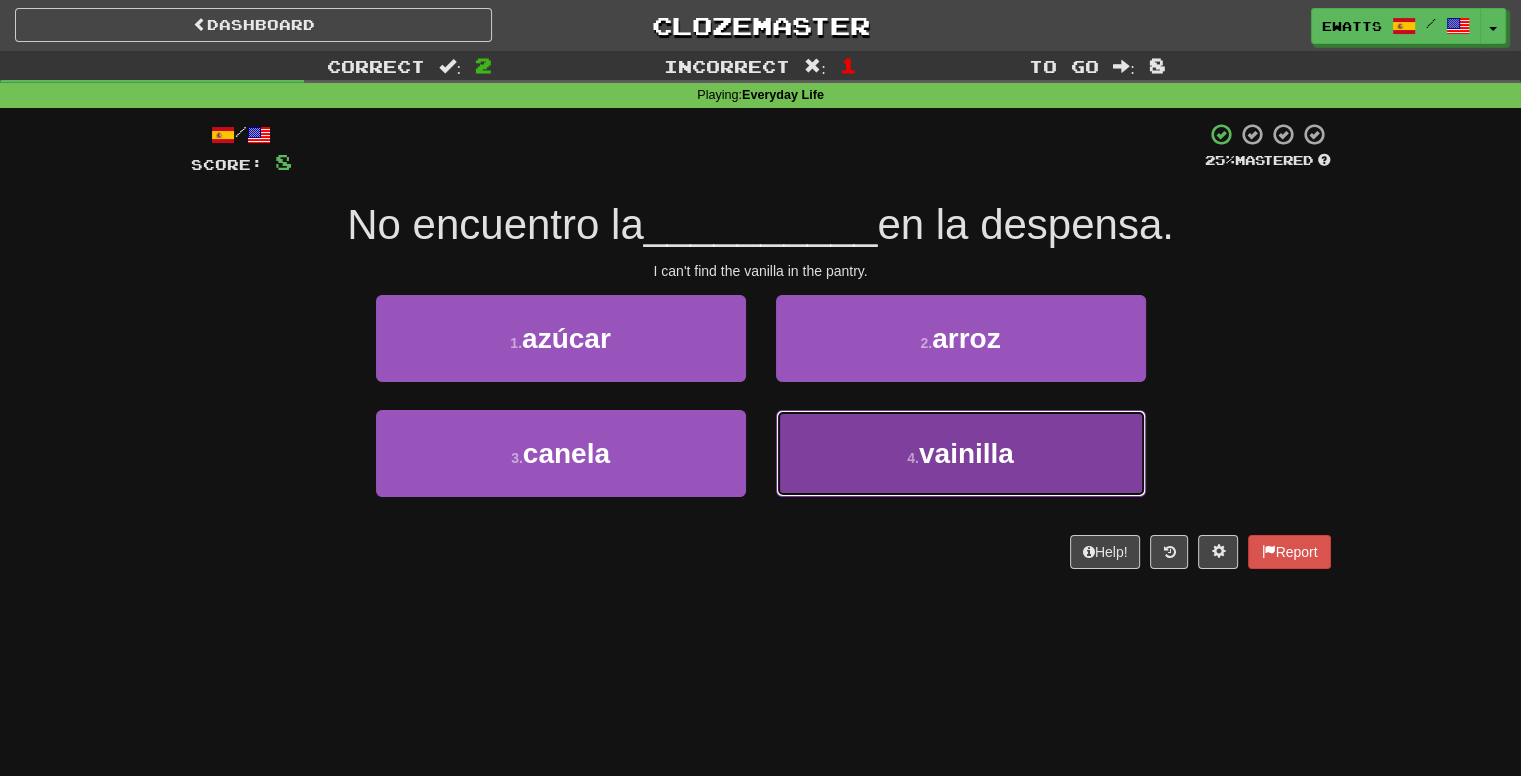 click on "vainilla" at bounding box center (966, 453) 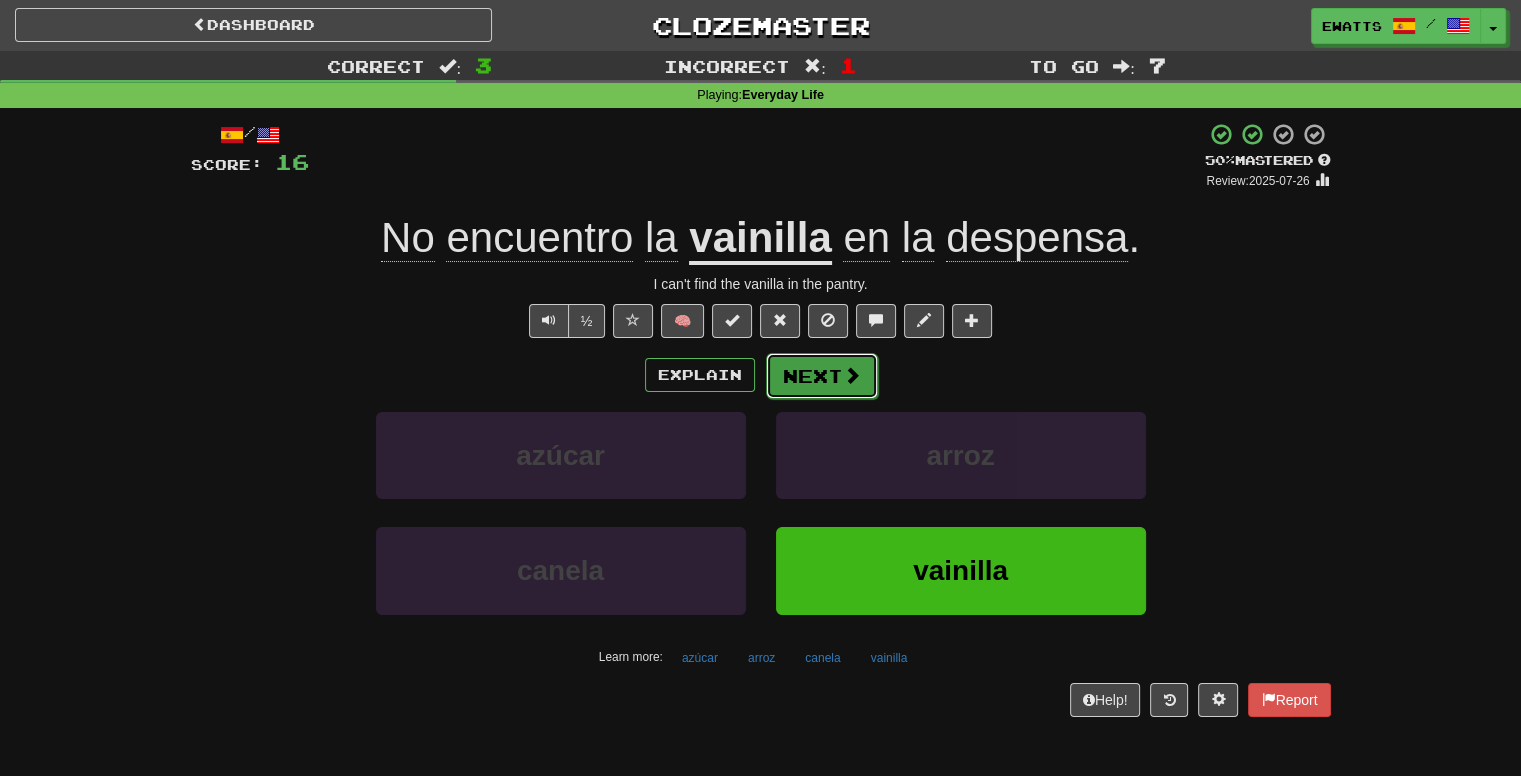 click on "Next" at bounding box center [822, 376] 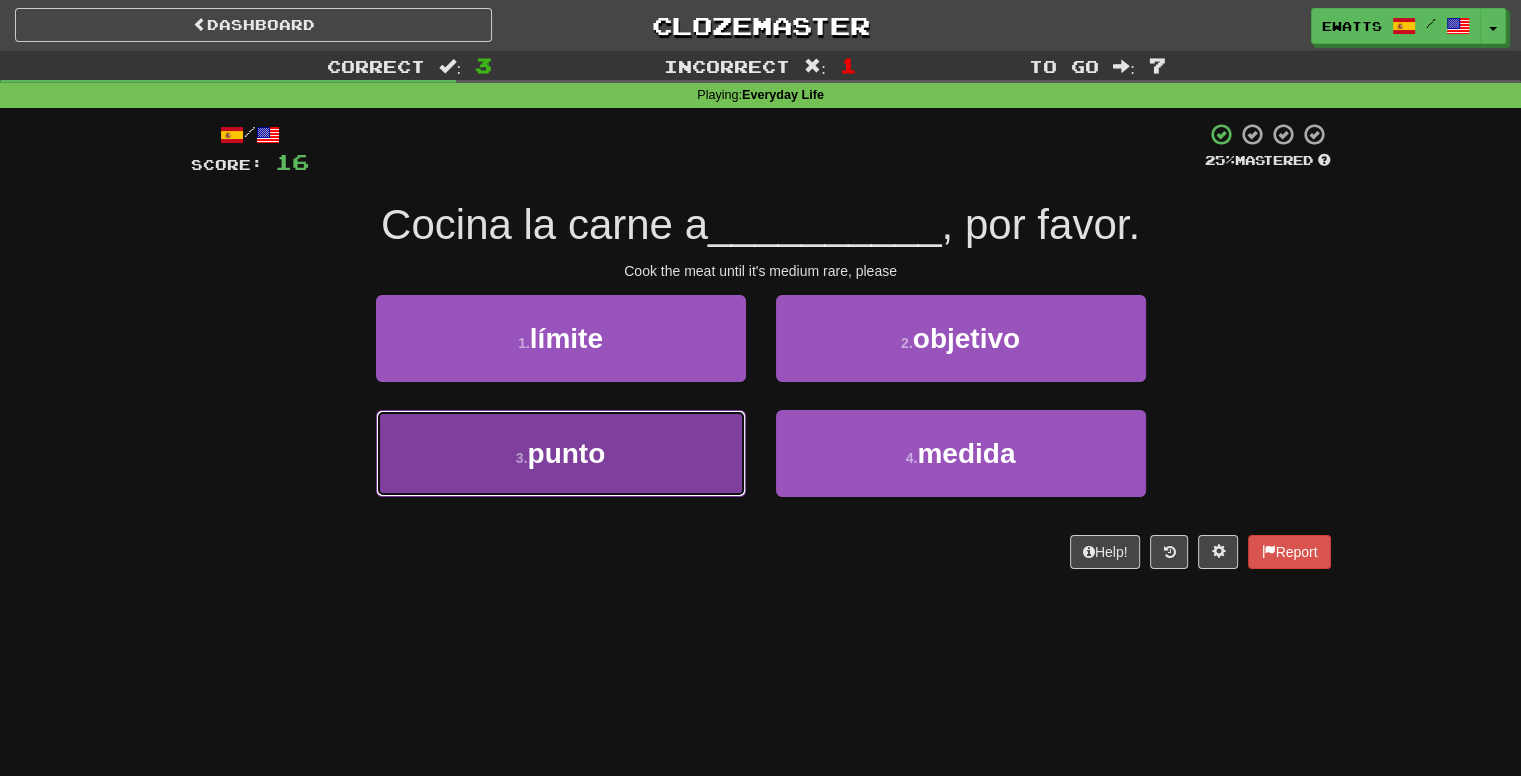 click on "3 .  punto" at bounding box center [561, 453] 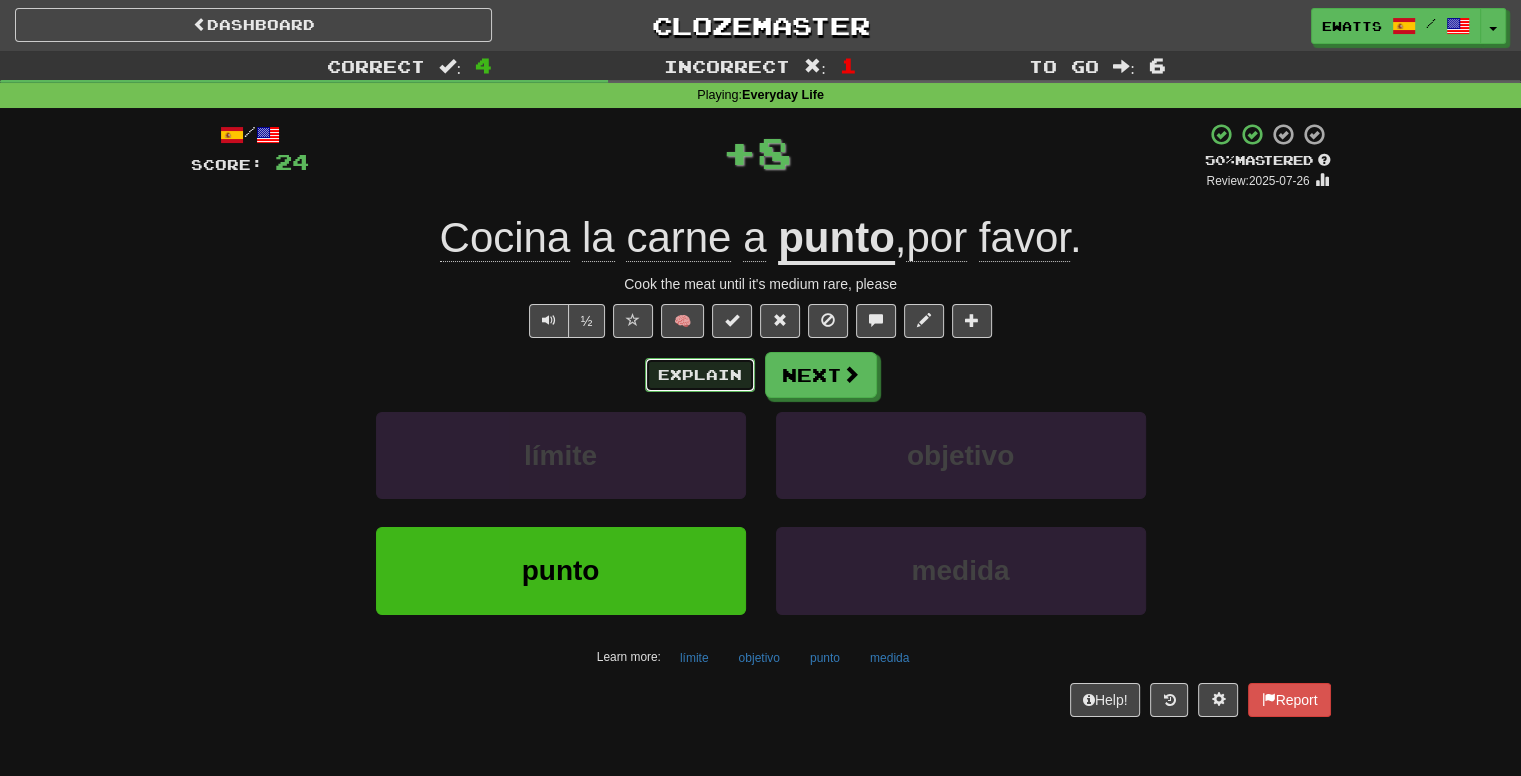 click on "Explain" at bounding box center (700, 375) 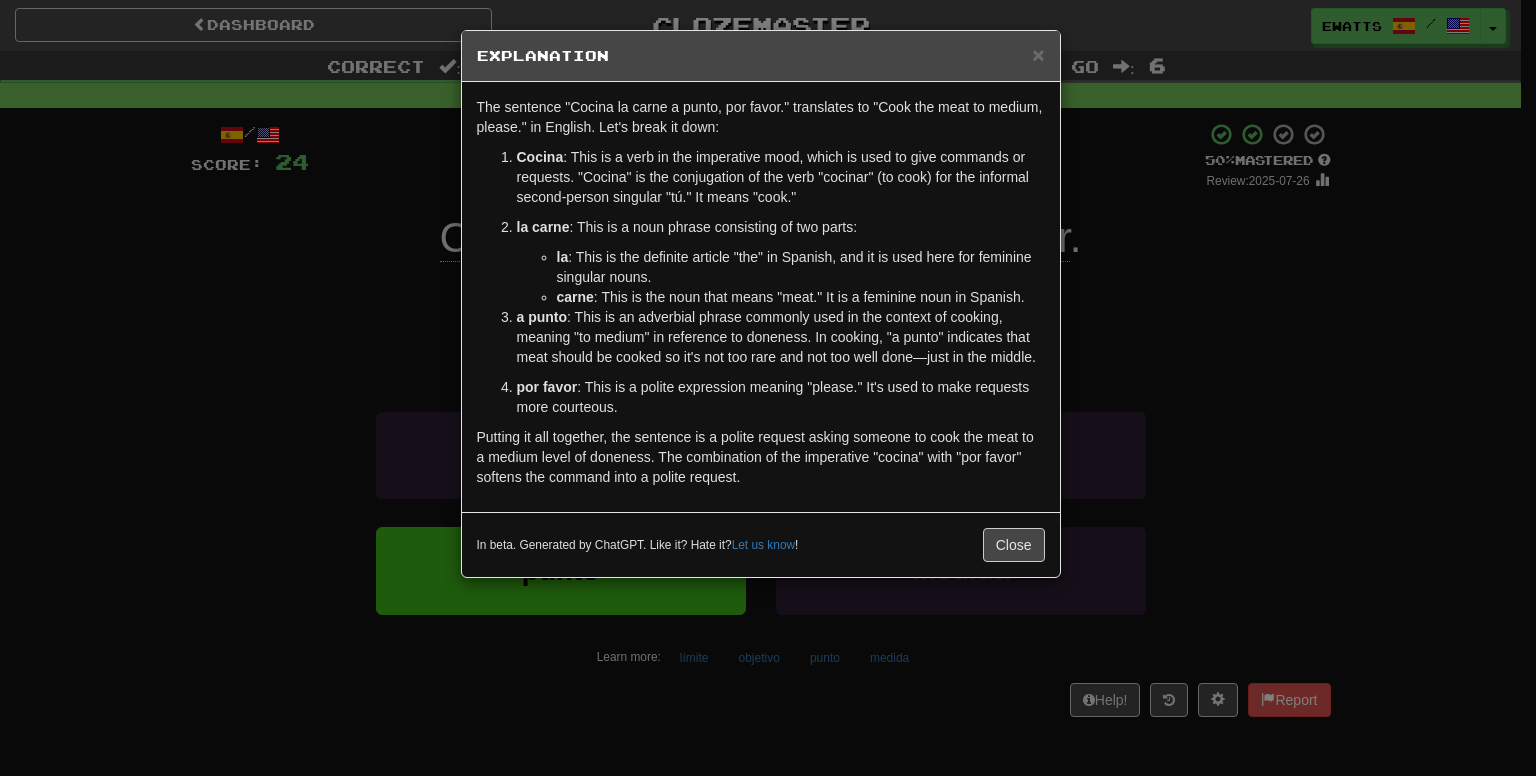 click on "× Explanation" at bounding box center [761, 56] 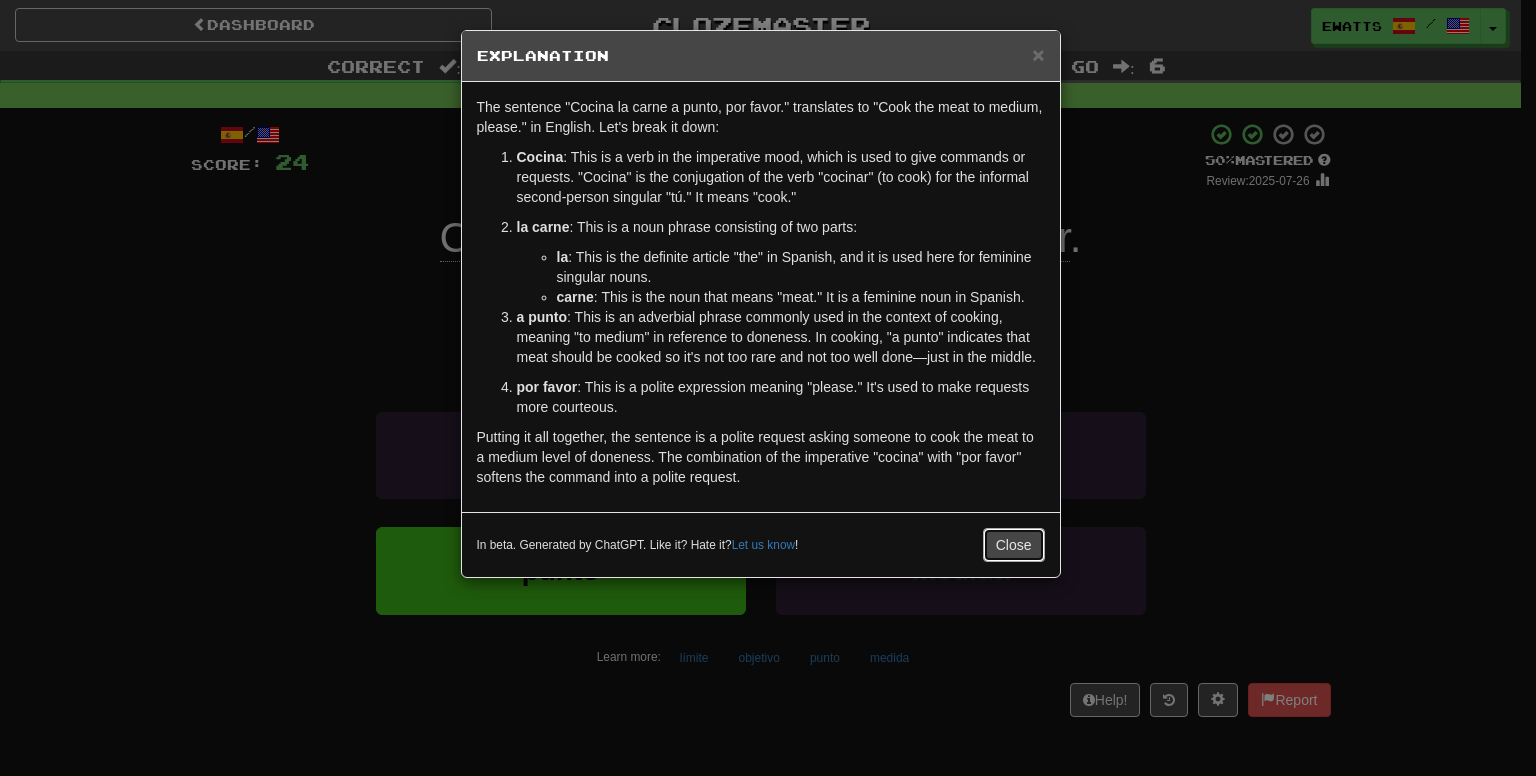 click on "Close" at bounding box center [1014, 545] 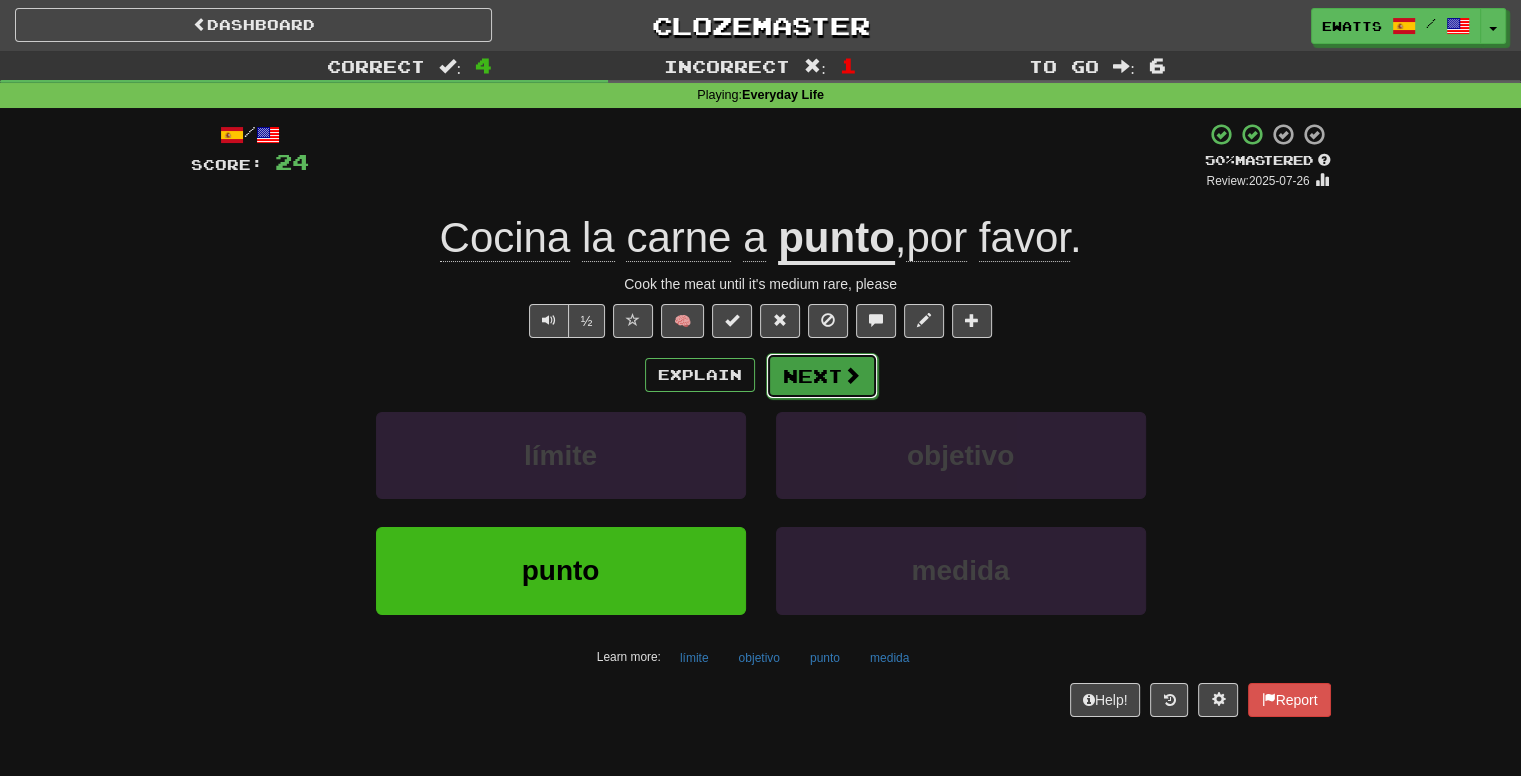 click on "Next" at bounding box center (822, 376) 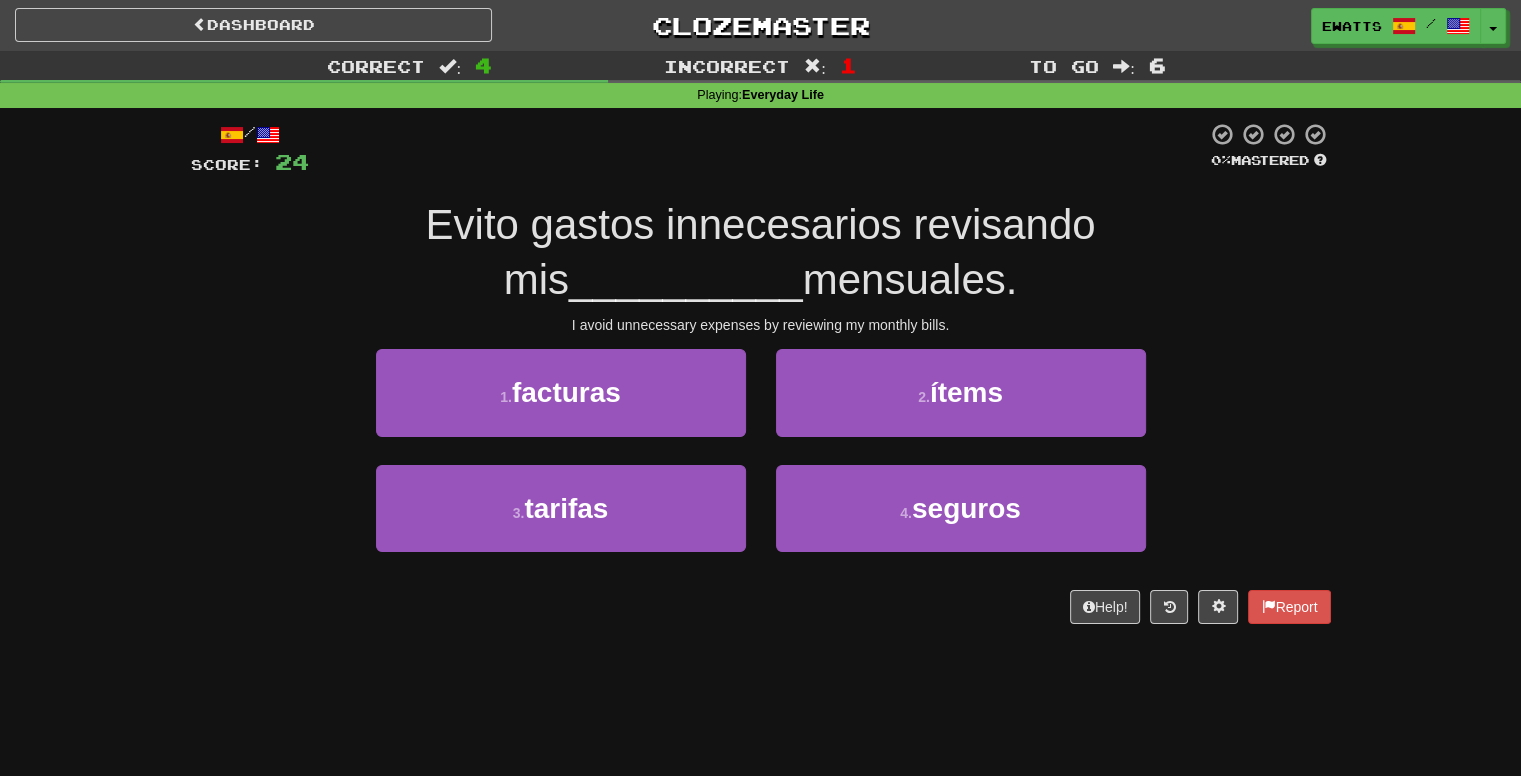 click on "Evito gastos innecesarios revisando mis" at bounding box center [760, 252] 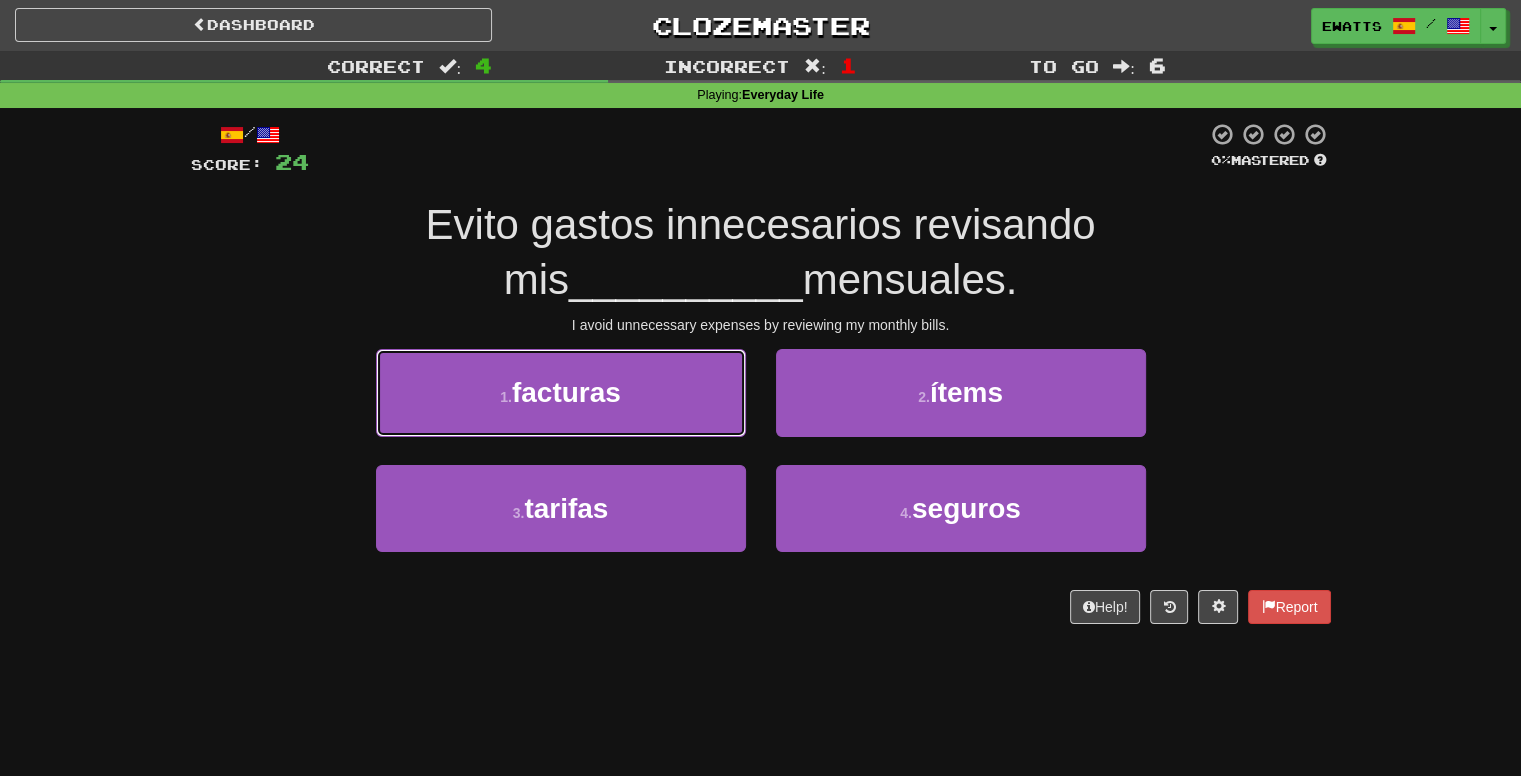 click on "facturas" at bounding box center [566, 392] 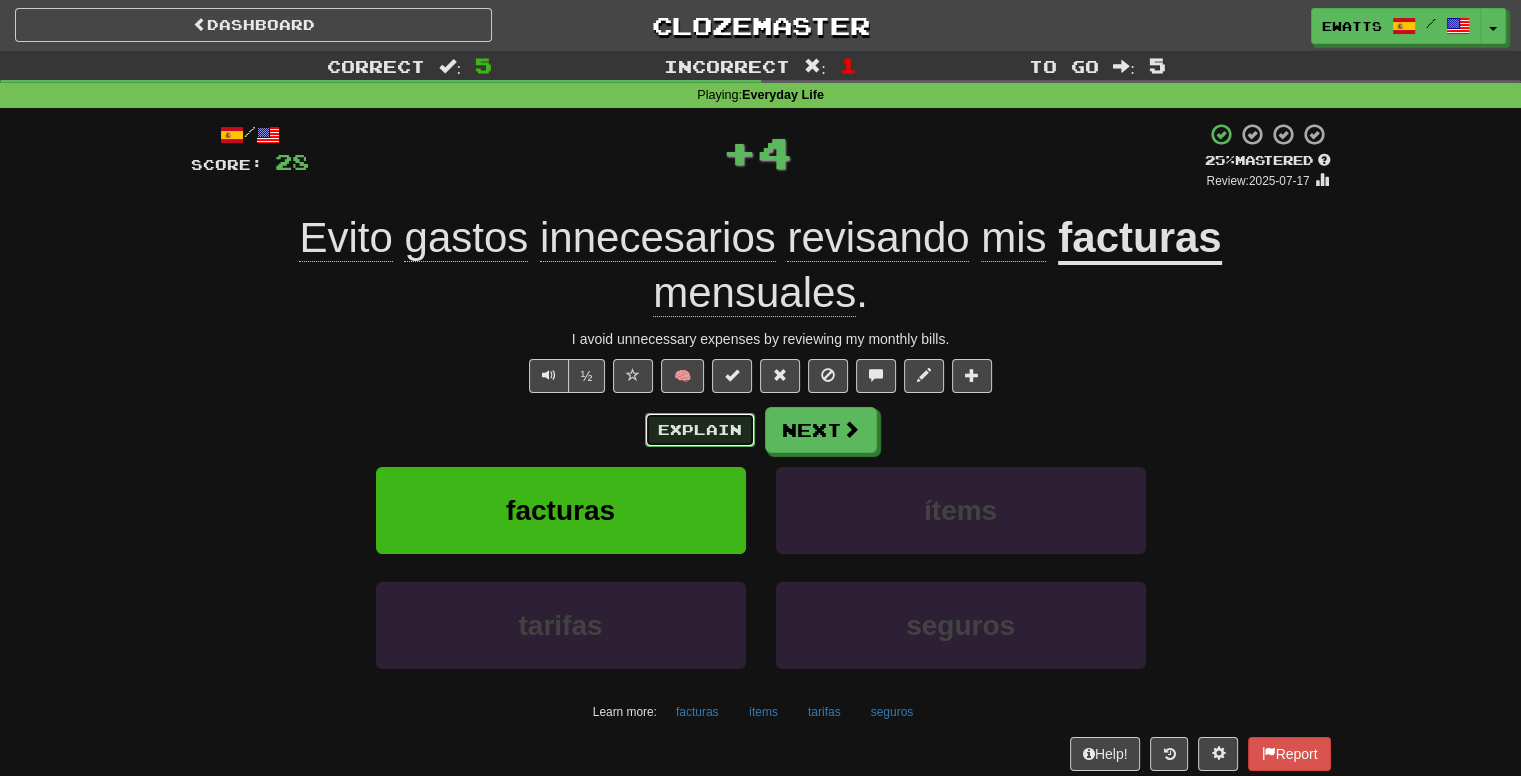 click on "Explain" at bounding box center (700, 430) 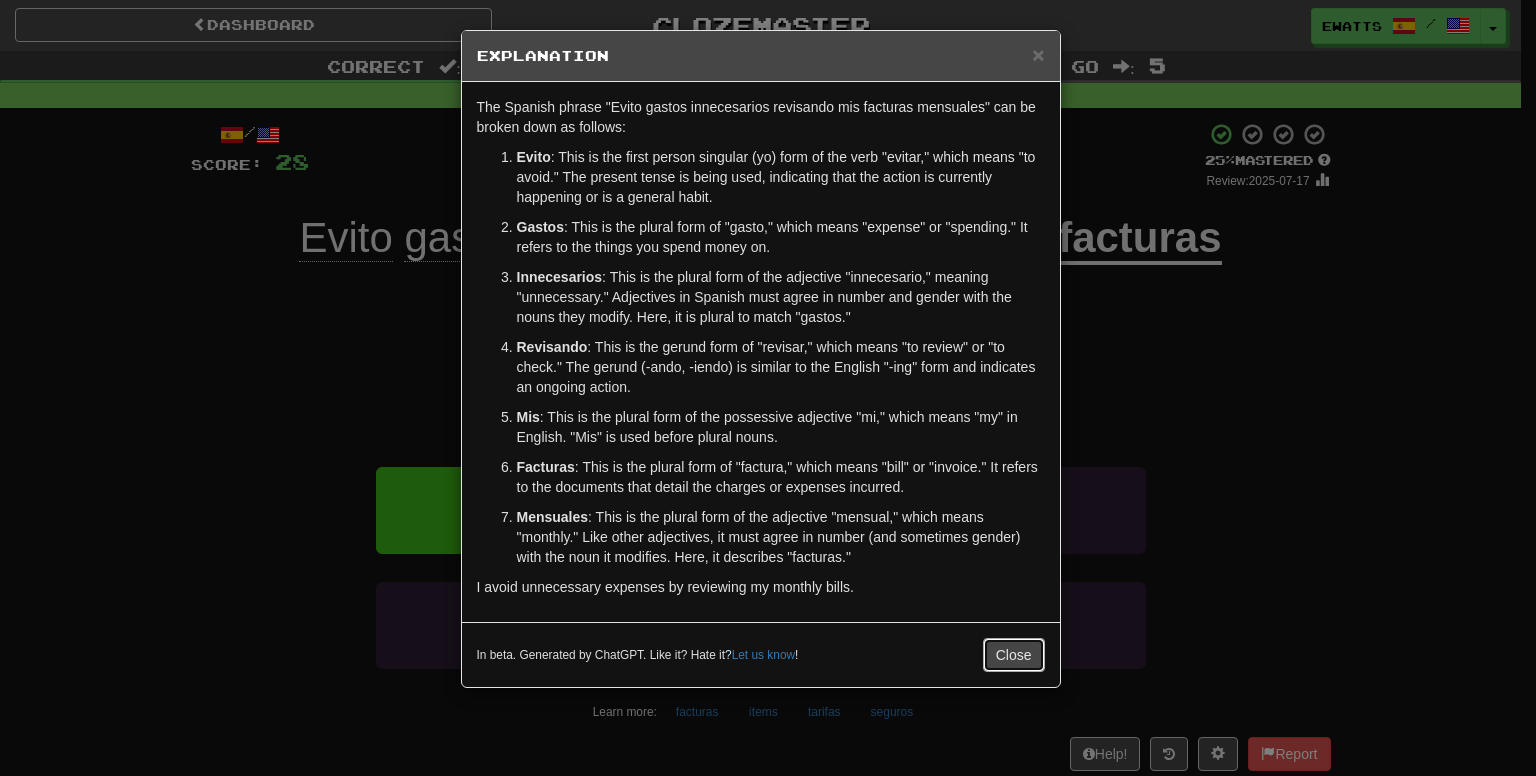click on "Close" at bounding box center [1014, 655] 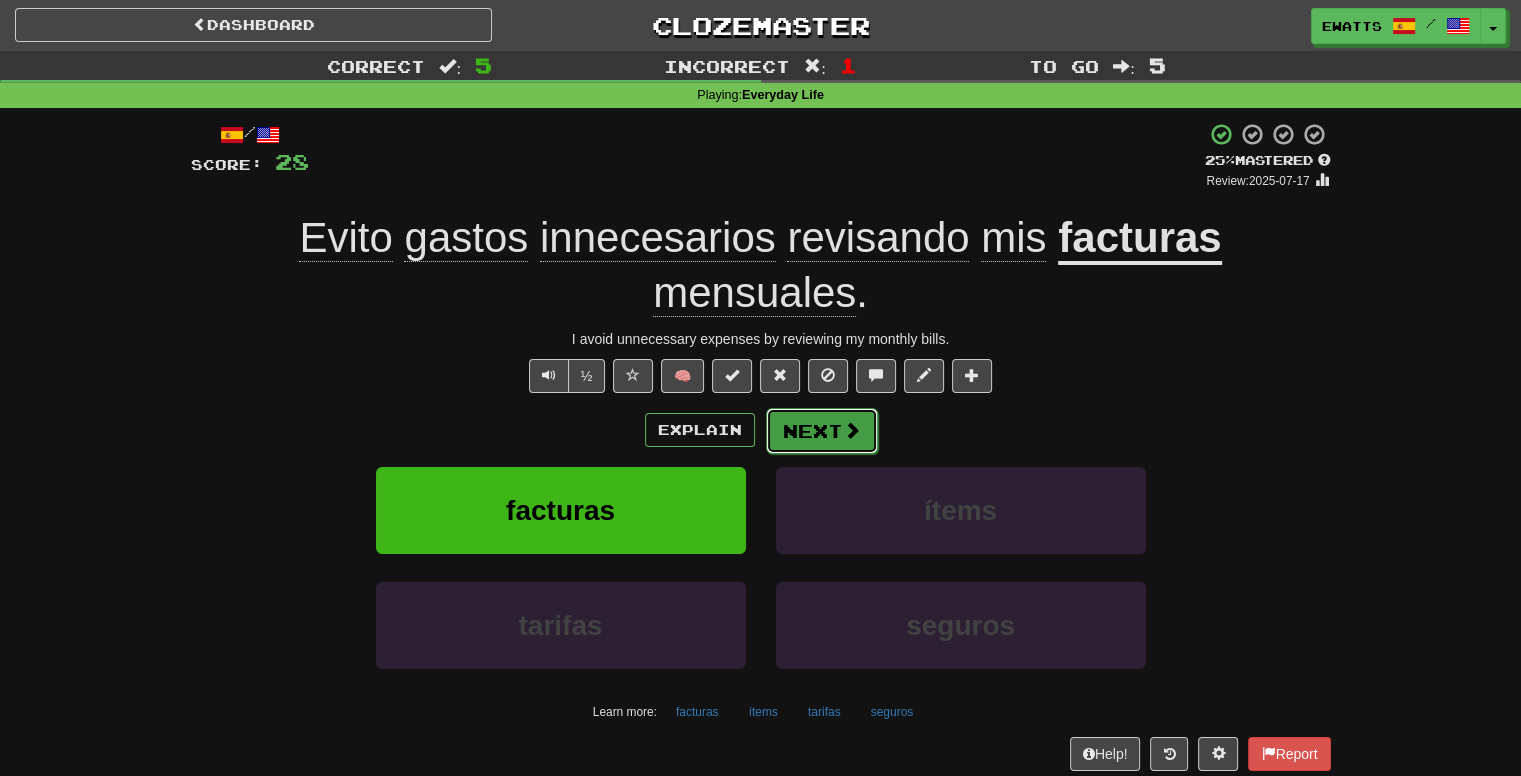 click at bounding box center (852, 430) 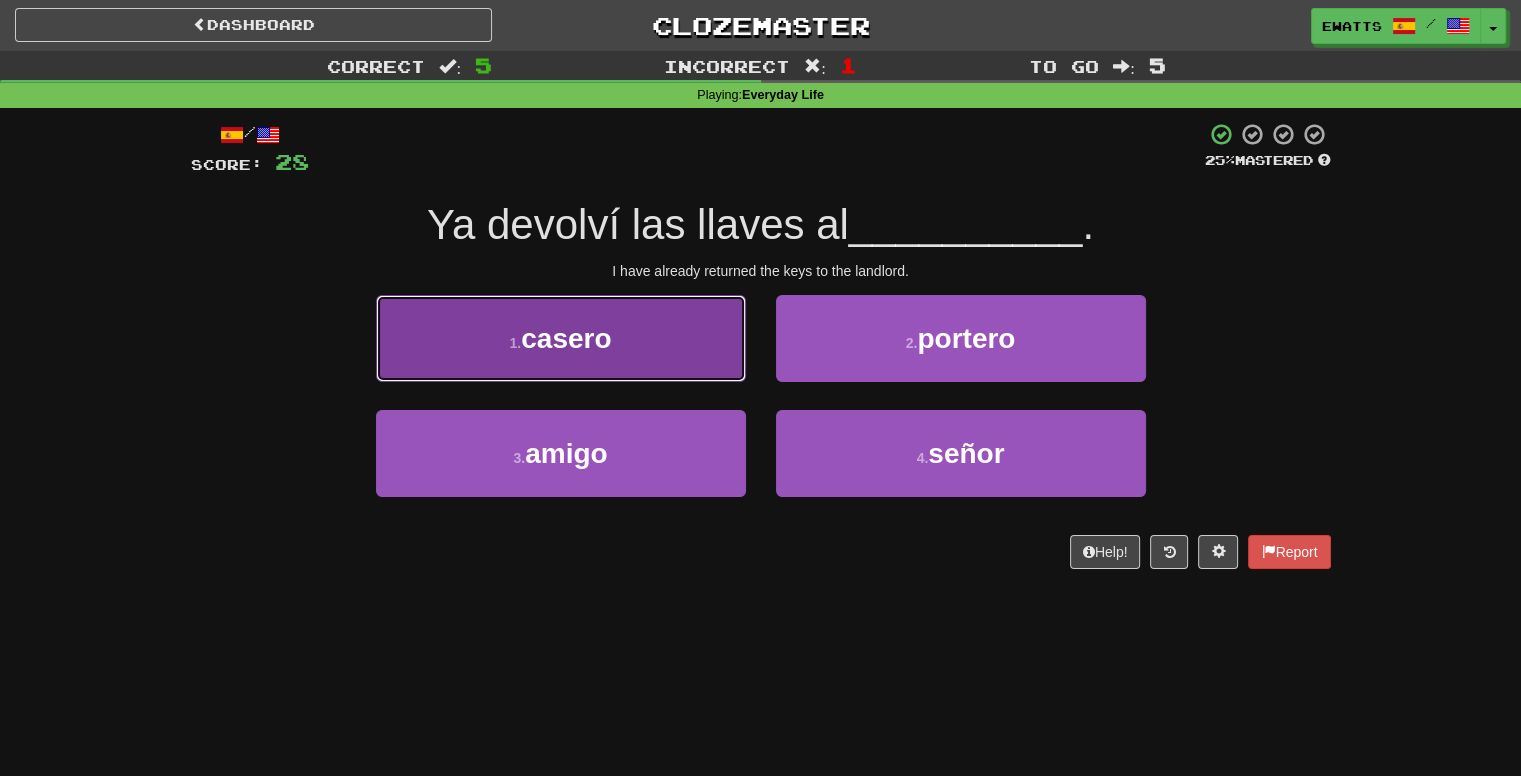 click on "1 .  casero" at bounding box center [561, 338] 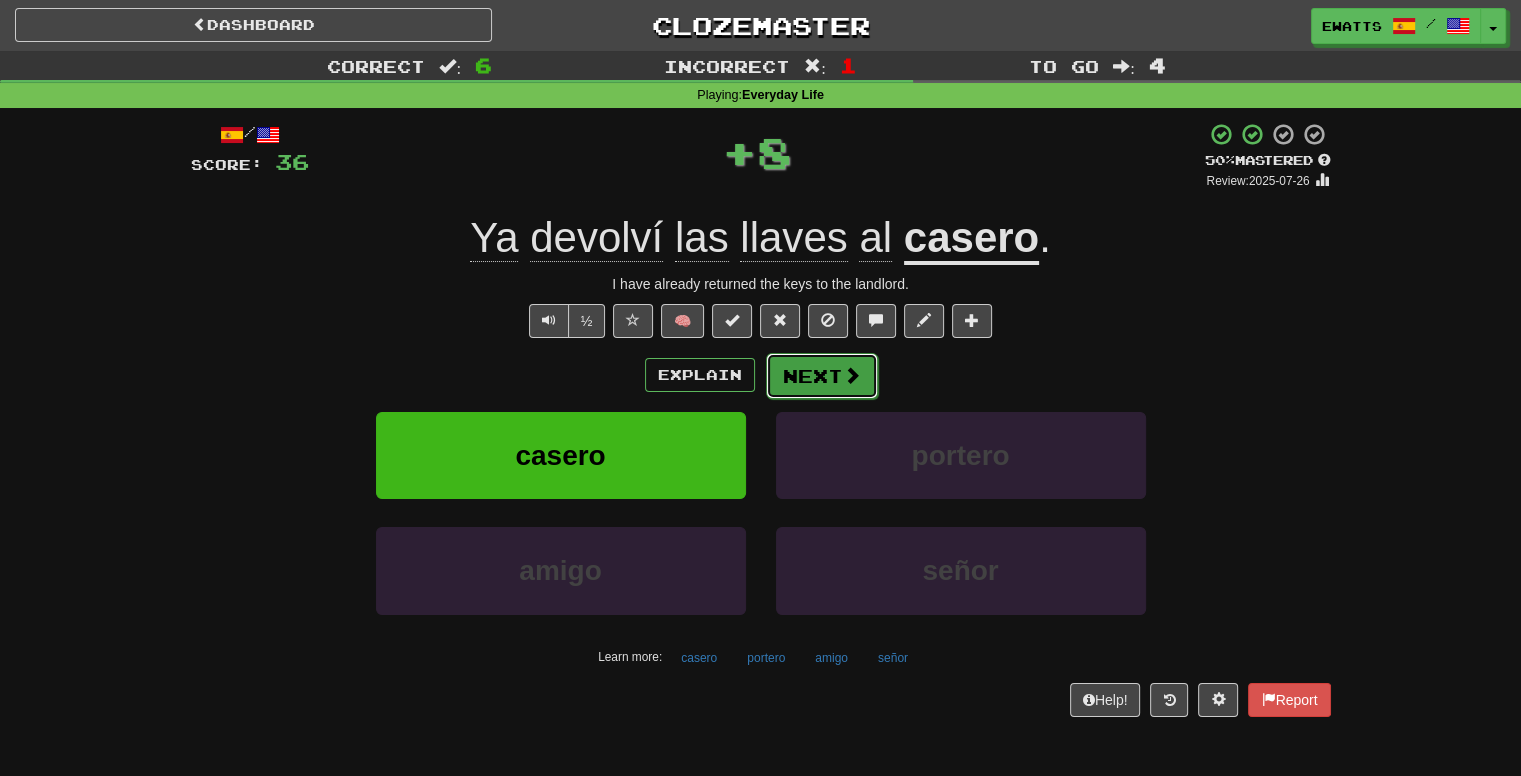 click on "Next" at bounding box center (822, 376) 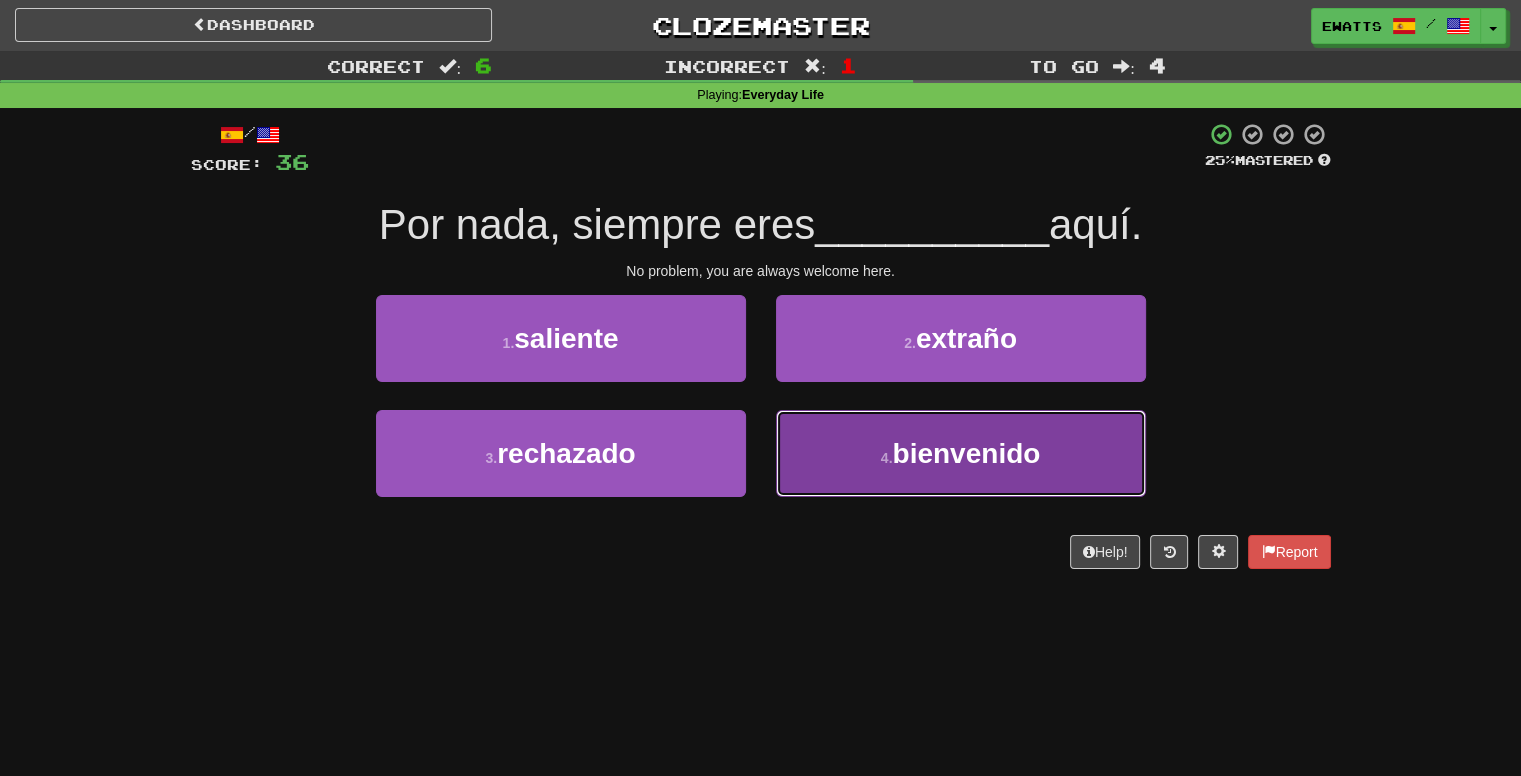 click on "bienvenido" at bounding box center [966, 453] 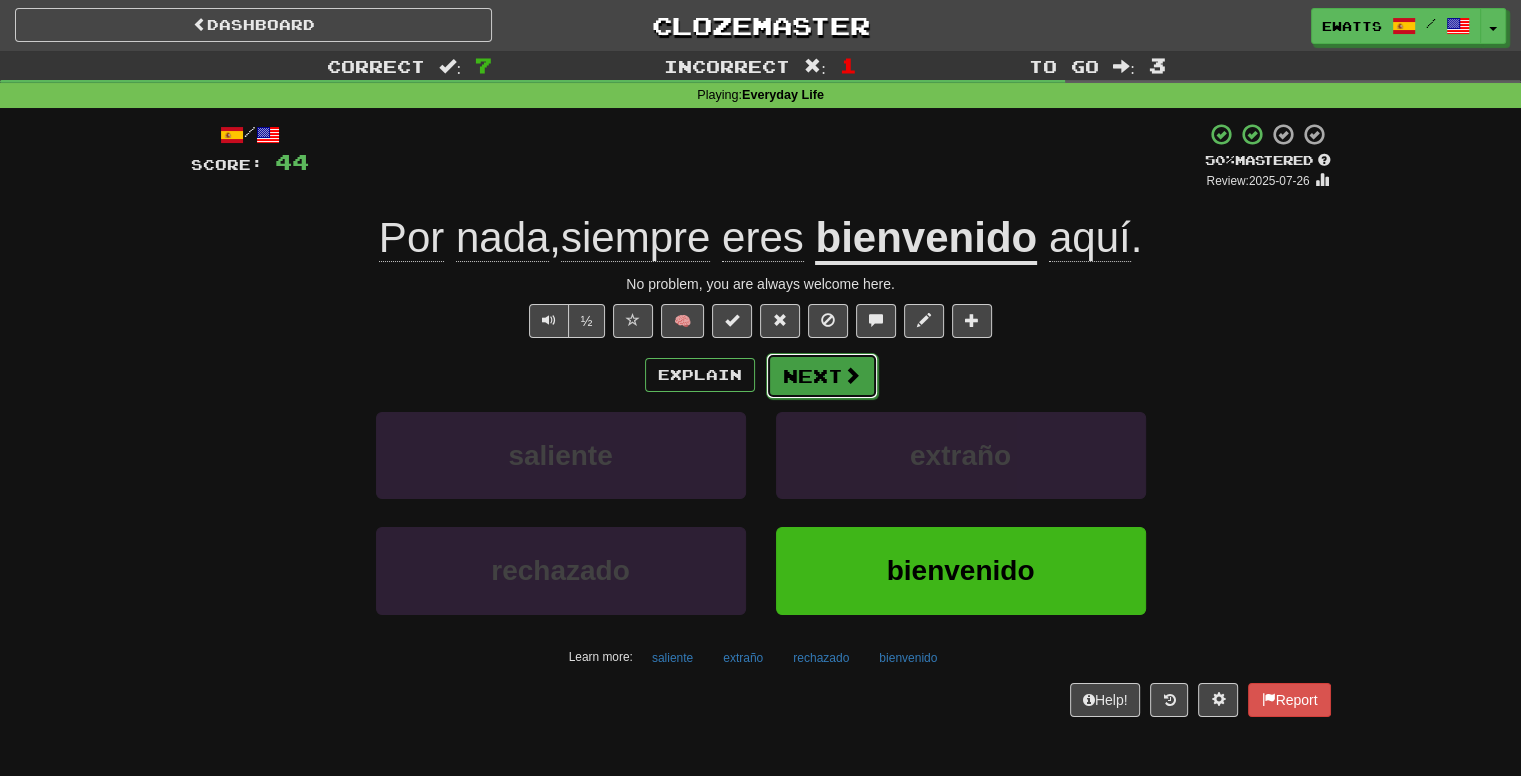click on "Next" at bounding box center (822, 376) 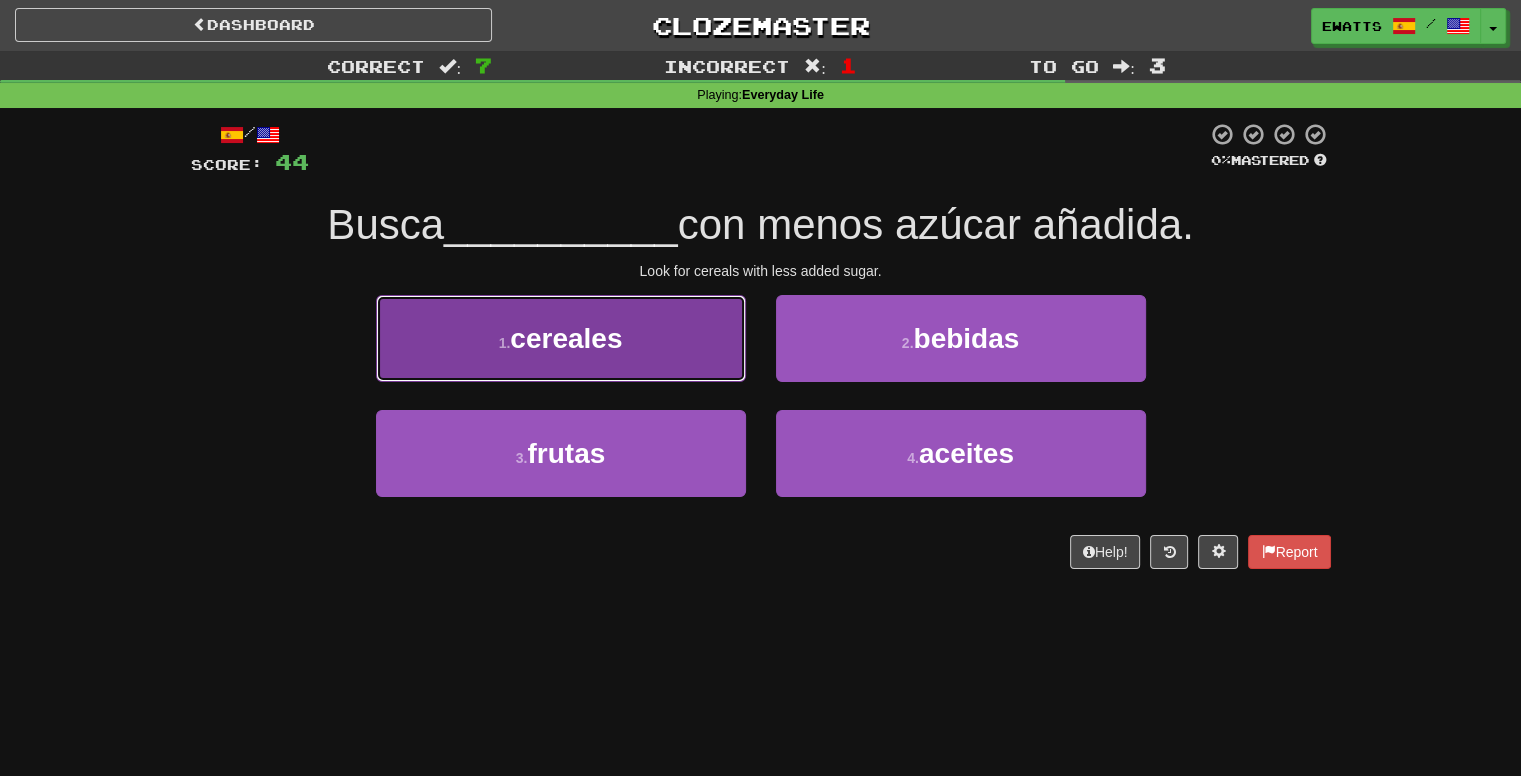 click on "cereales" at bounding box center (566, 338) 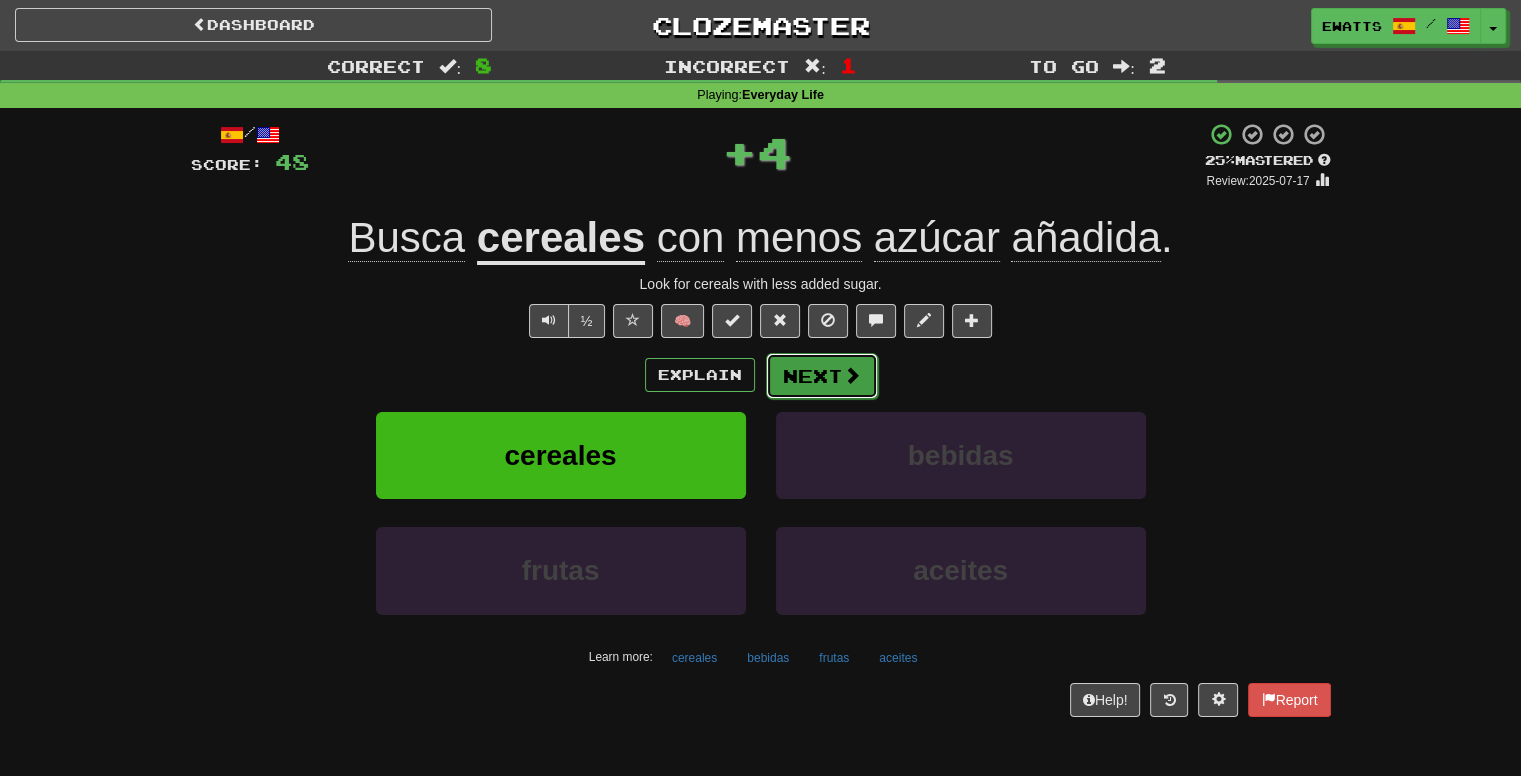 click on "Next" at bounding box center [822, 376] 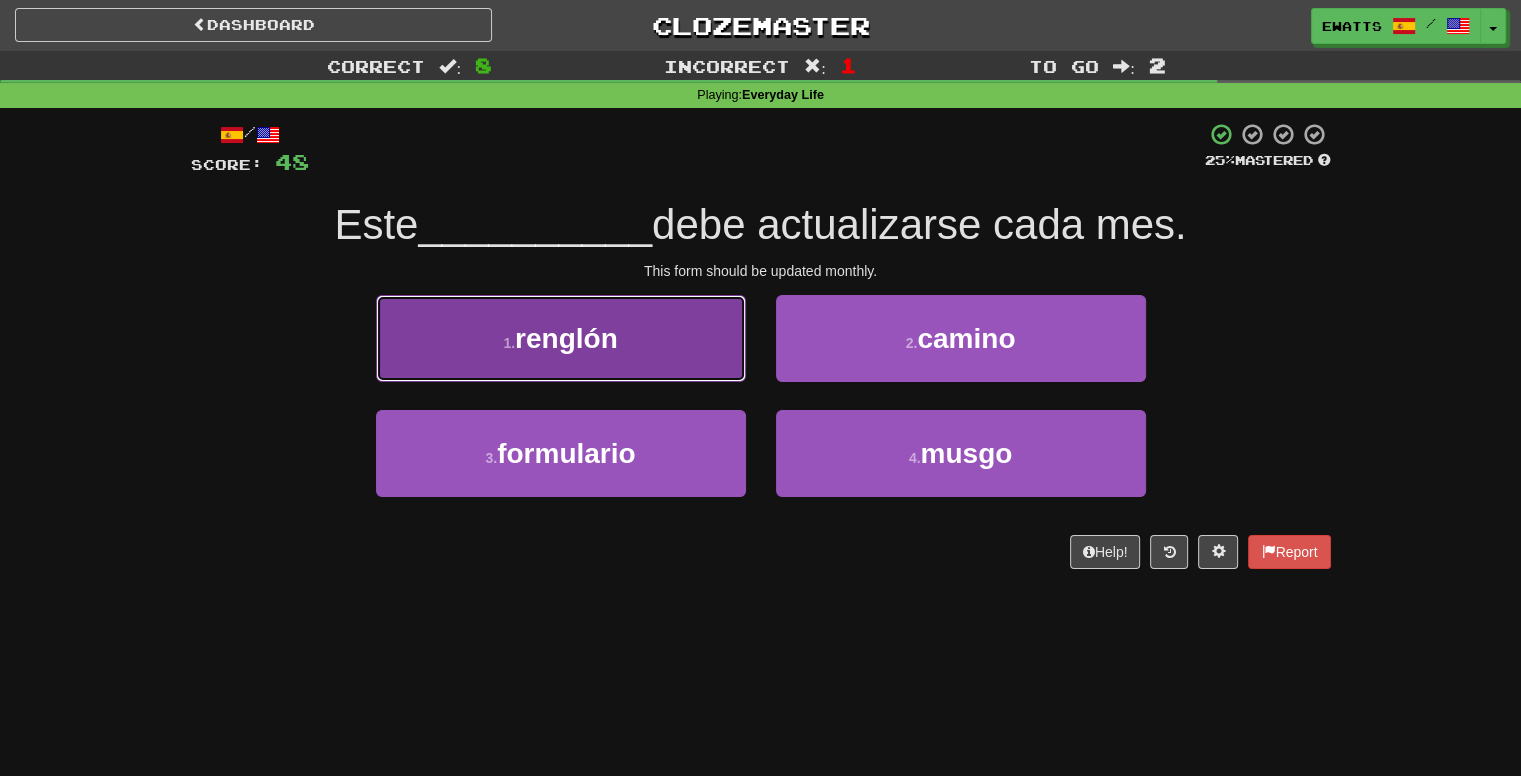 click on "1 .  renglón" at bounding box center [561, 338] 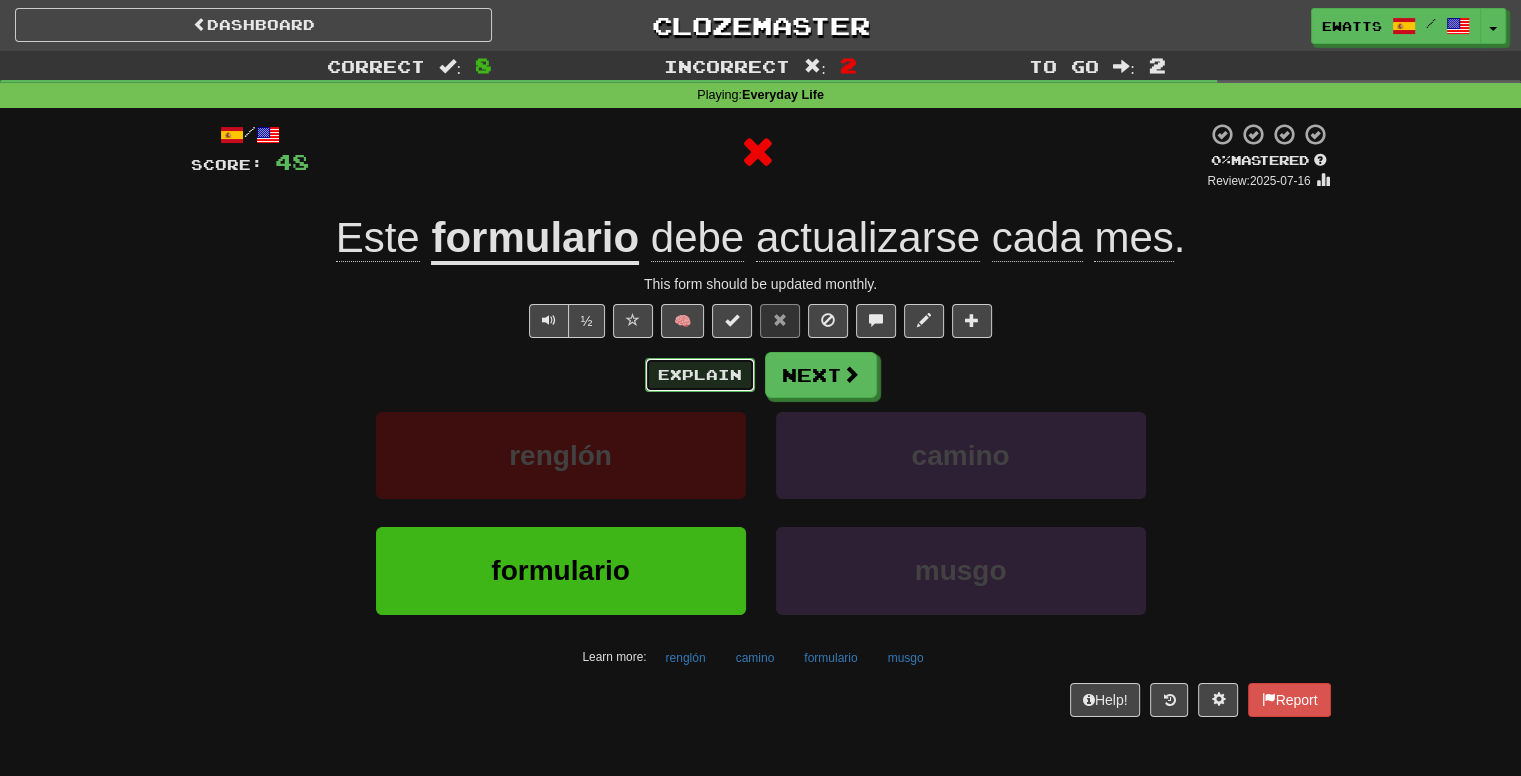 click on "Explain" at bounding box center (700, 375) 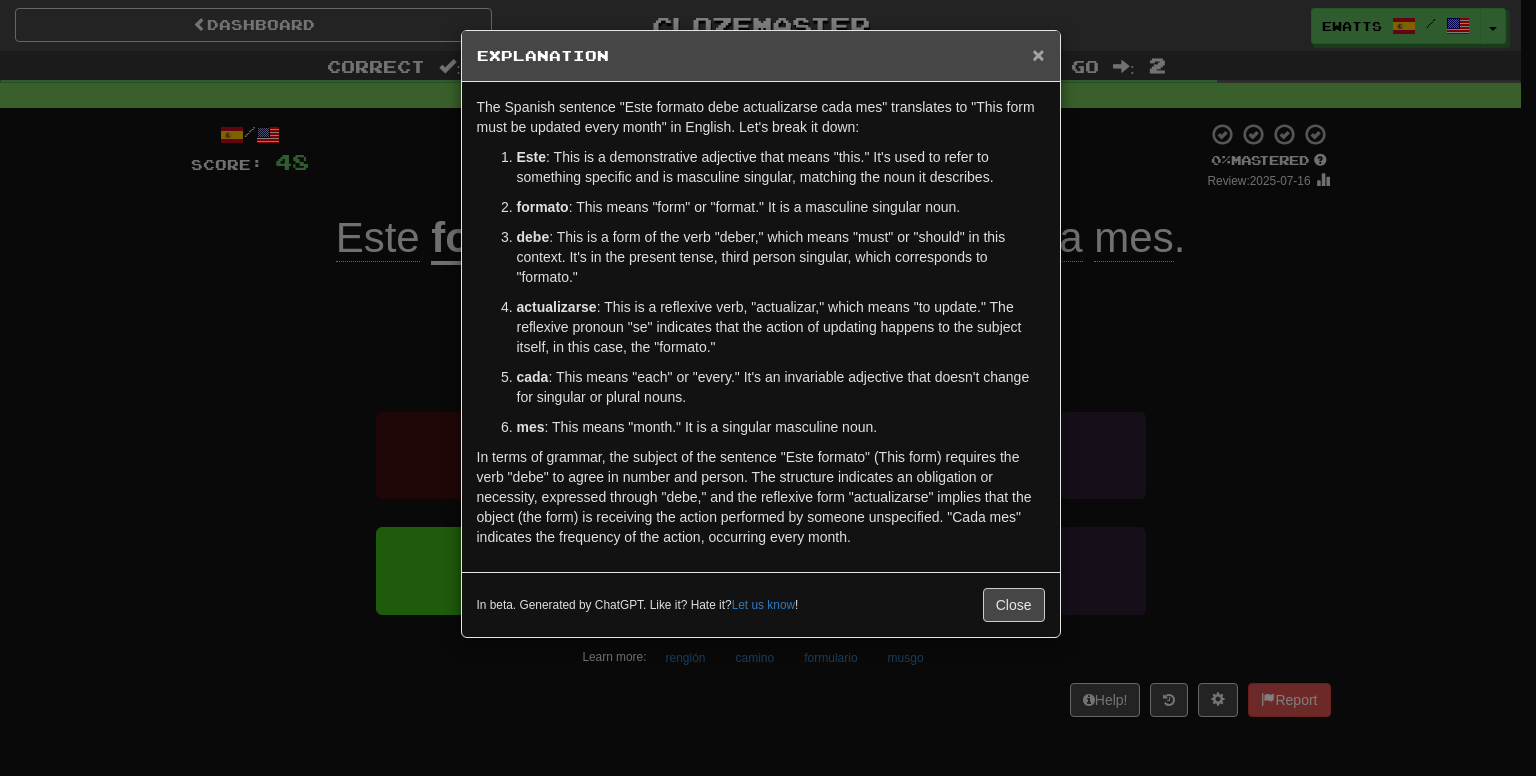 click on "×" at bounding box center [1038, 54] 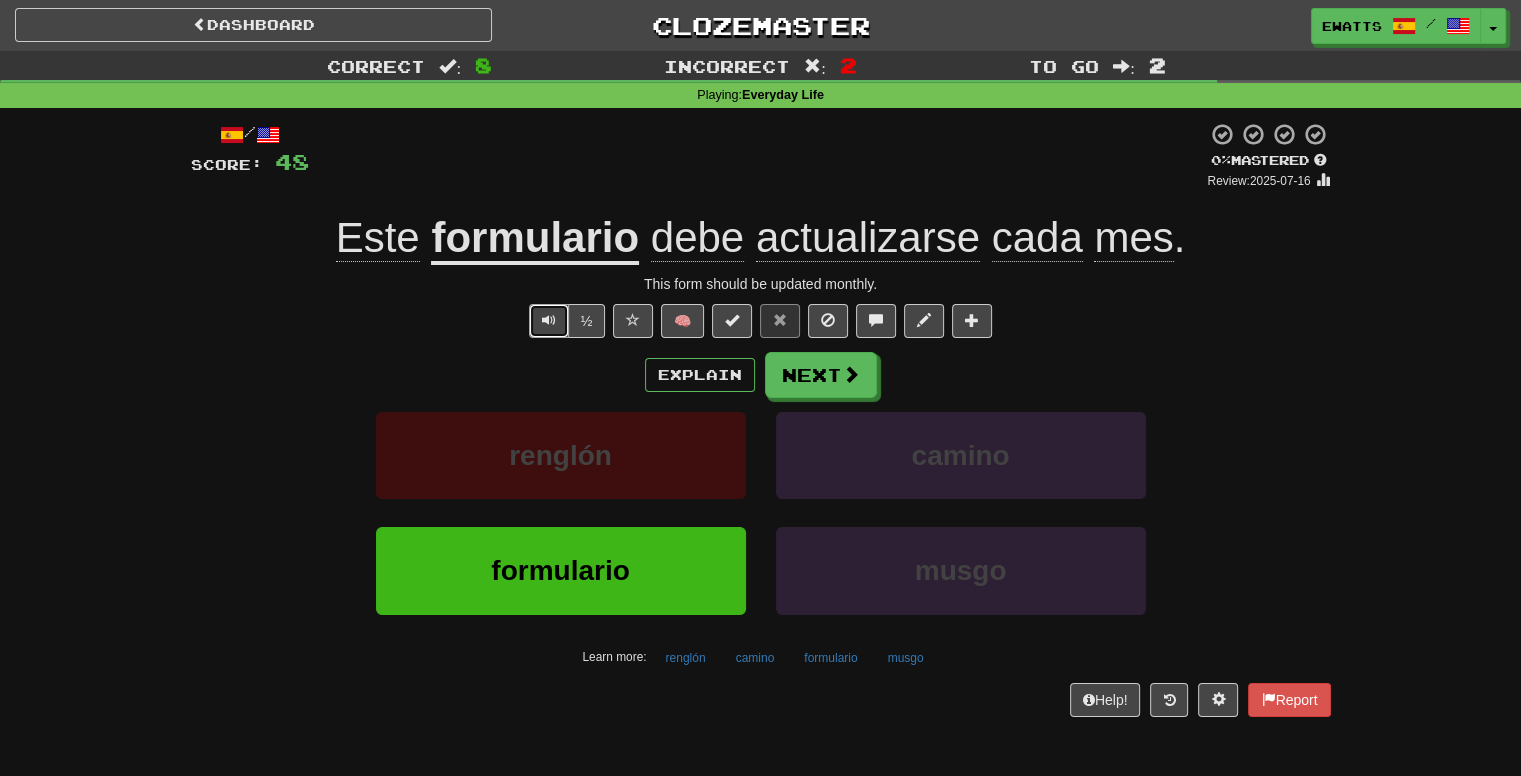 click at bounding box center (549, 320) 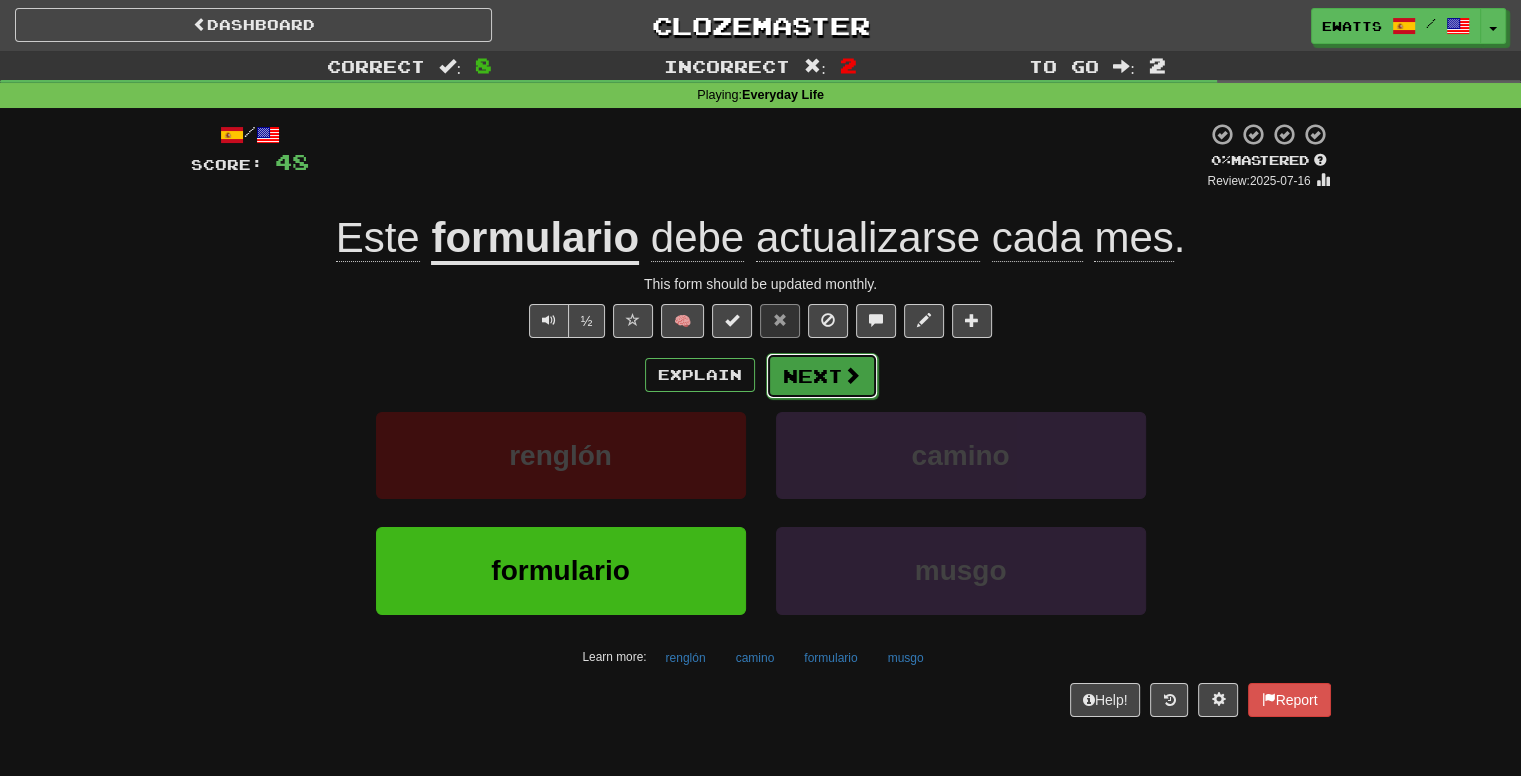 click on "Next" at bounding box center (822, 376) 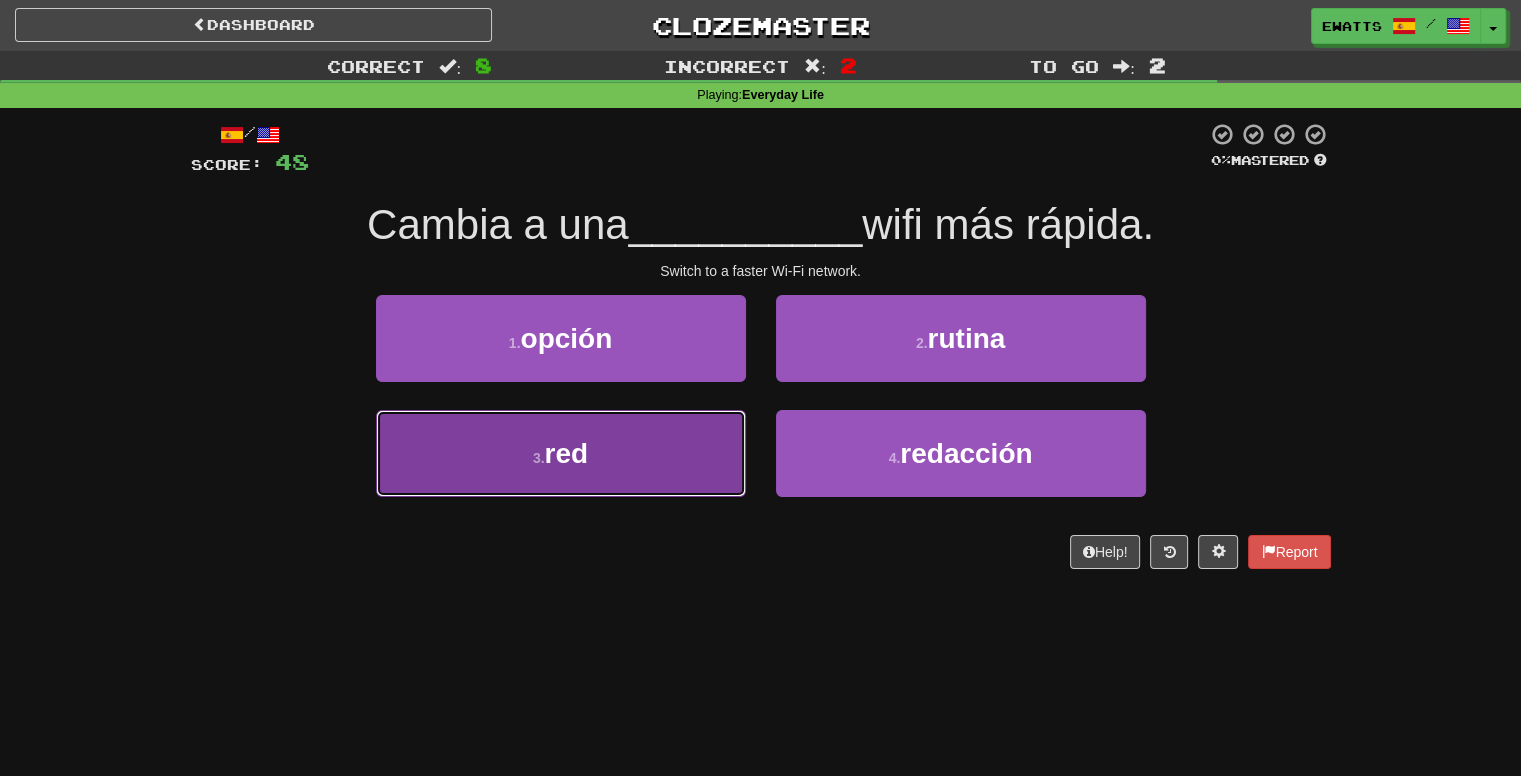 click on "3 .  red" at bounding box center (561, 453) 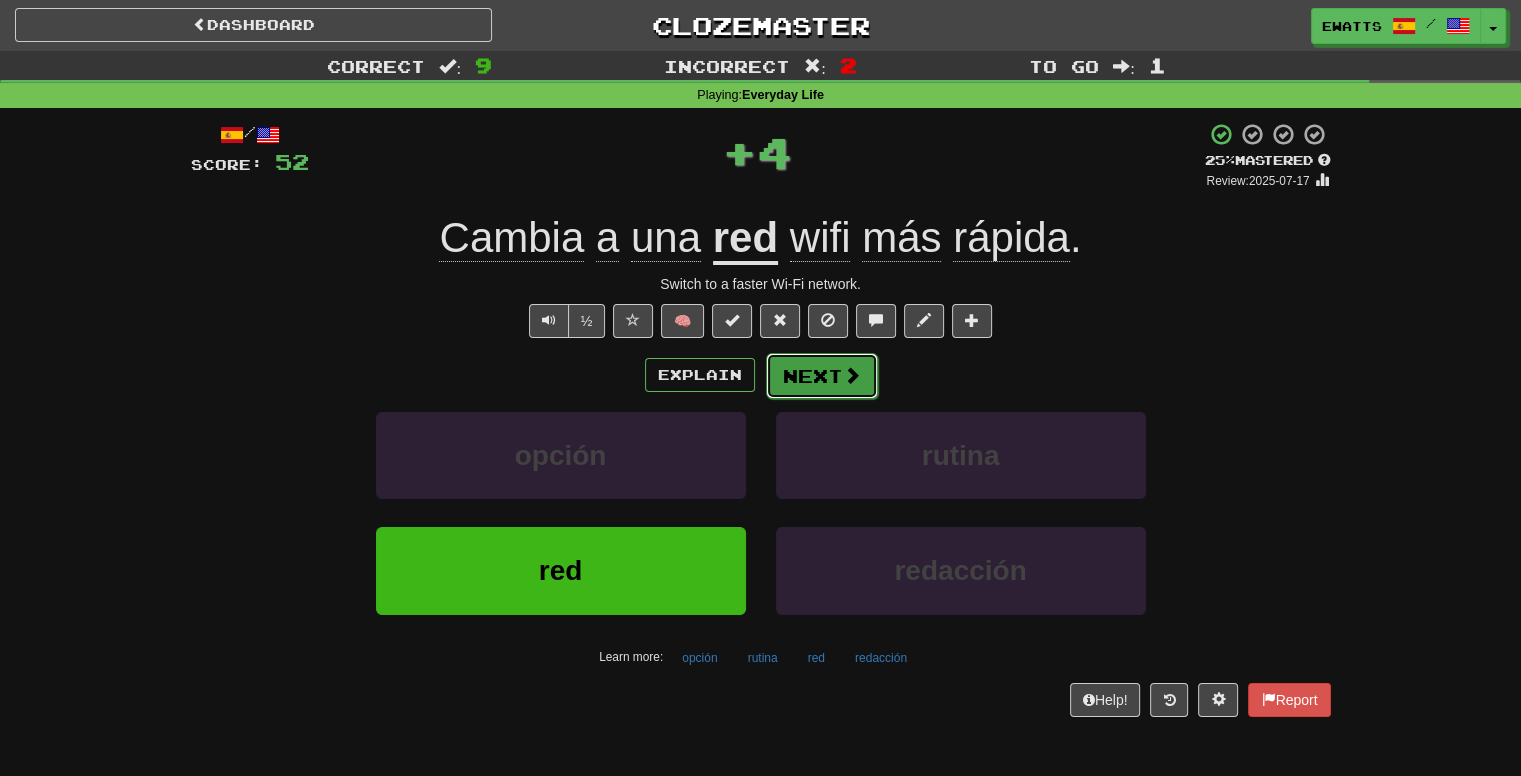 click at bounding box center (852, 375) 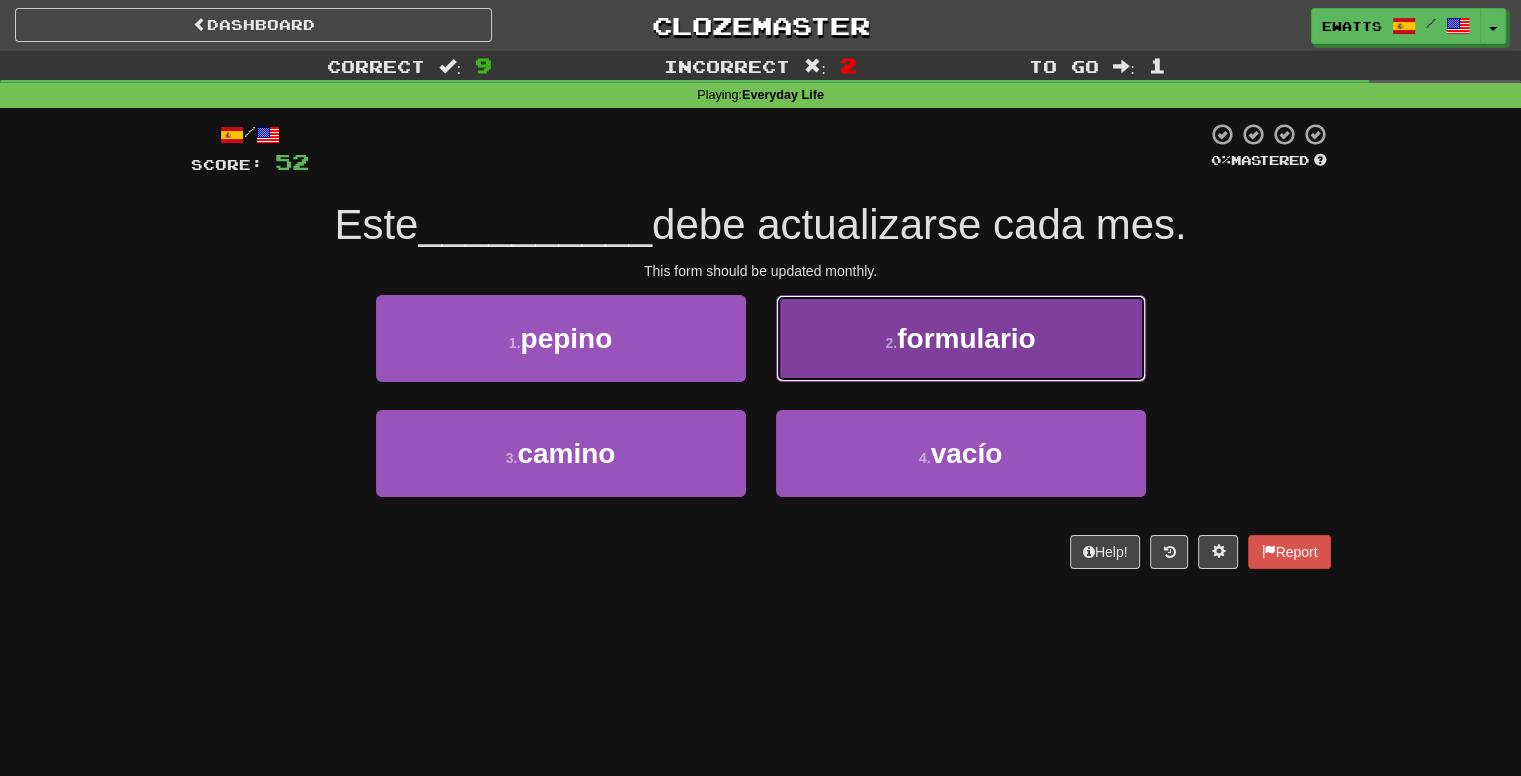 click on "formulario" at bounding box center (966, 338) 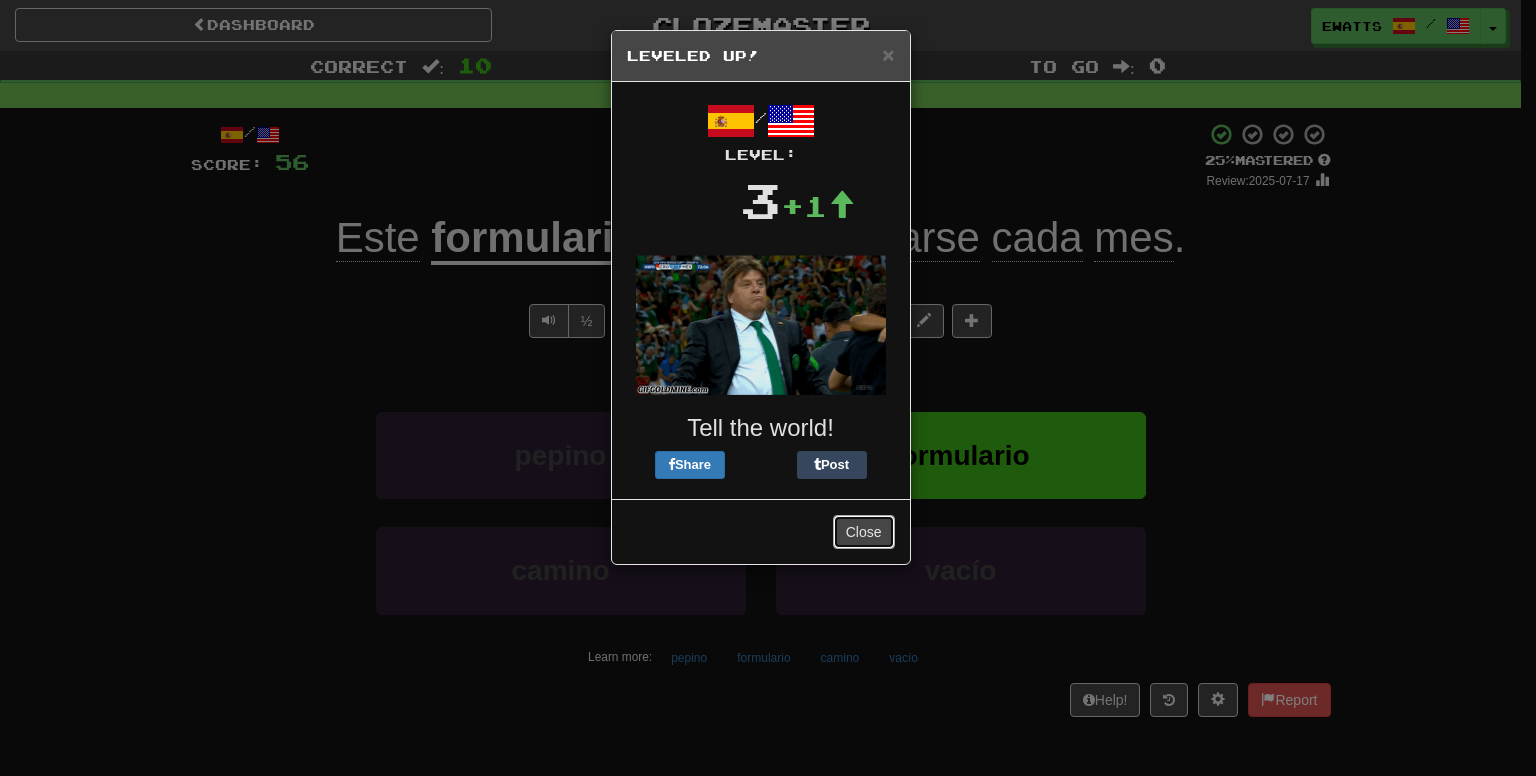 click on "Close" at bounding box center [864, 532] 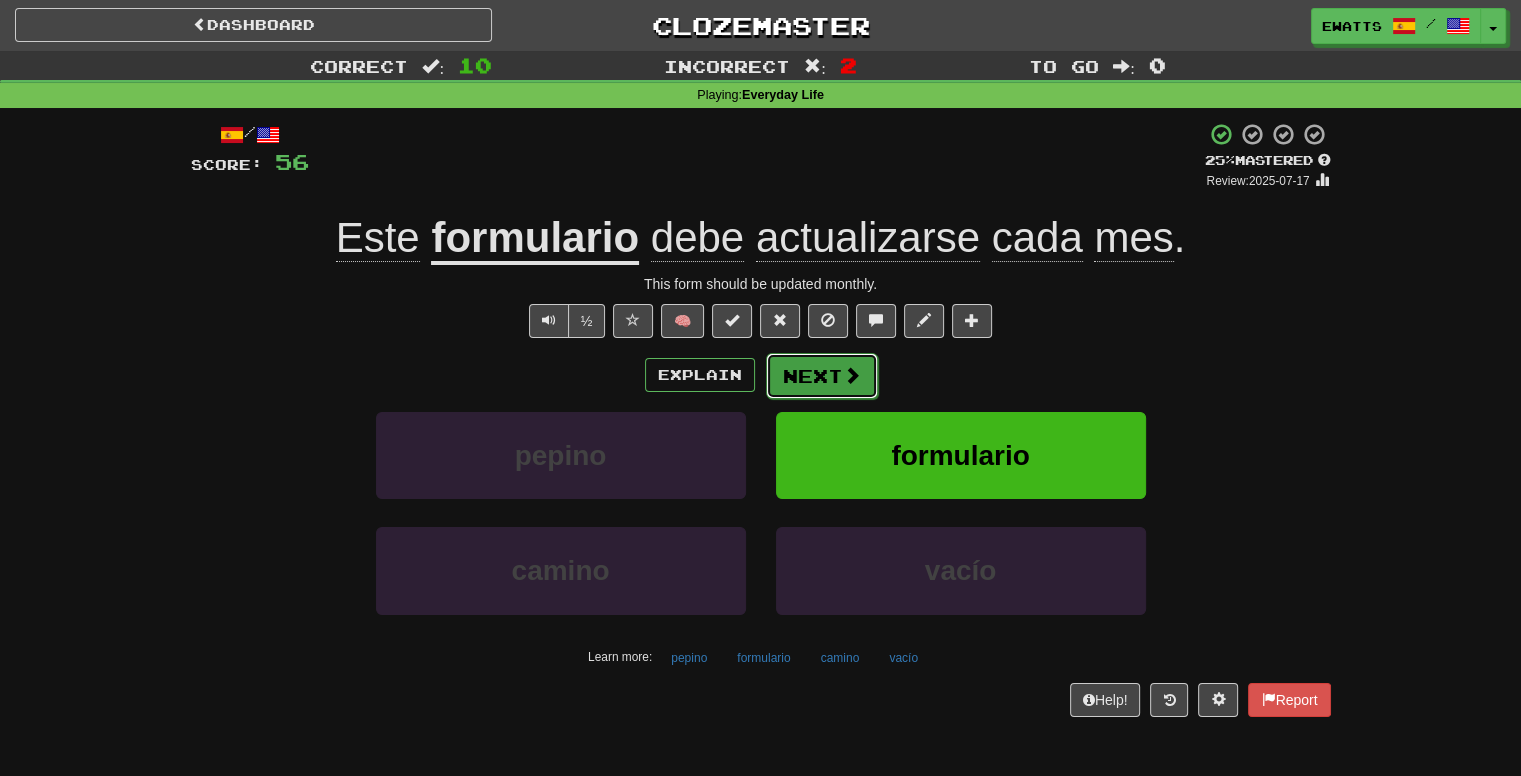 click on "Next" at bounding box center [822, 376] 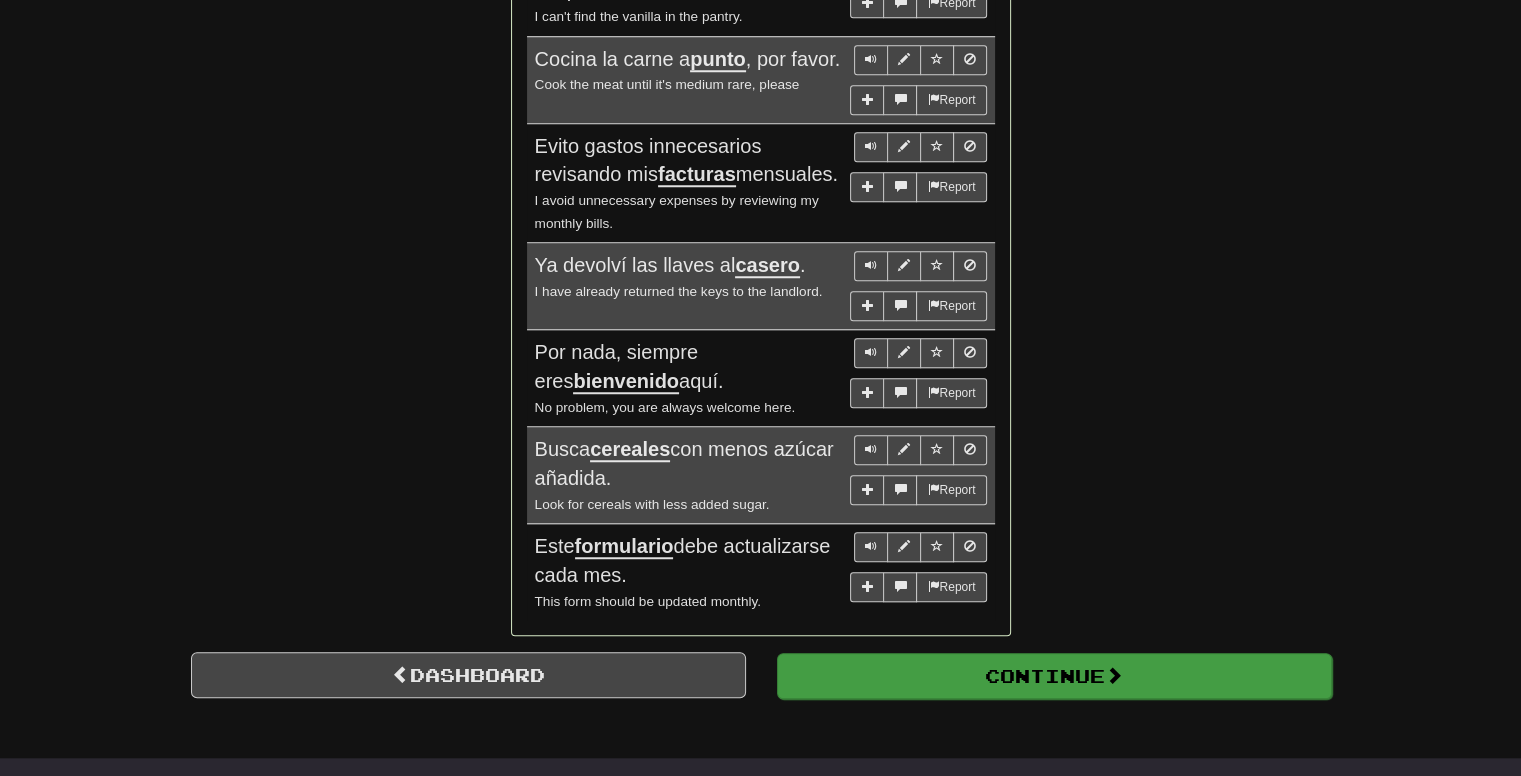 scroll, scrollTop: 1900, scrollLeft: 0, axis: vertical 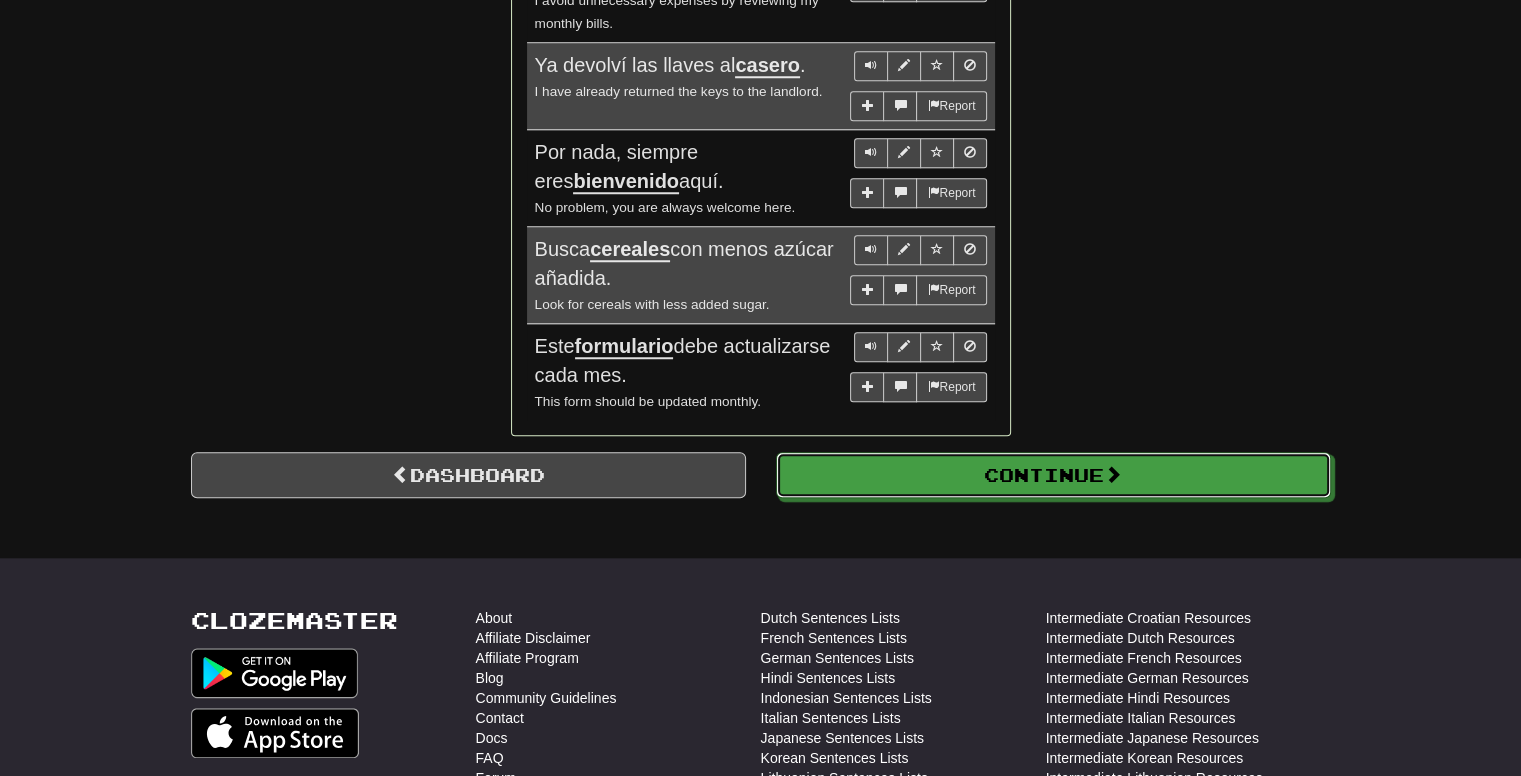 click on "Continue" at bounding box center [1053, 475] 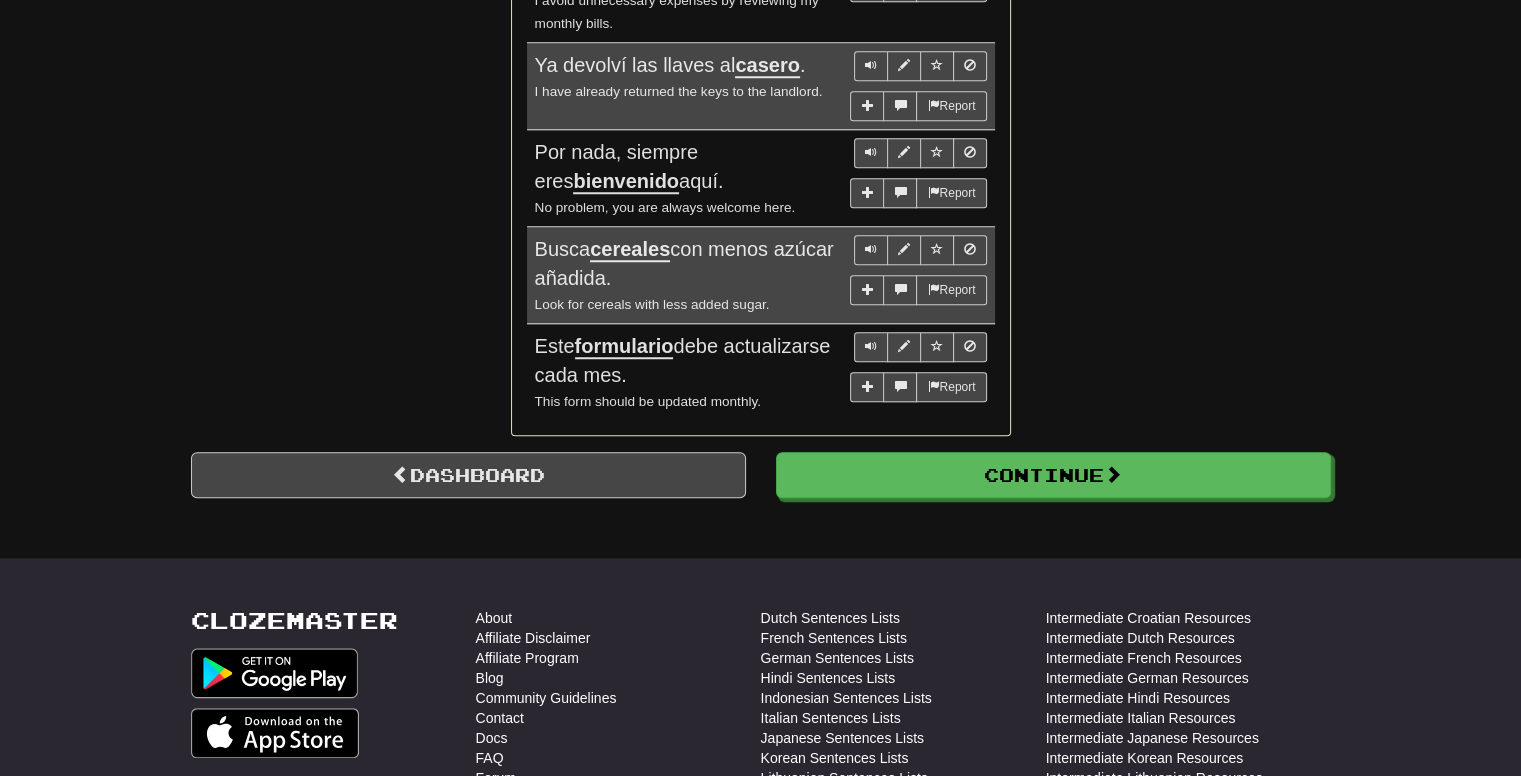 scroll, scrollTop: 710, scrollLeft: 0, axis: vertical 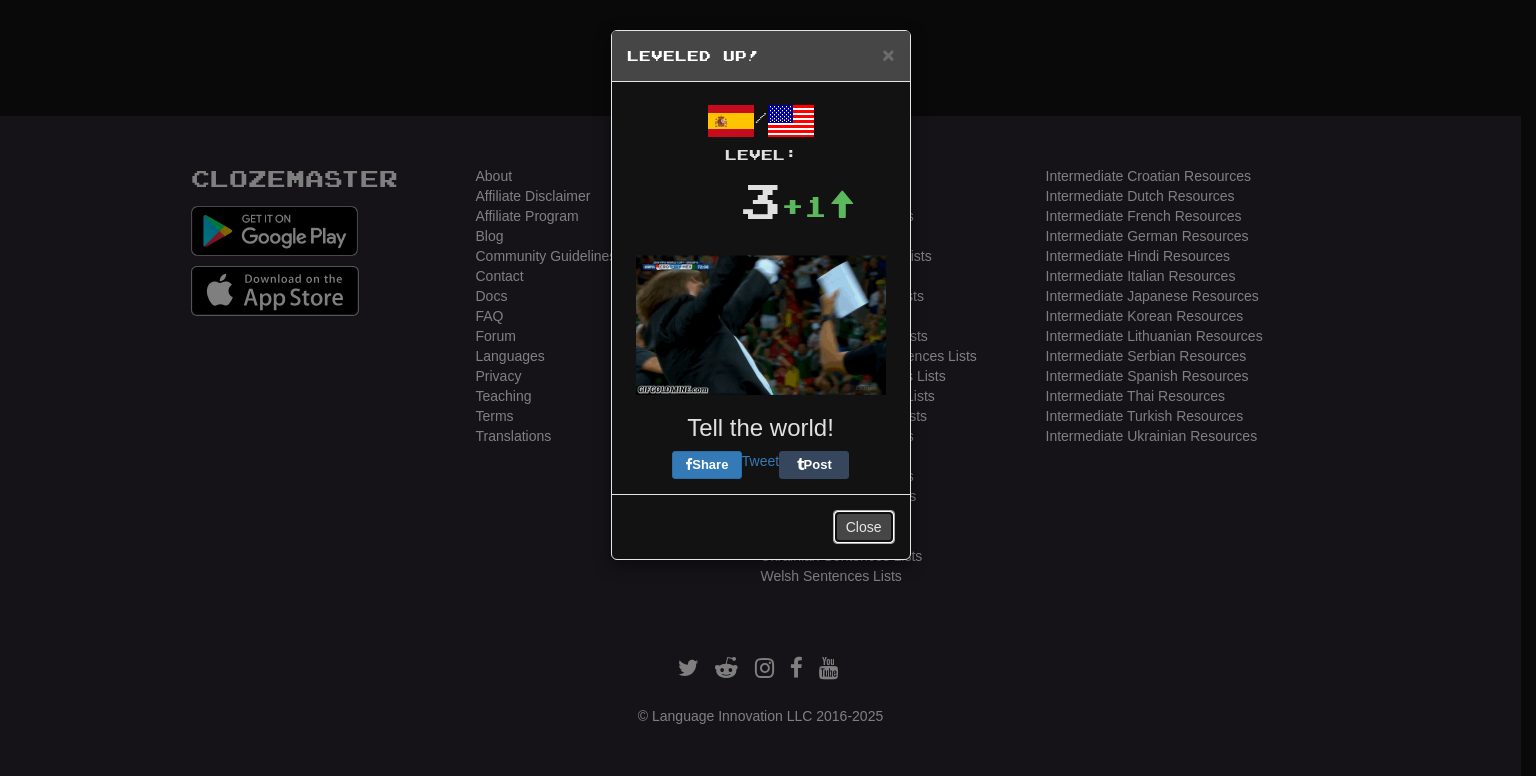 click on "Close" at bounding box center [864, 527] 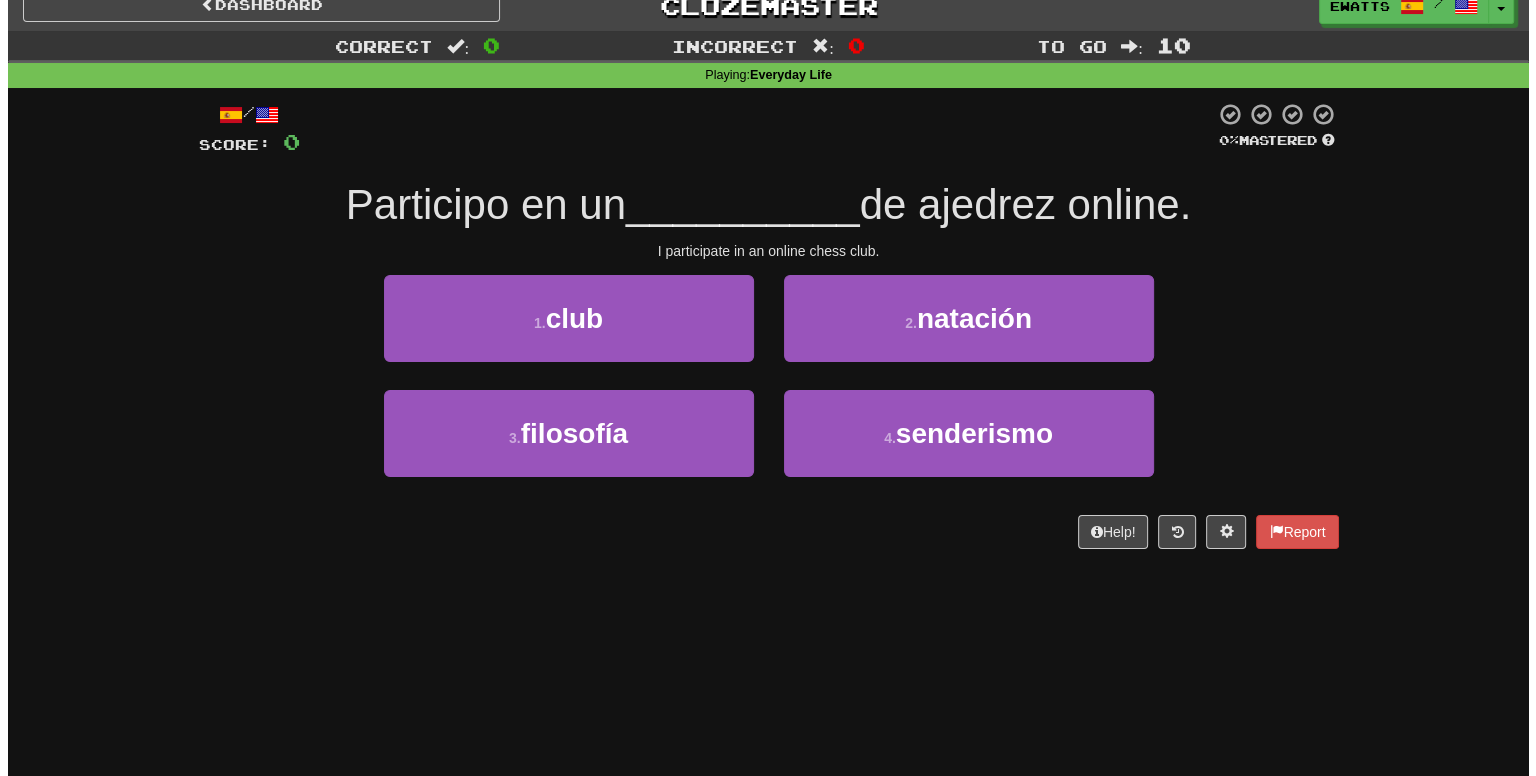 scroll, scrollTop: 0, scrollLeft: 0, axis: both 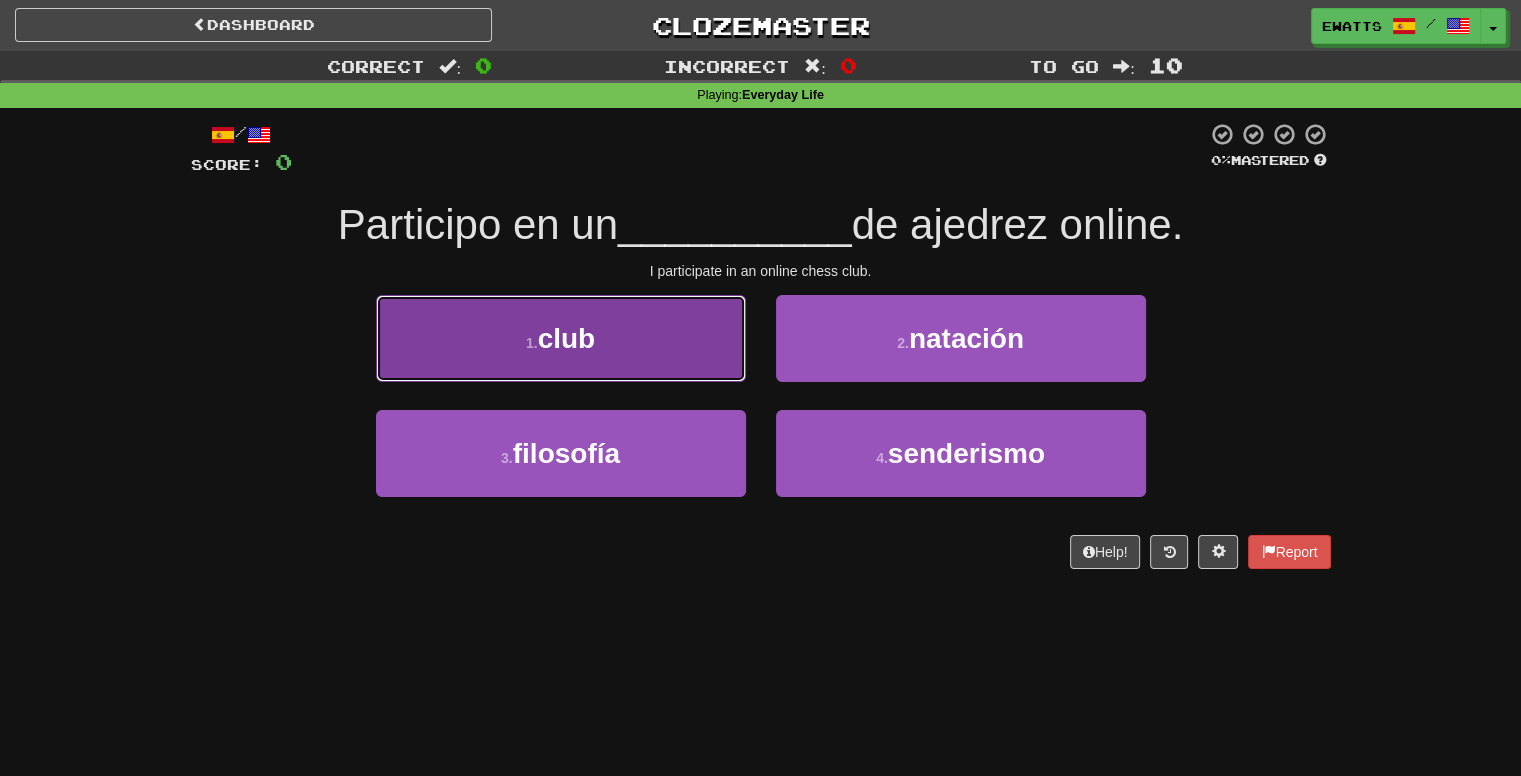 click on "1 .  club" at bounding box center (561, 338) 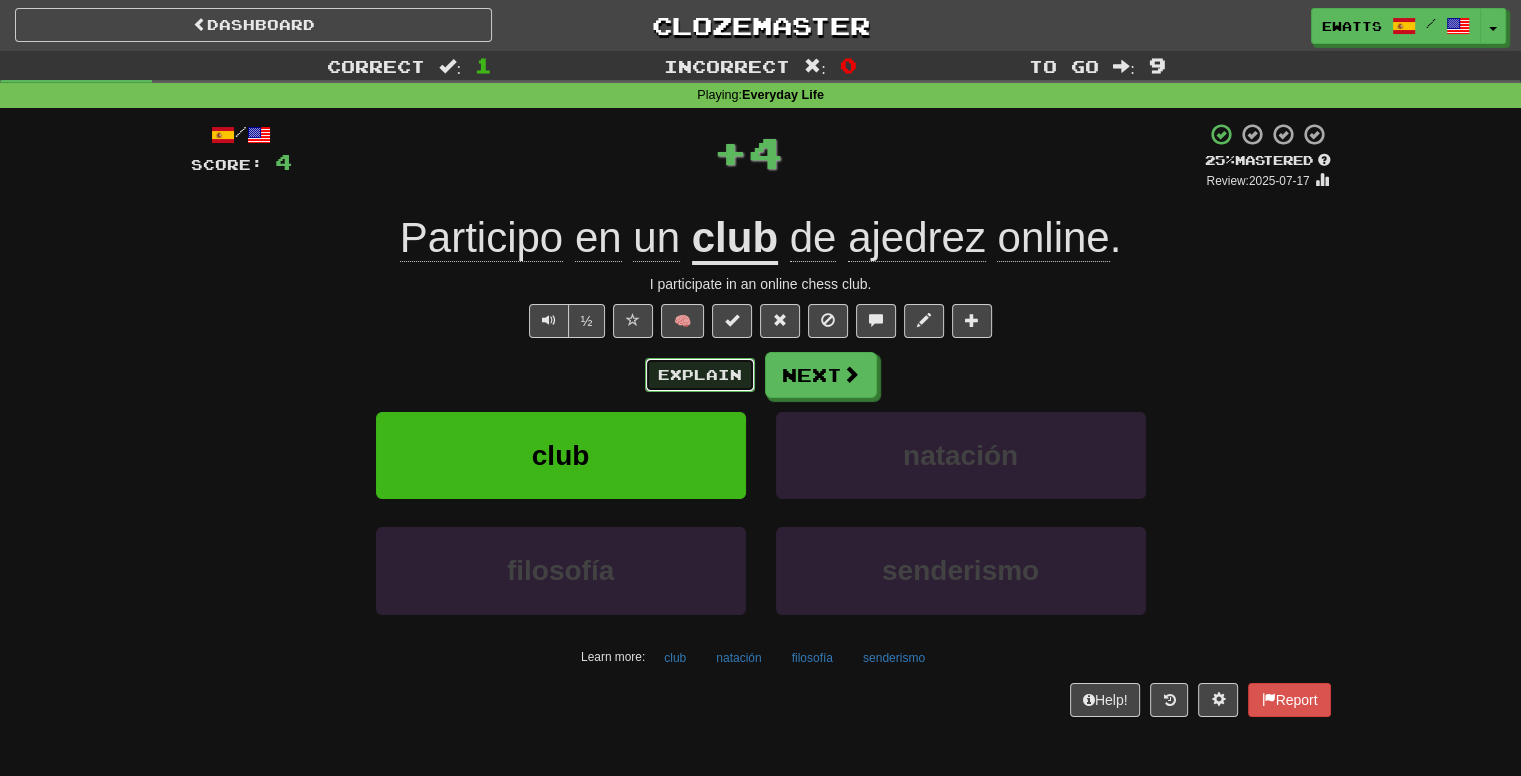 click on "Explain" at bounding box center (700, 375) 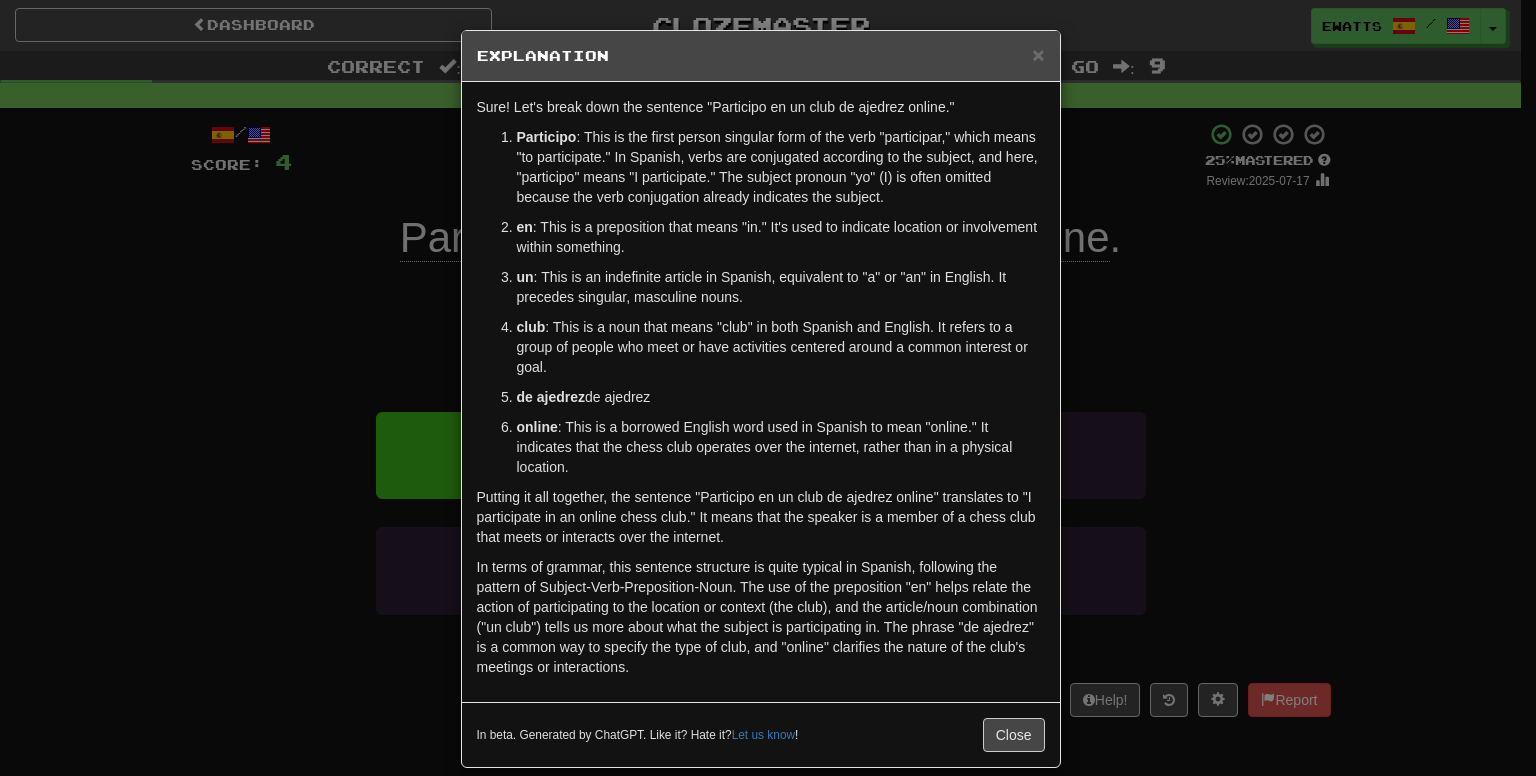 click on "× Explanation" at bounding box center (761, 56) 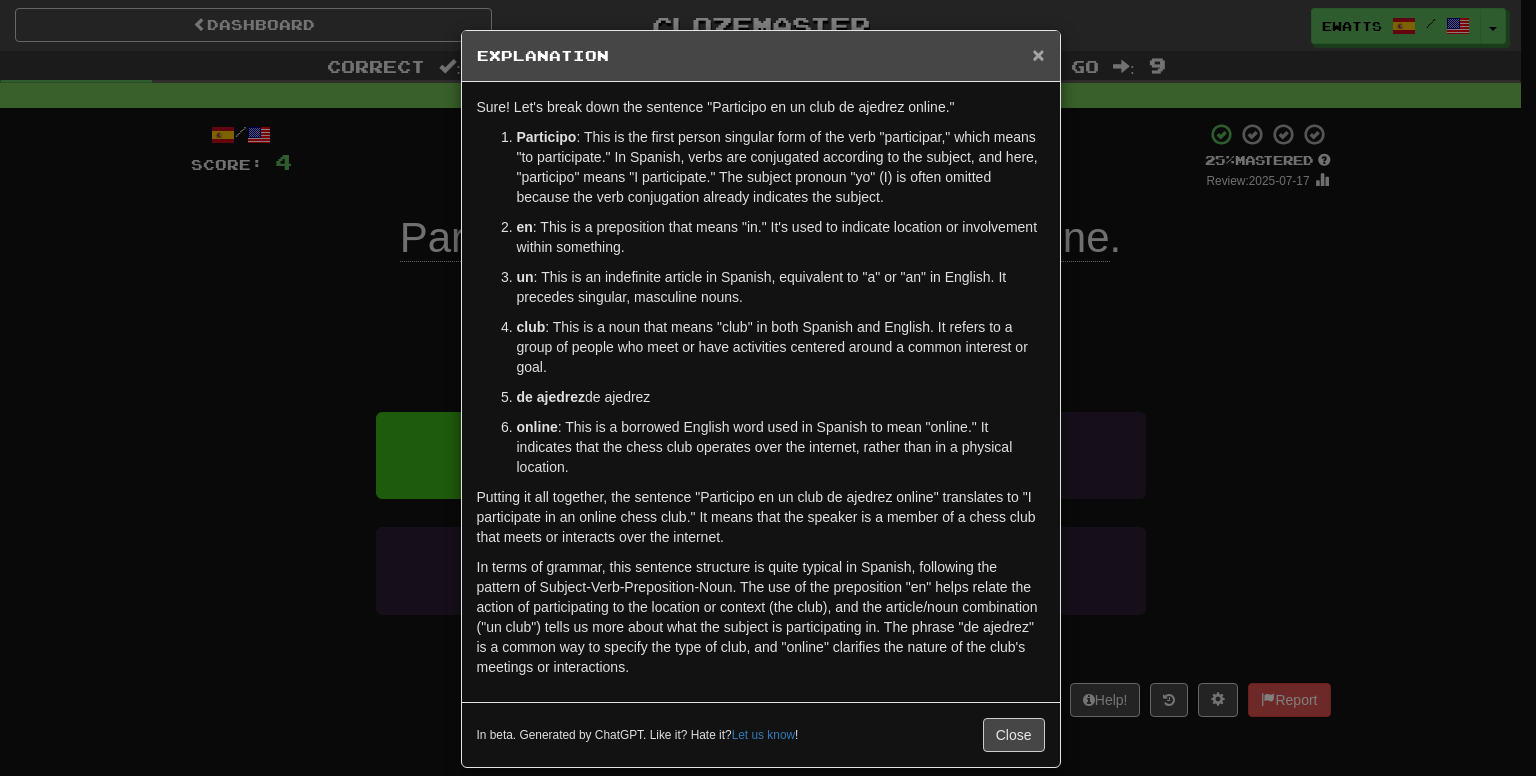 drag, startPoint x: 1036, startPoint y: 53, endPoint x: 1048, endPoint y: 46, distance: 13.892444 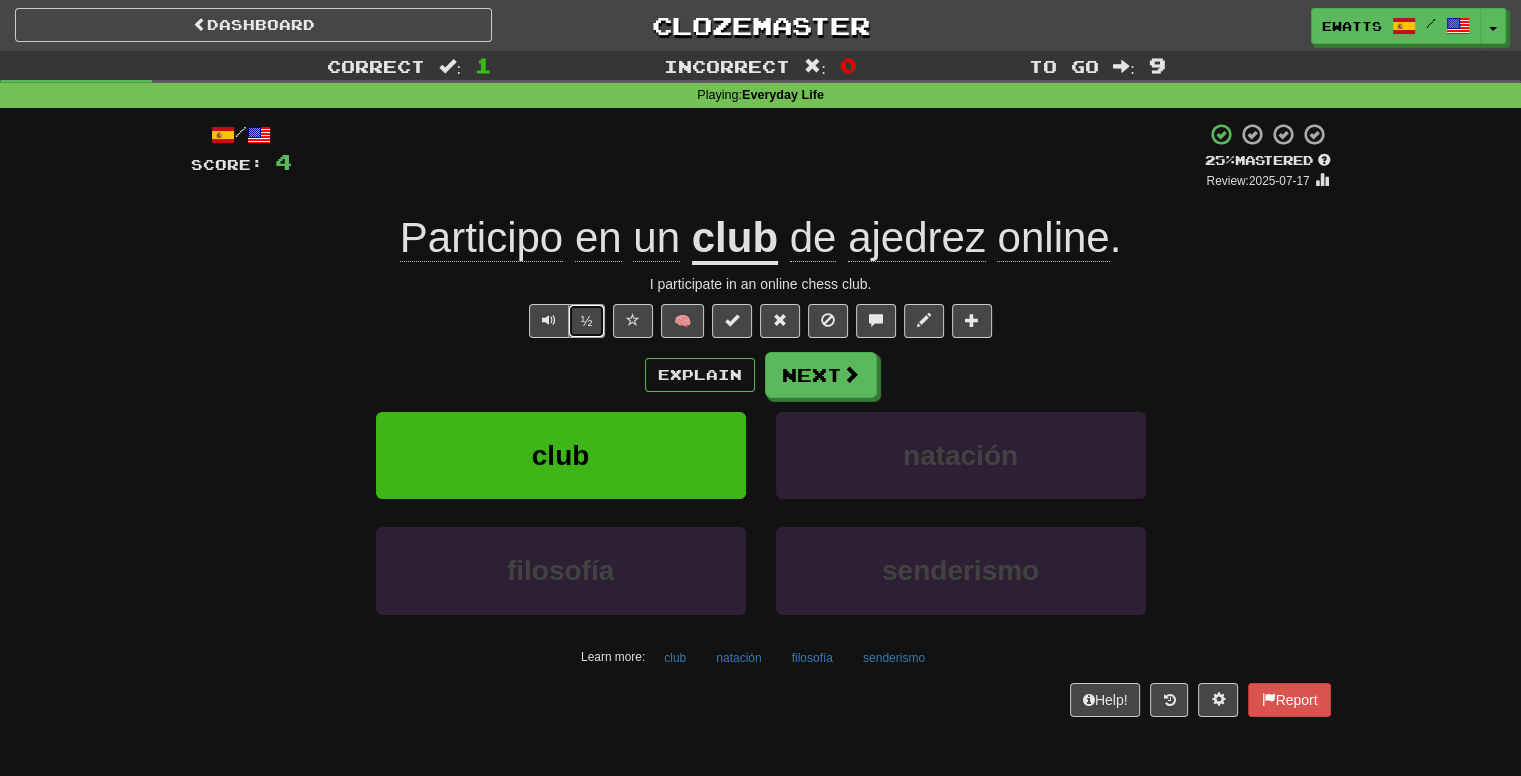 click on "½" at bounding box center [587, 321] 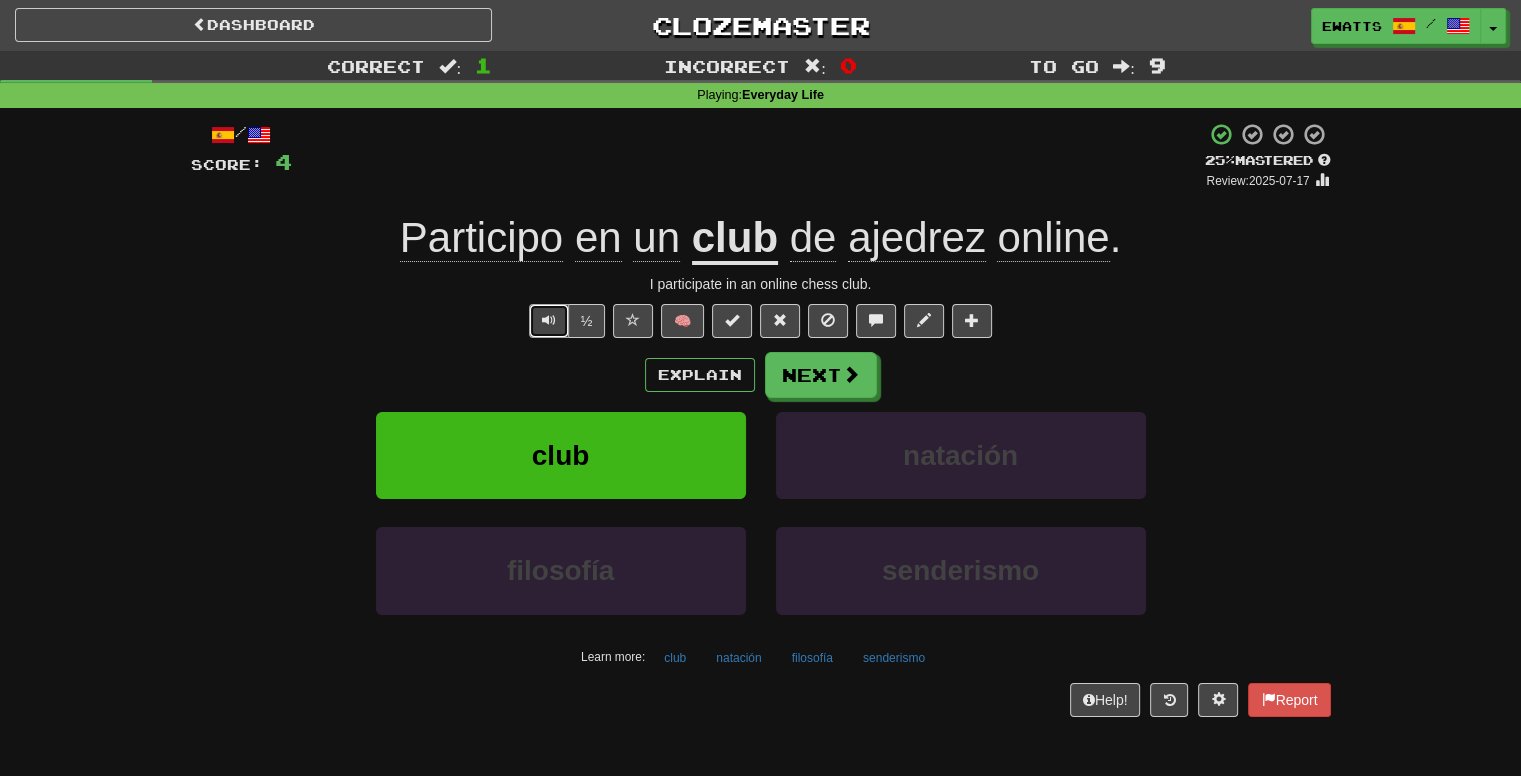 click at bounding box center [549, 321] 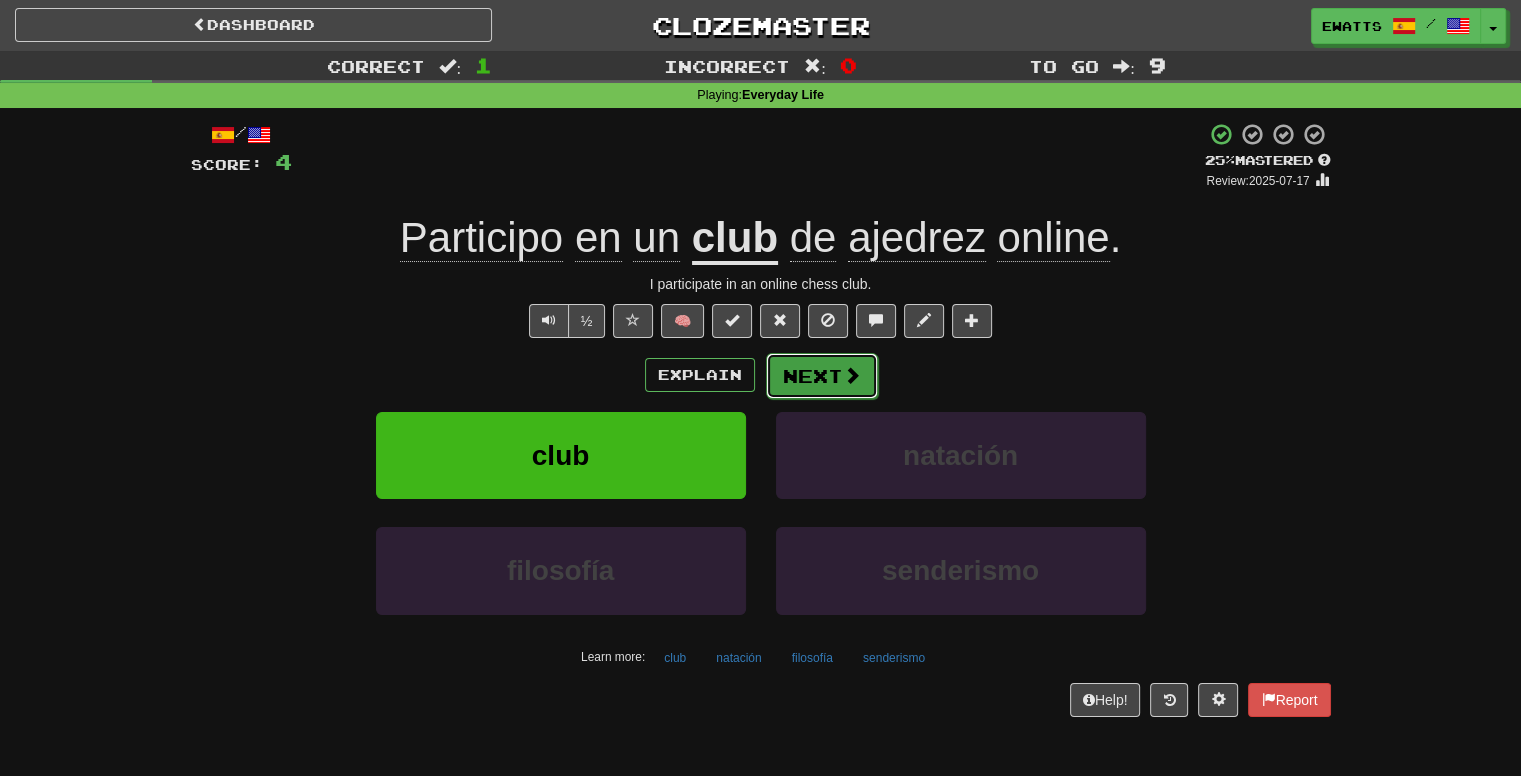 click at bounding box center (852, 375) 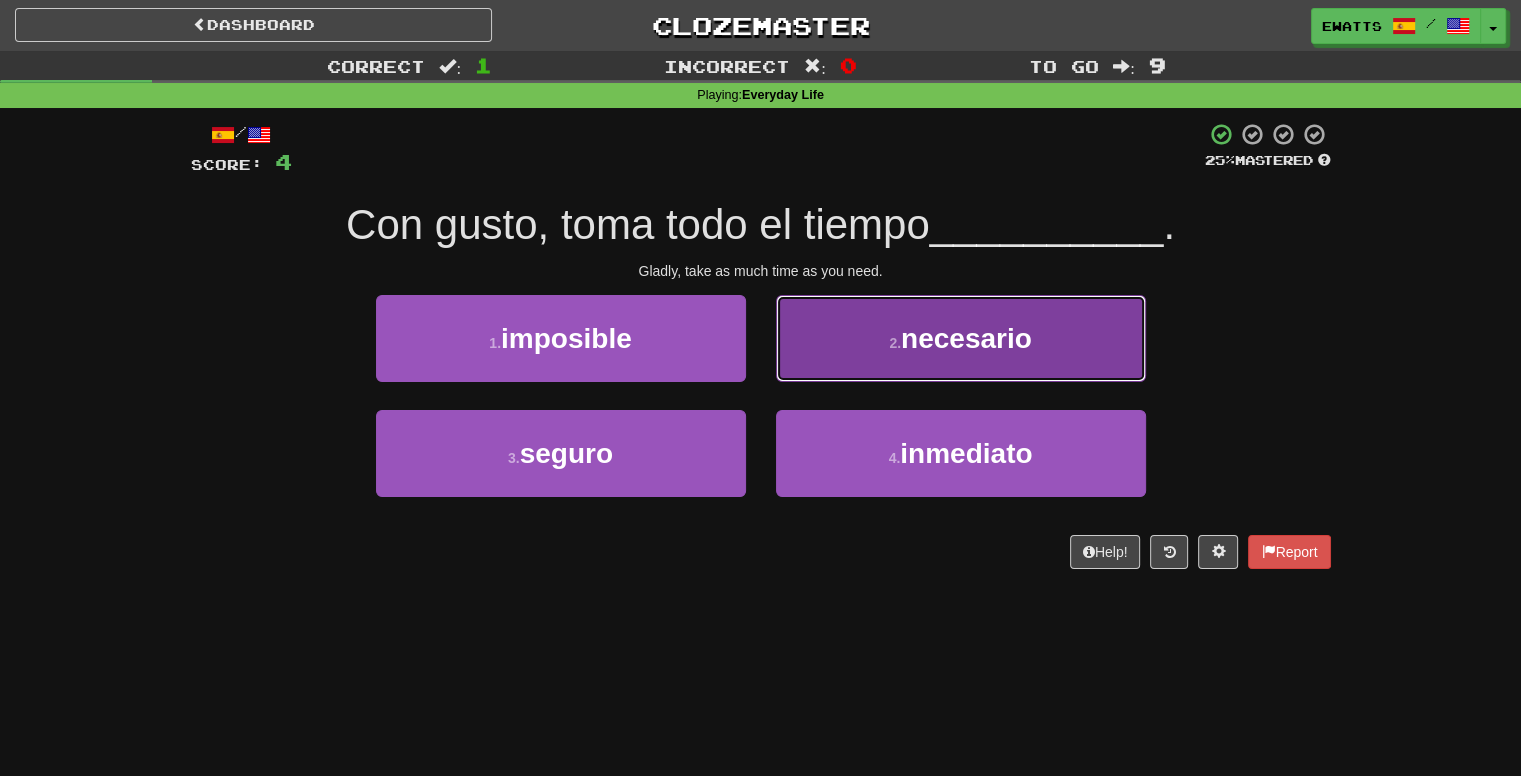 click on "necesario" at bounding box center [966, 338] 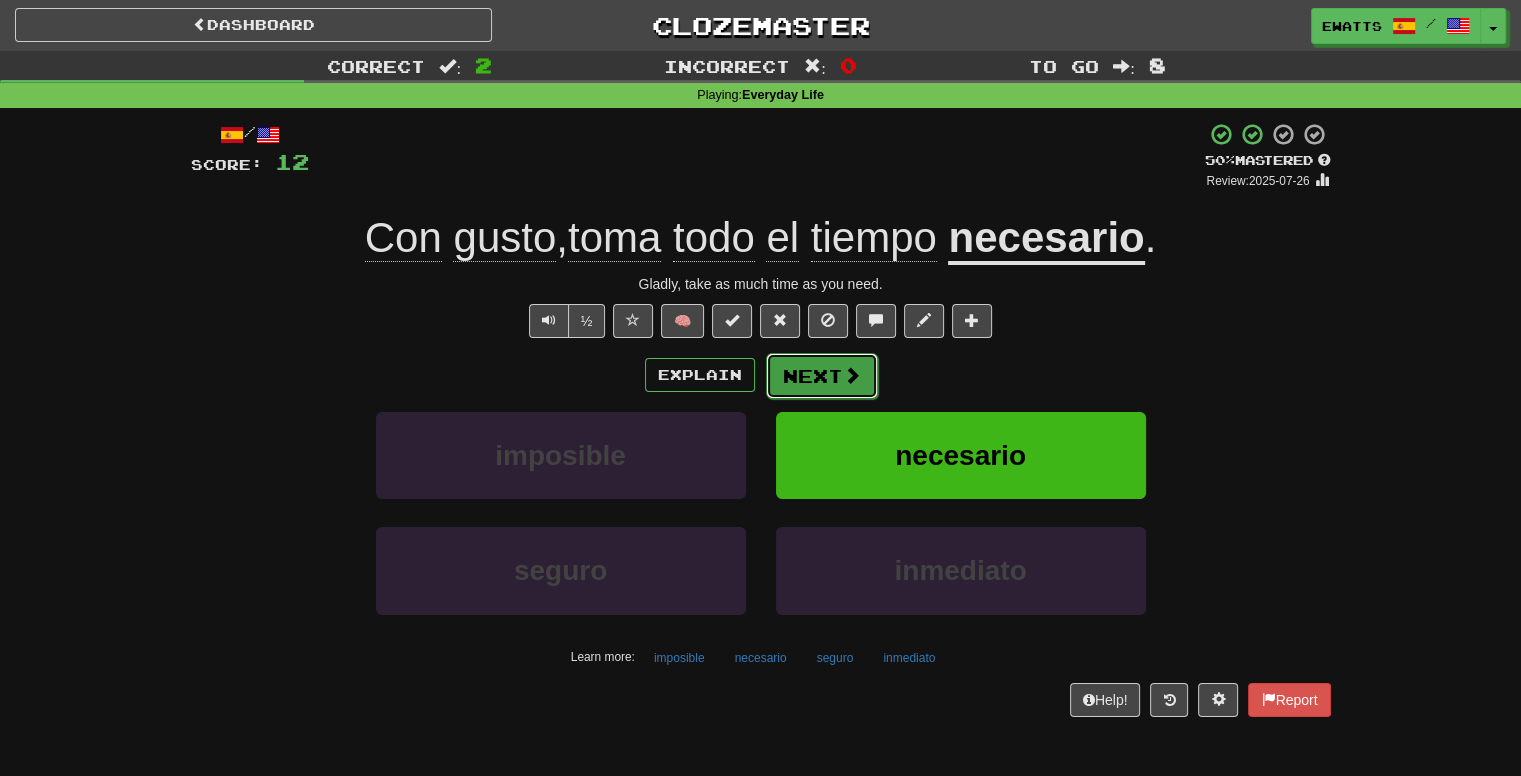 click on "Next" at bounding box center (822, 376) 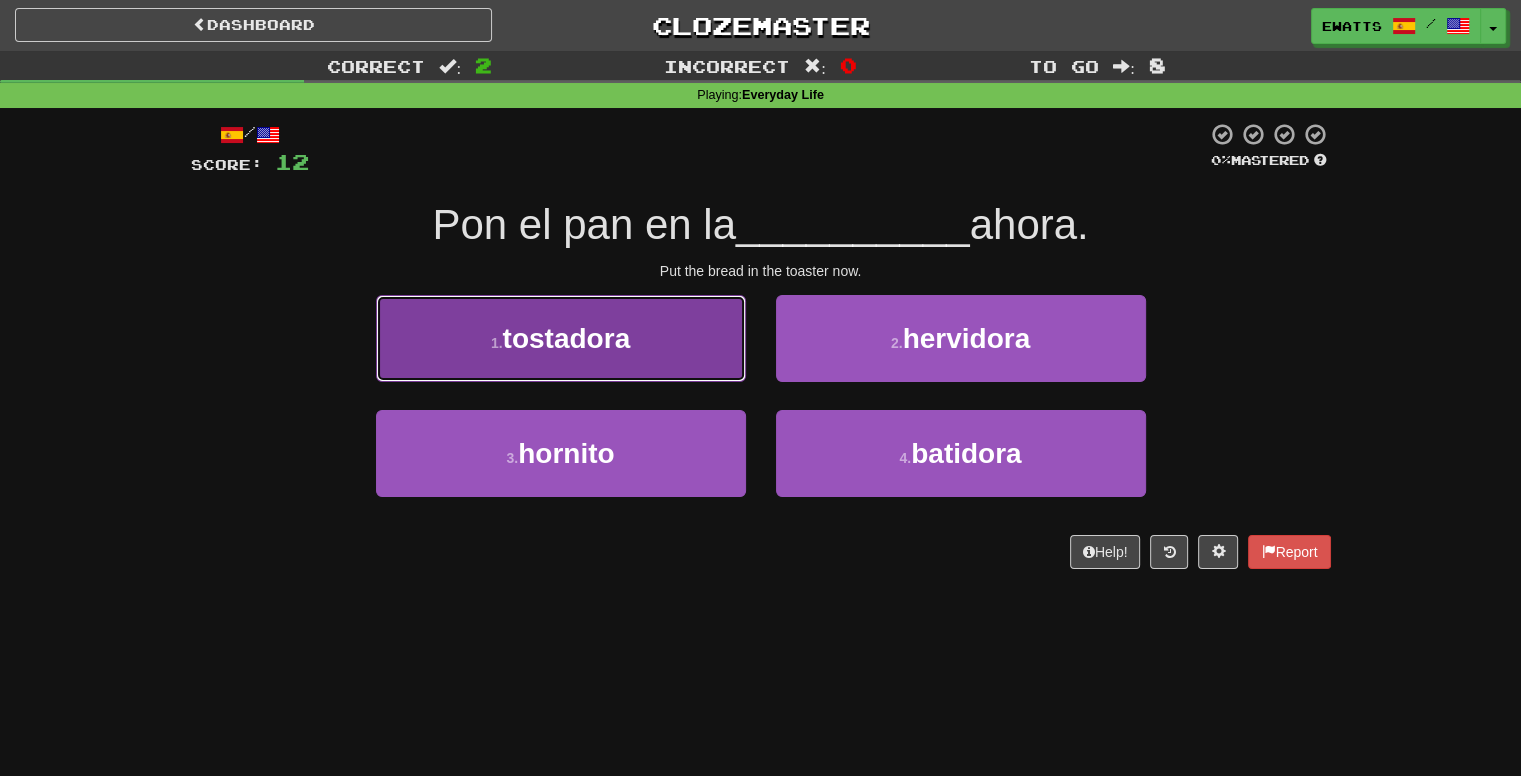 click on "tostadora" at bounding box center [567, 338] 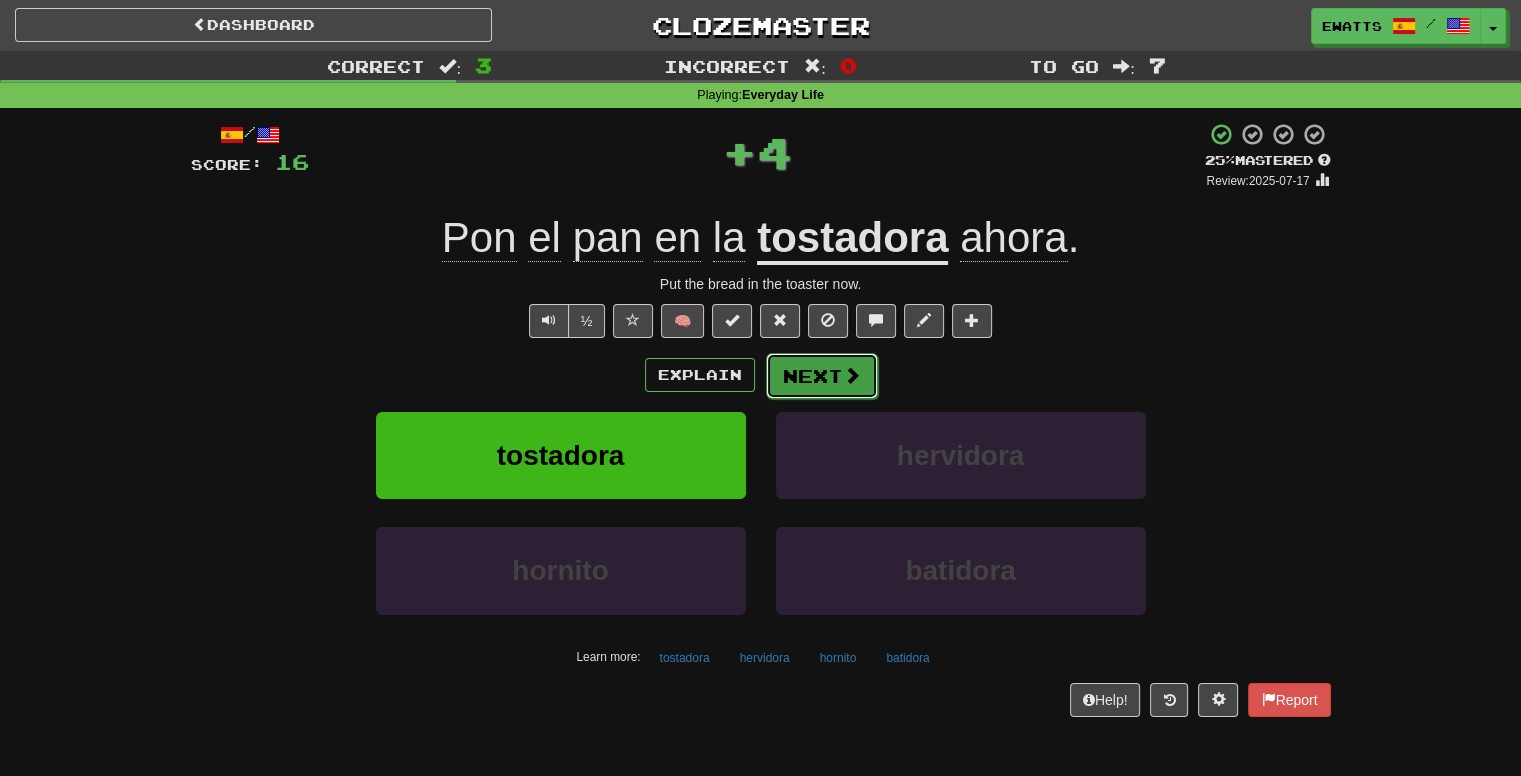 click on "Next" at bounding box center [822, 376] 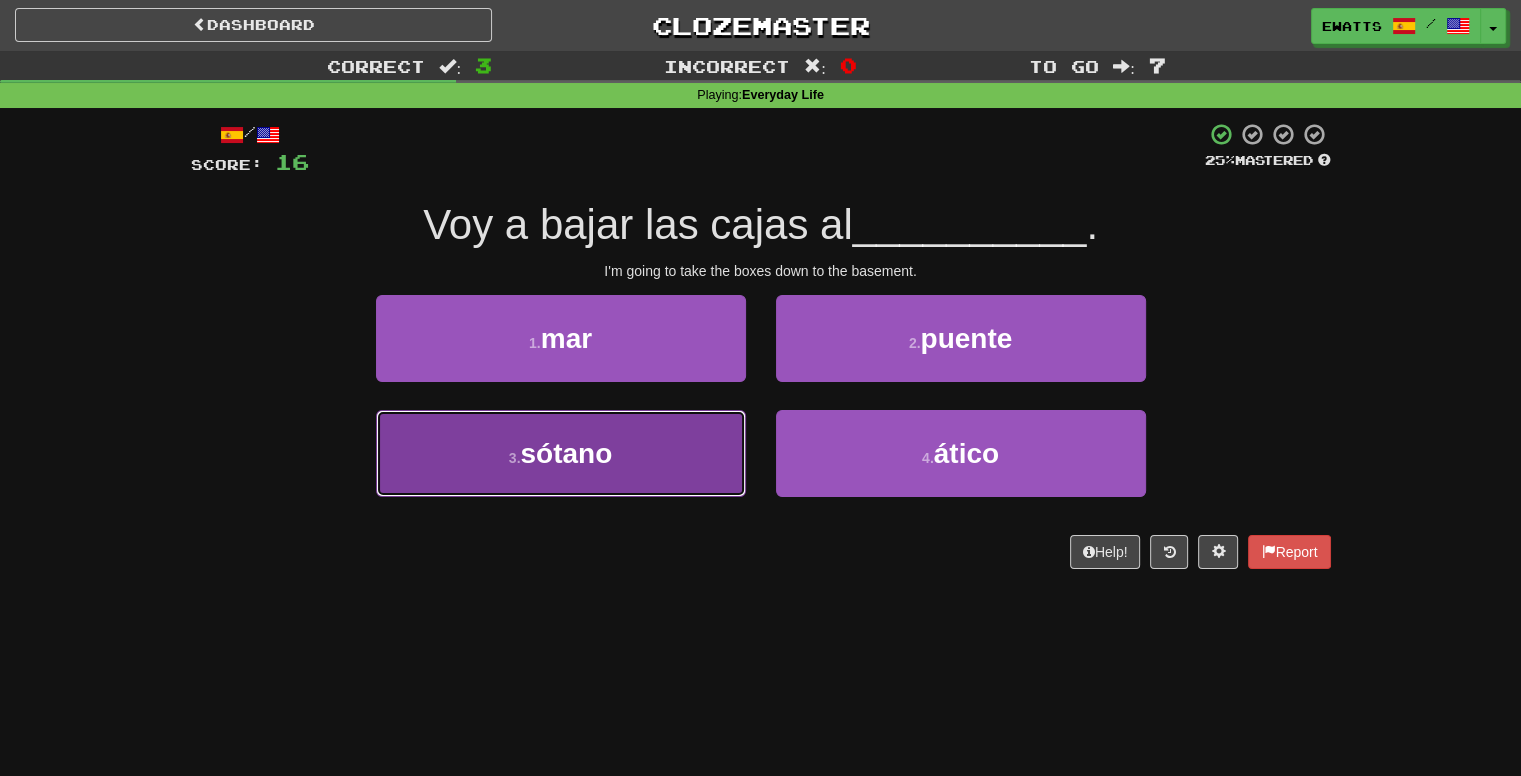 click on "sótano" at bounding box center (566, 453) 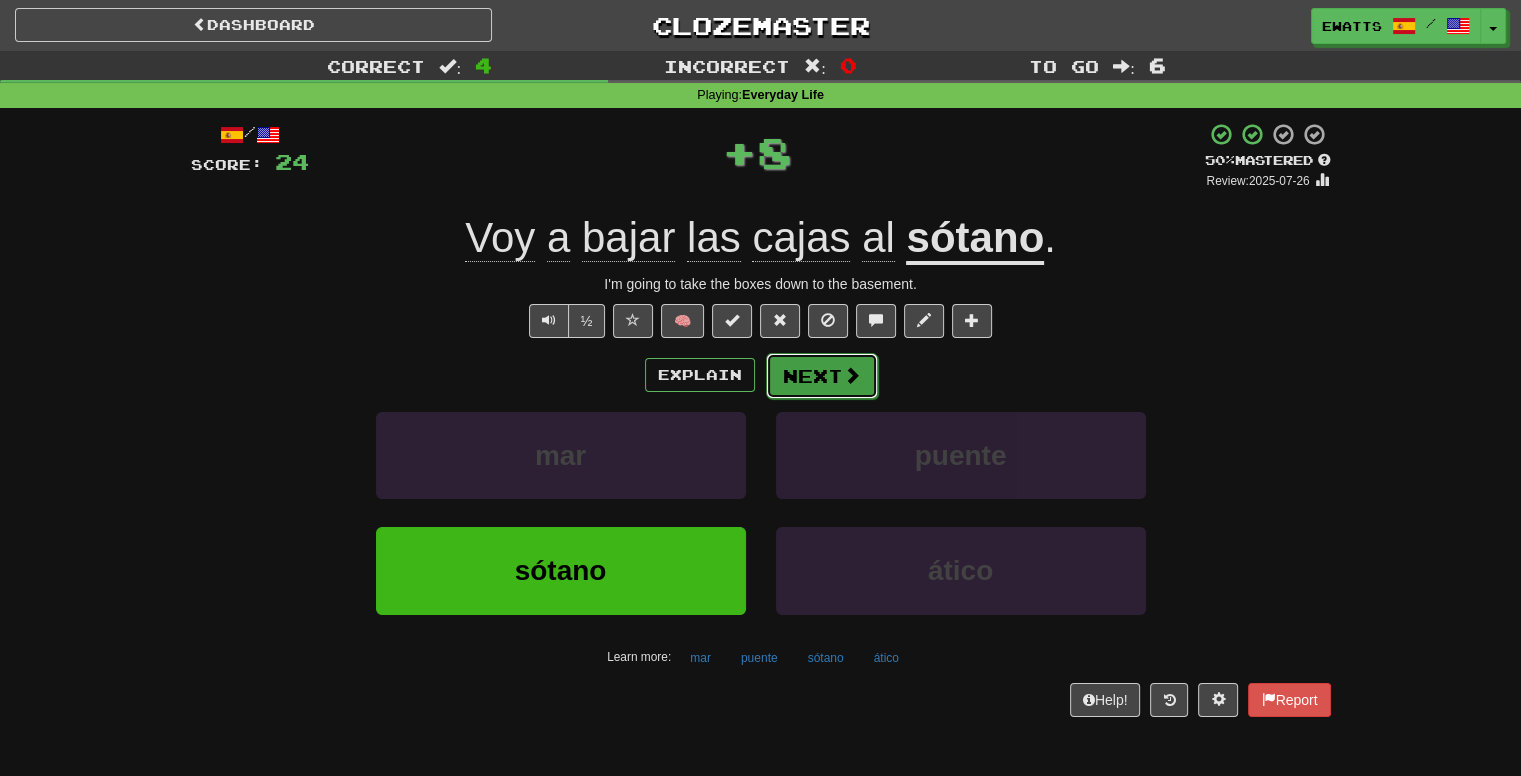 click on "Next" at bounding box center [822, 376] 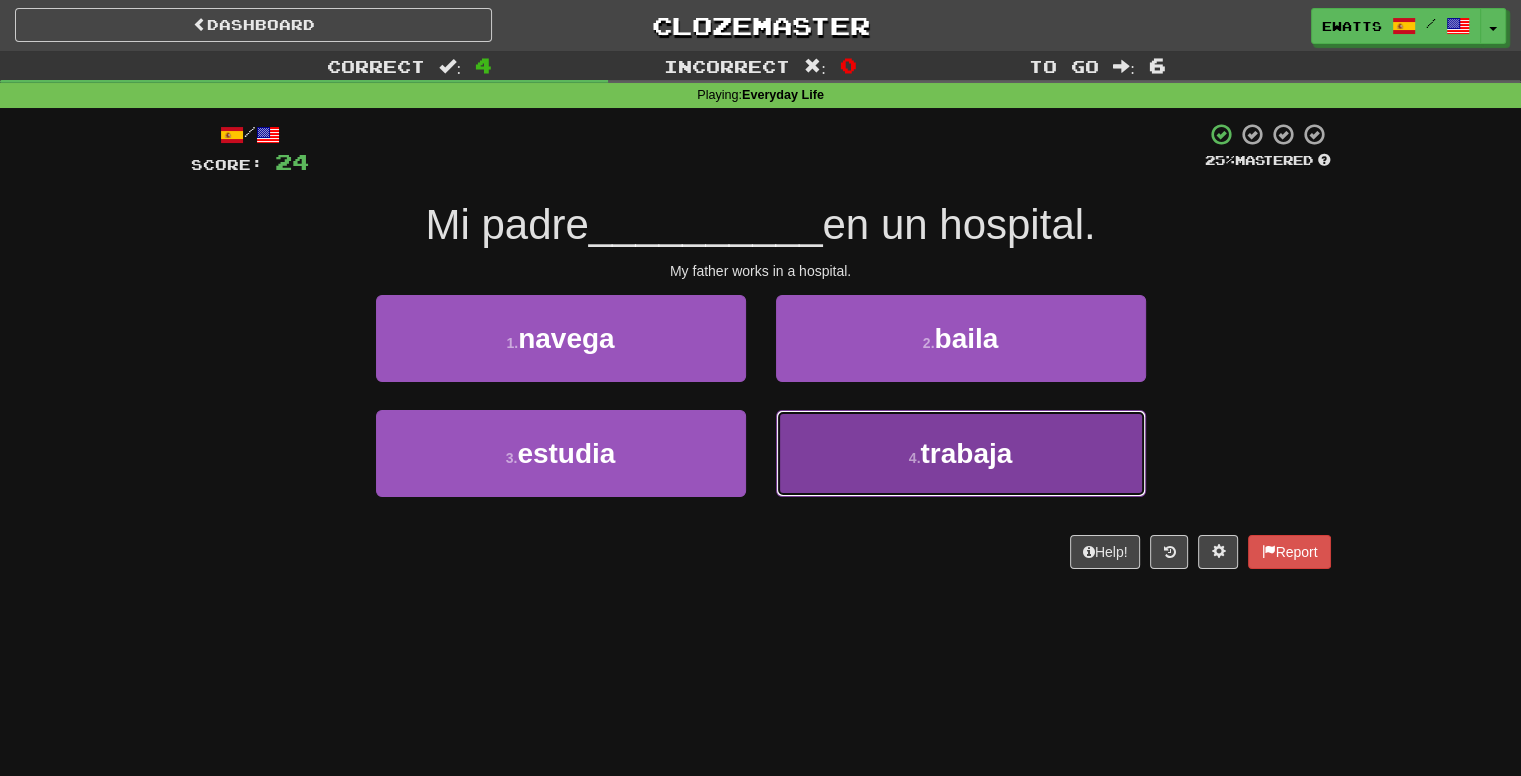 click on "trabaja" at bounding box center [966, 453] 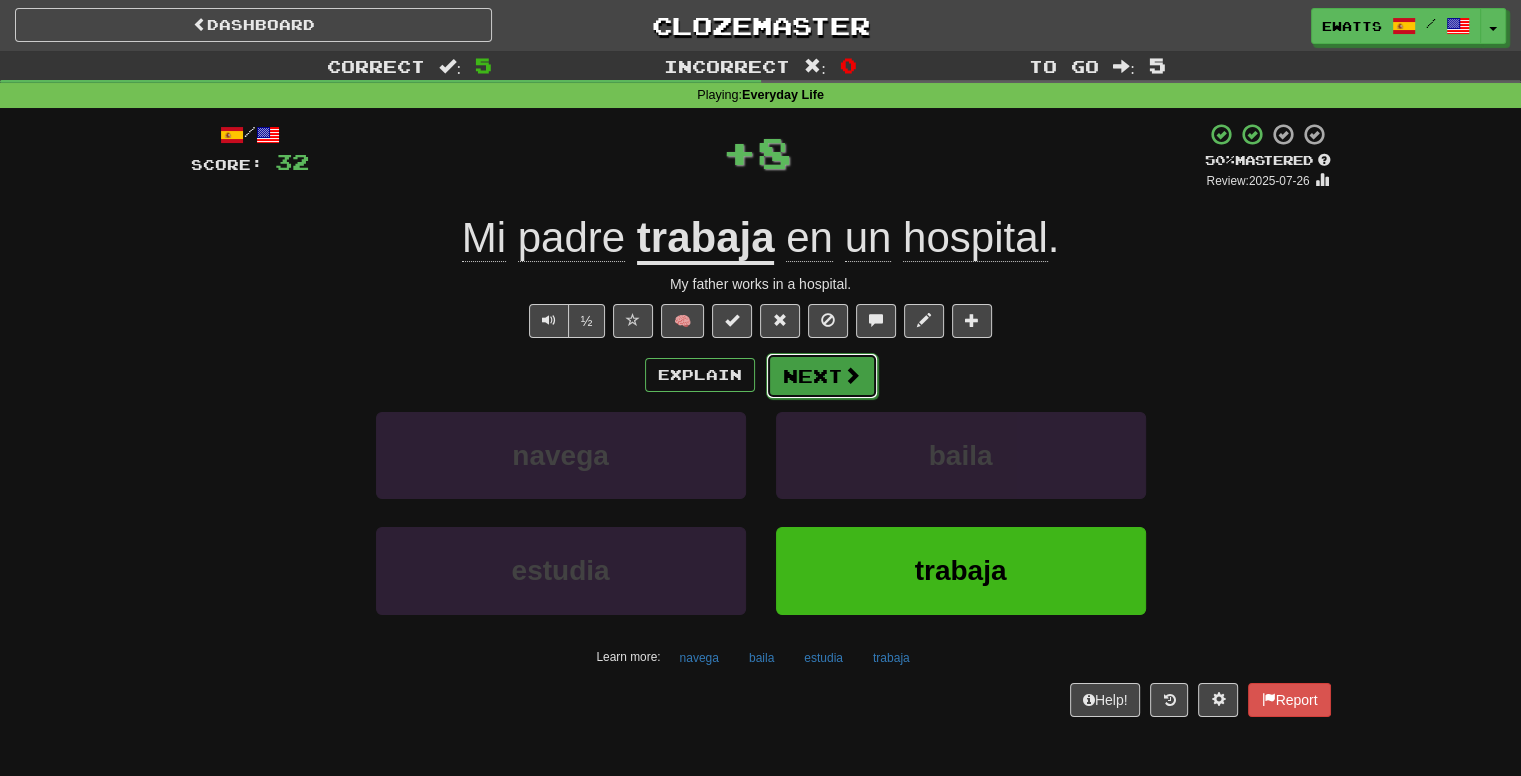 click at bounding box center (852, 375) 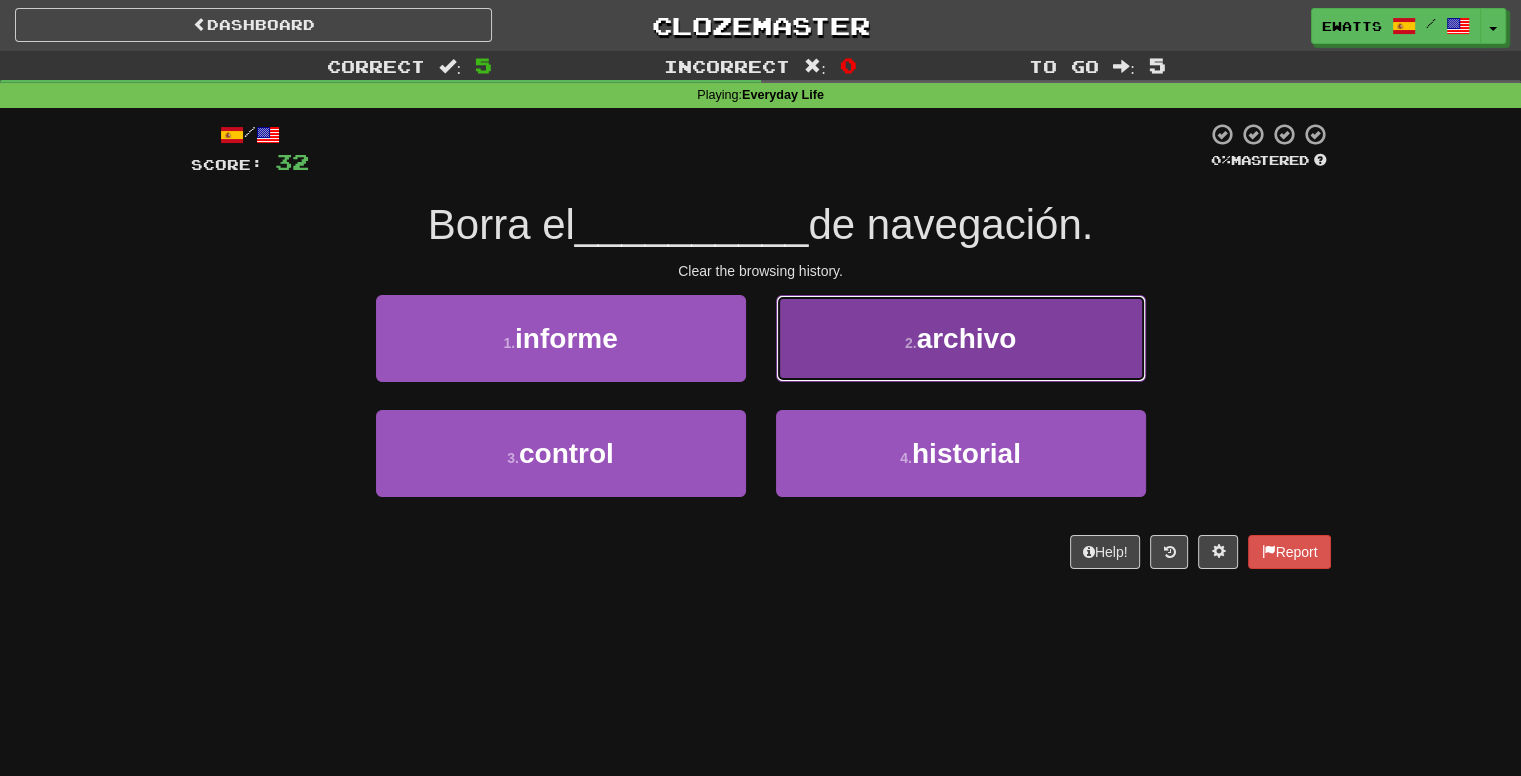 click on "archivo" at bounding box center (967, 338) 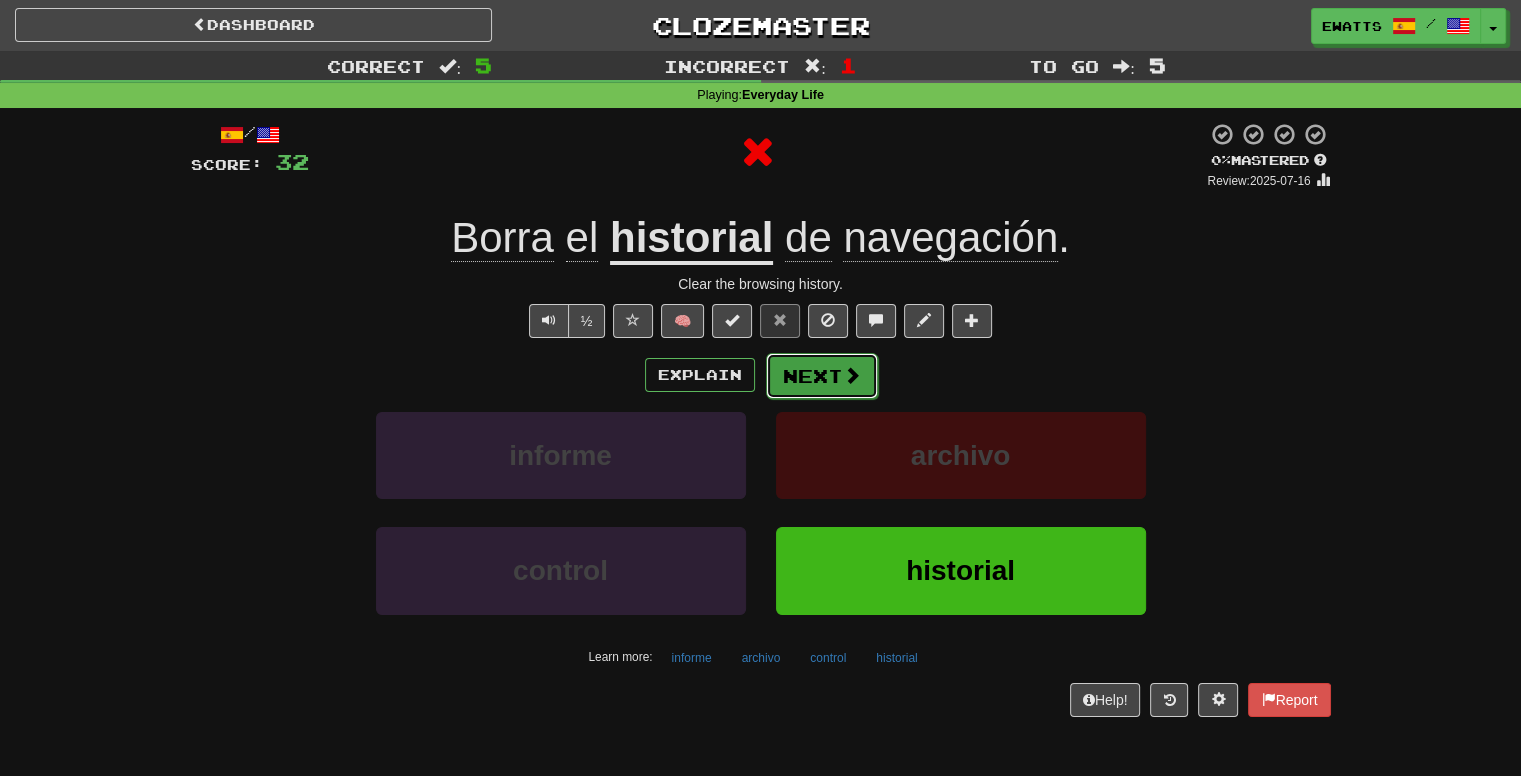 click on "Next" at bounding box center (822, 376) 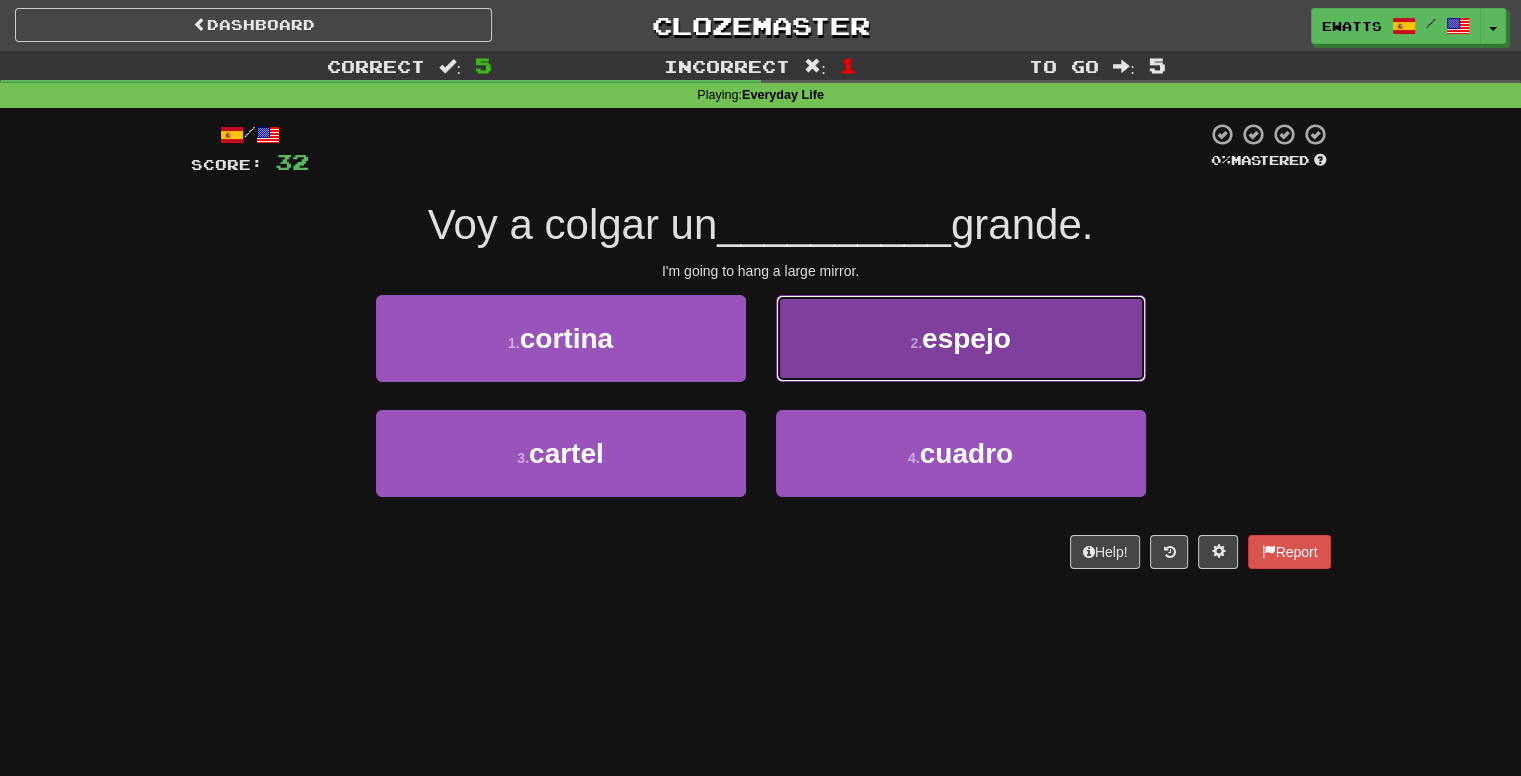 click on "espejo" at bounding box center [966, 338] 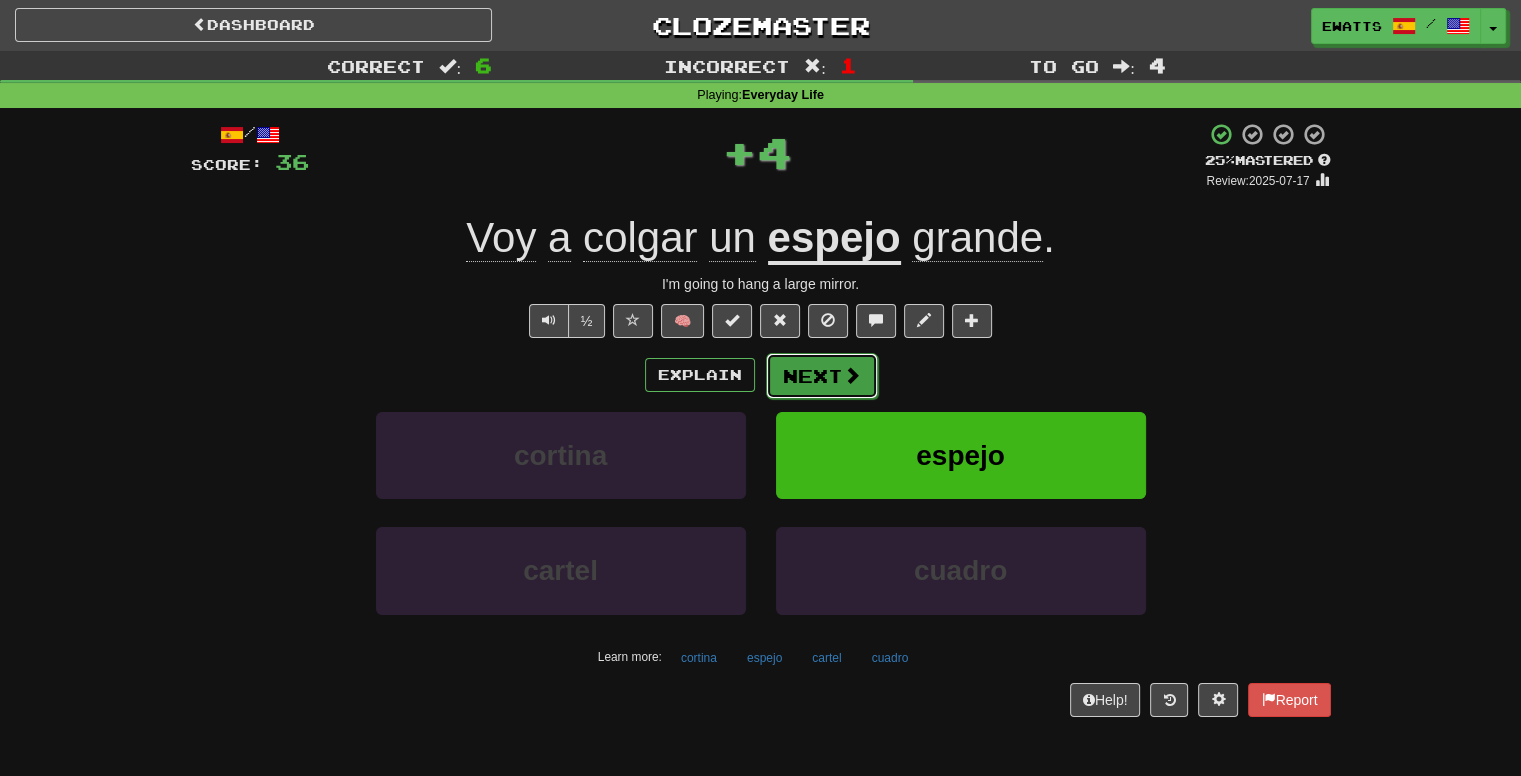 click on "Next" at bounding box center [822, 376] 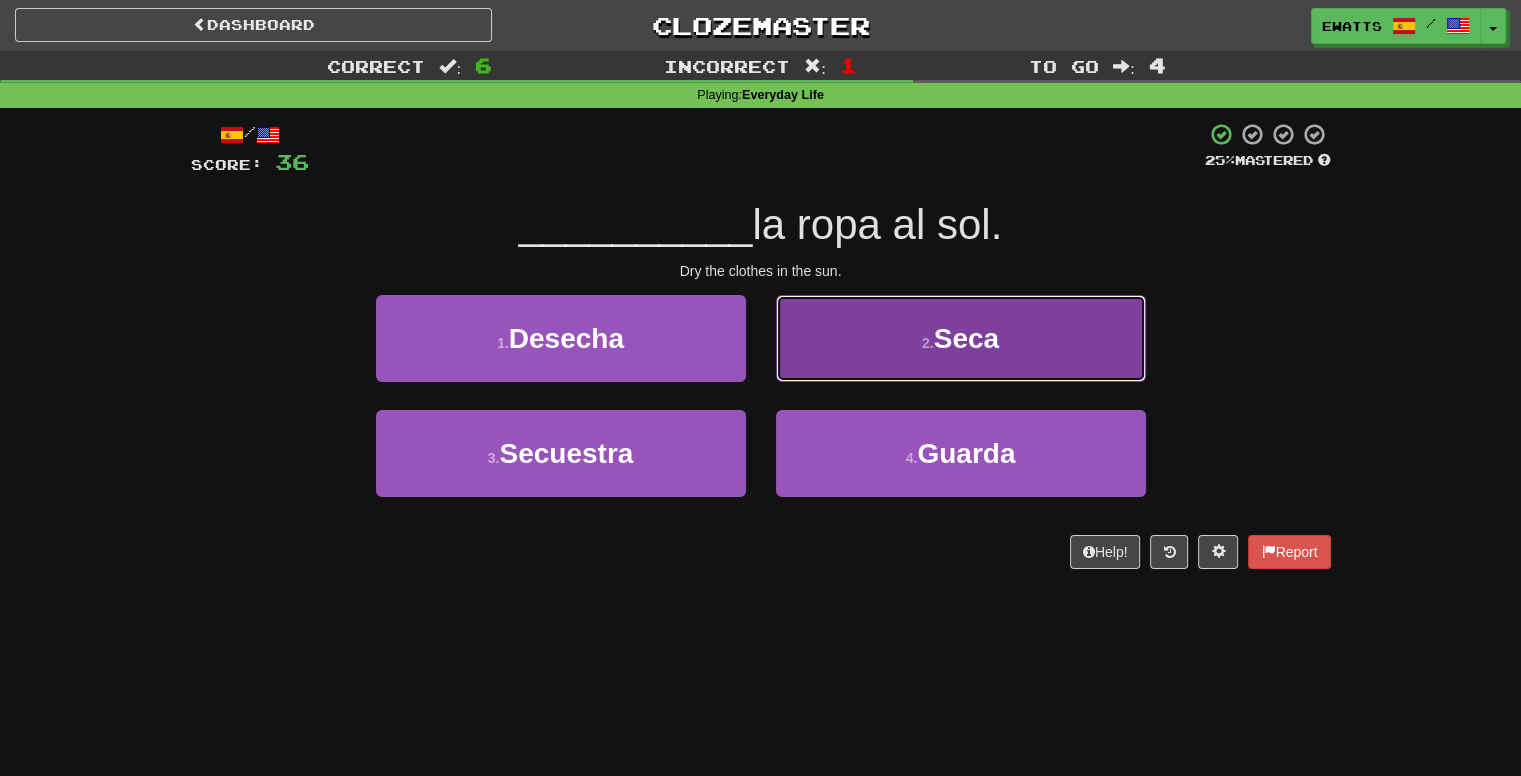 click on "Seca" at bounding box center (966, 338) 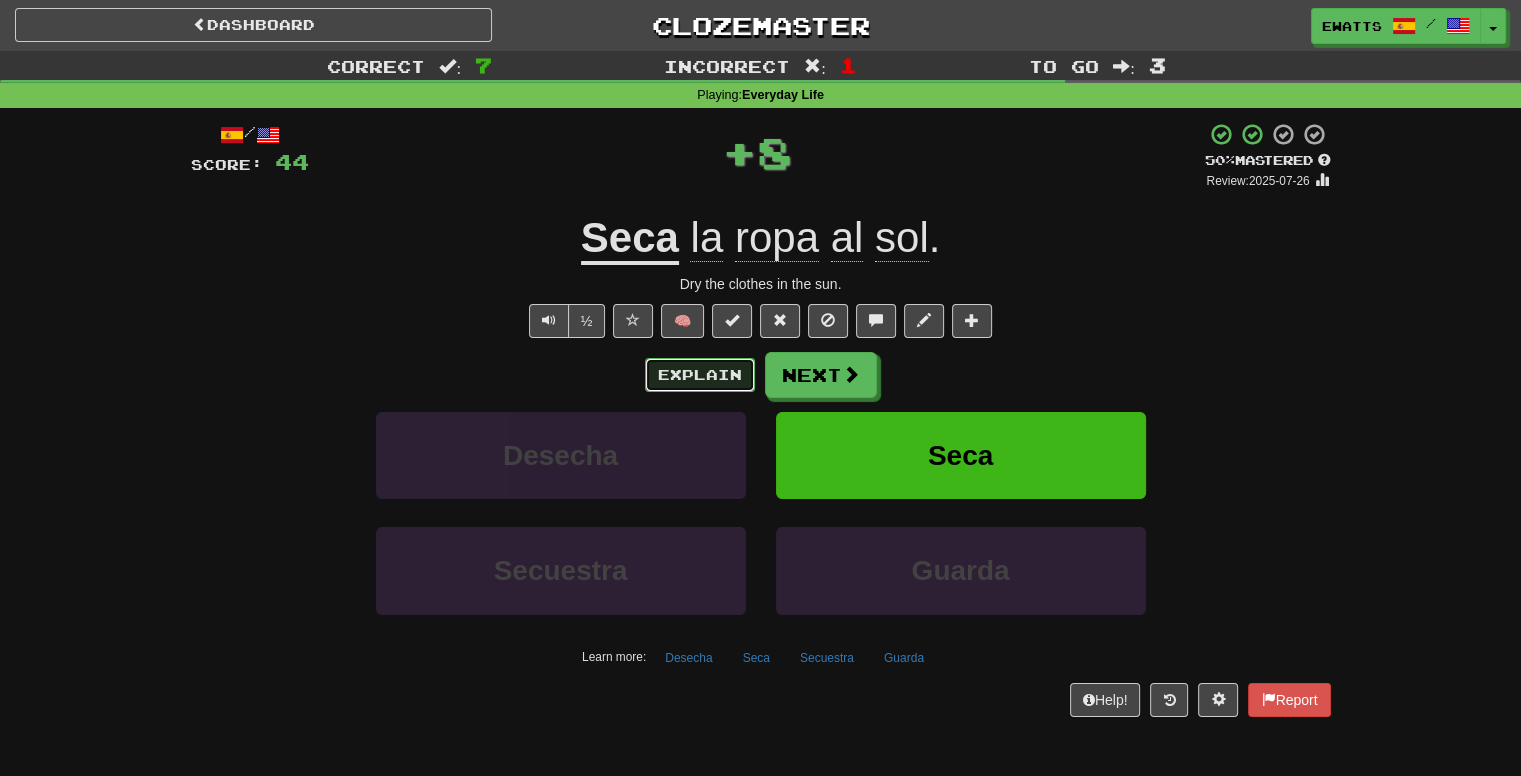 click on "Explain" at bounding box center [700, 375] 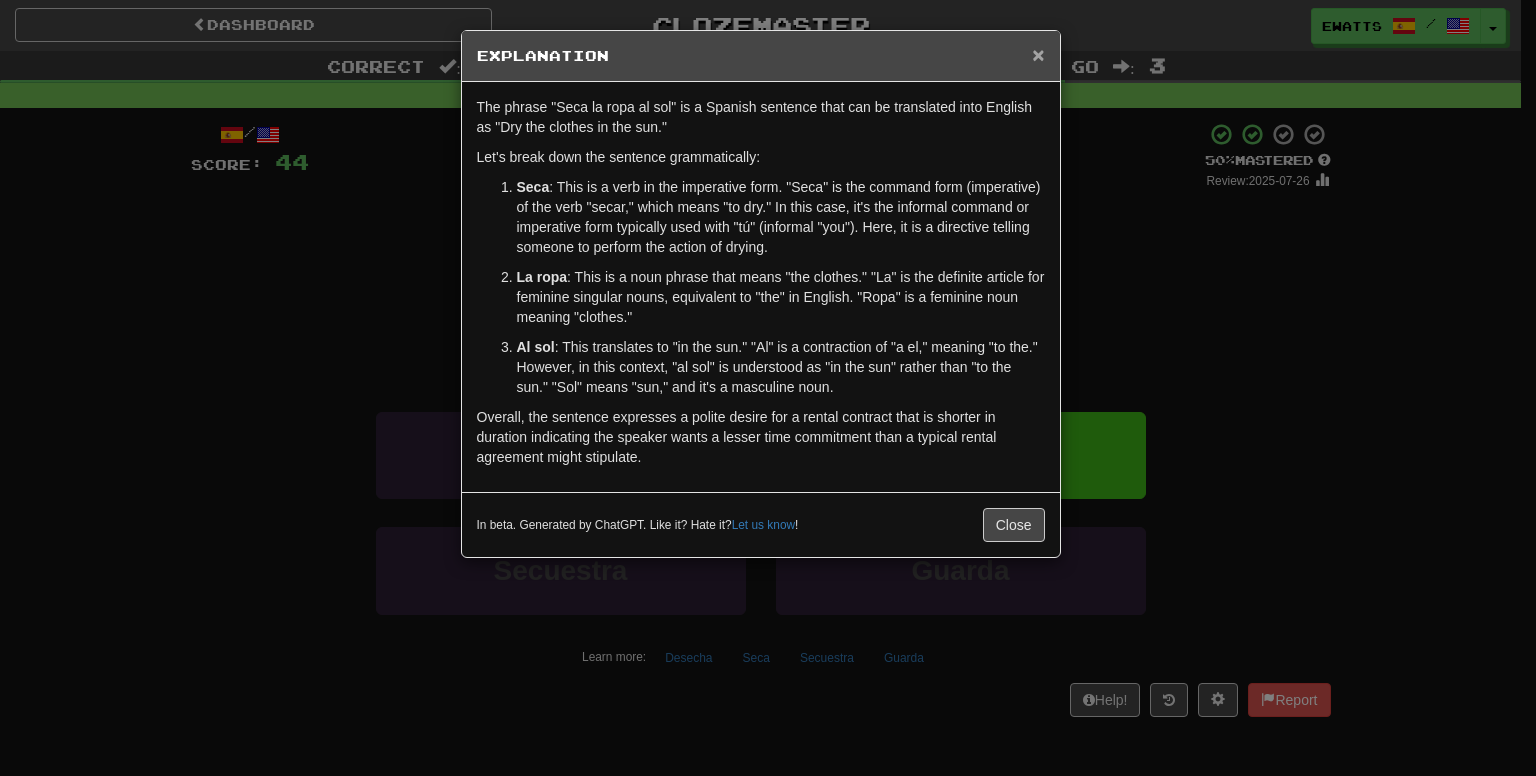 click on "×" at bounding box center [1038, 54] 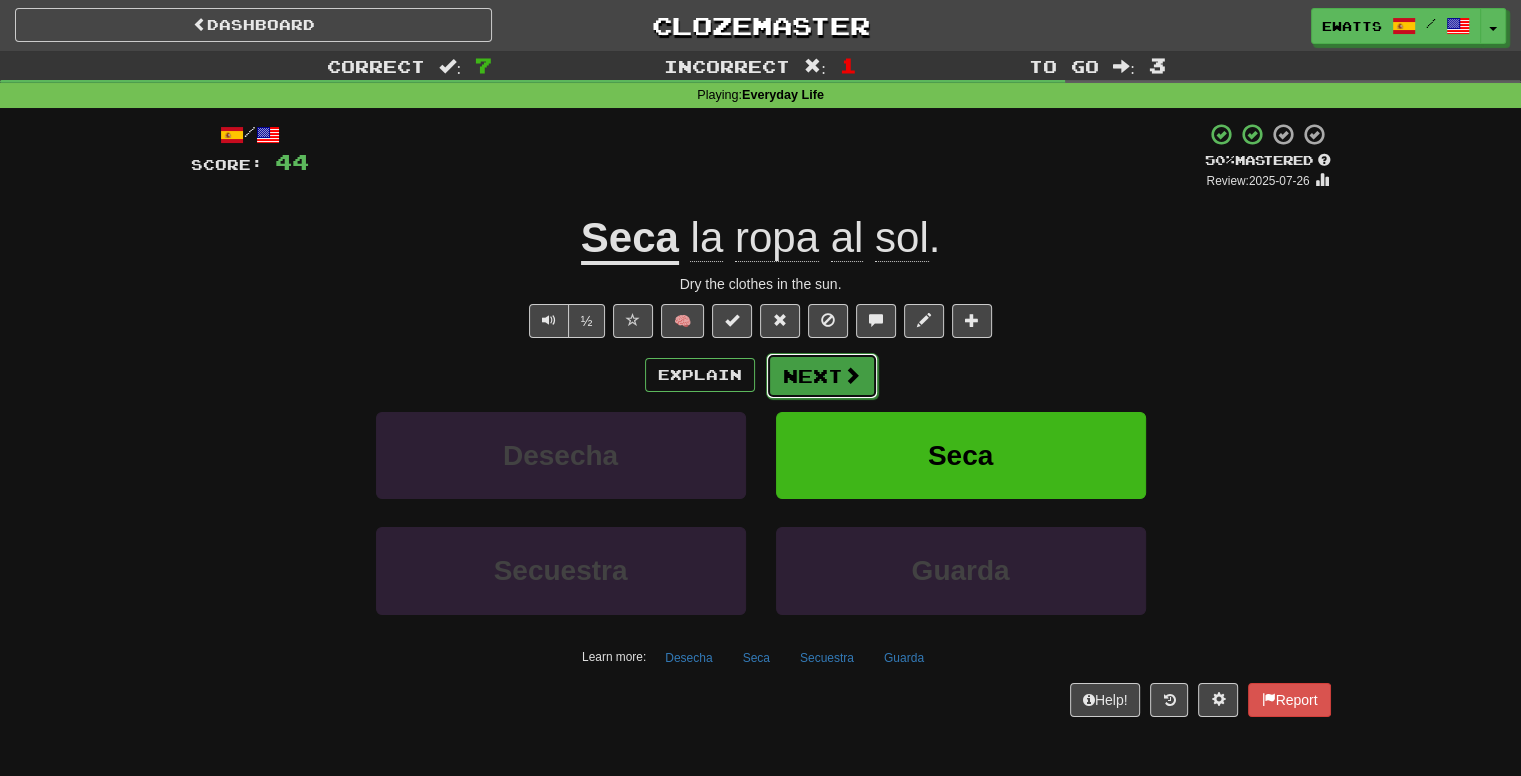click on "Next" at bounding box center (822, 376) 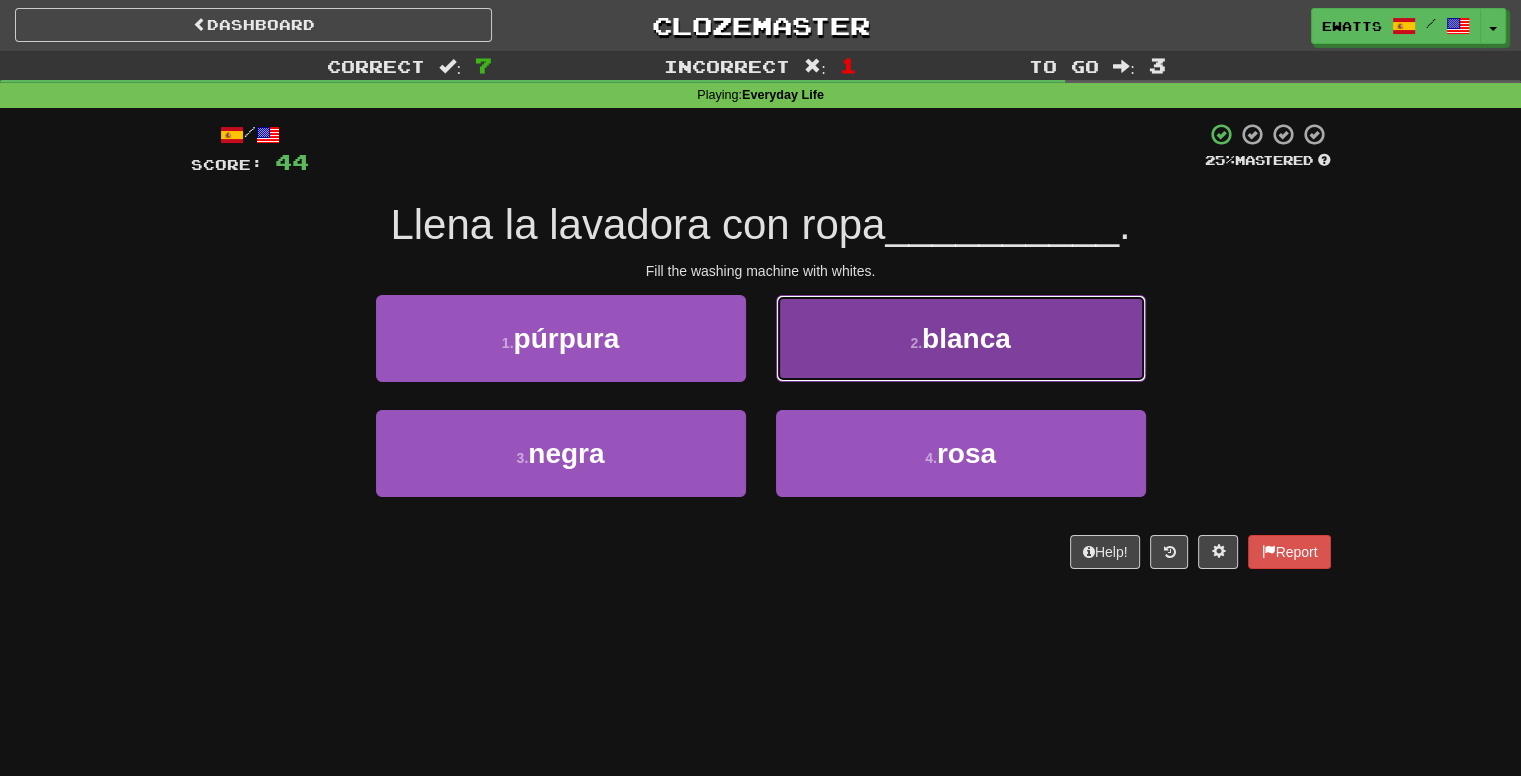click on "blanca" at bounding box center [966, 338] 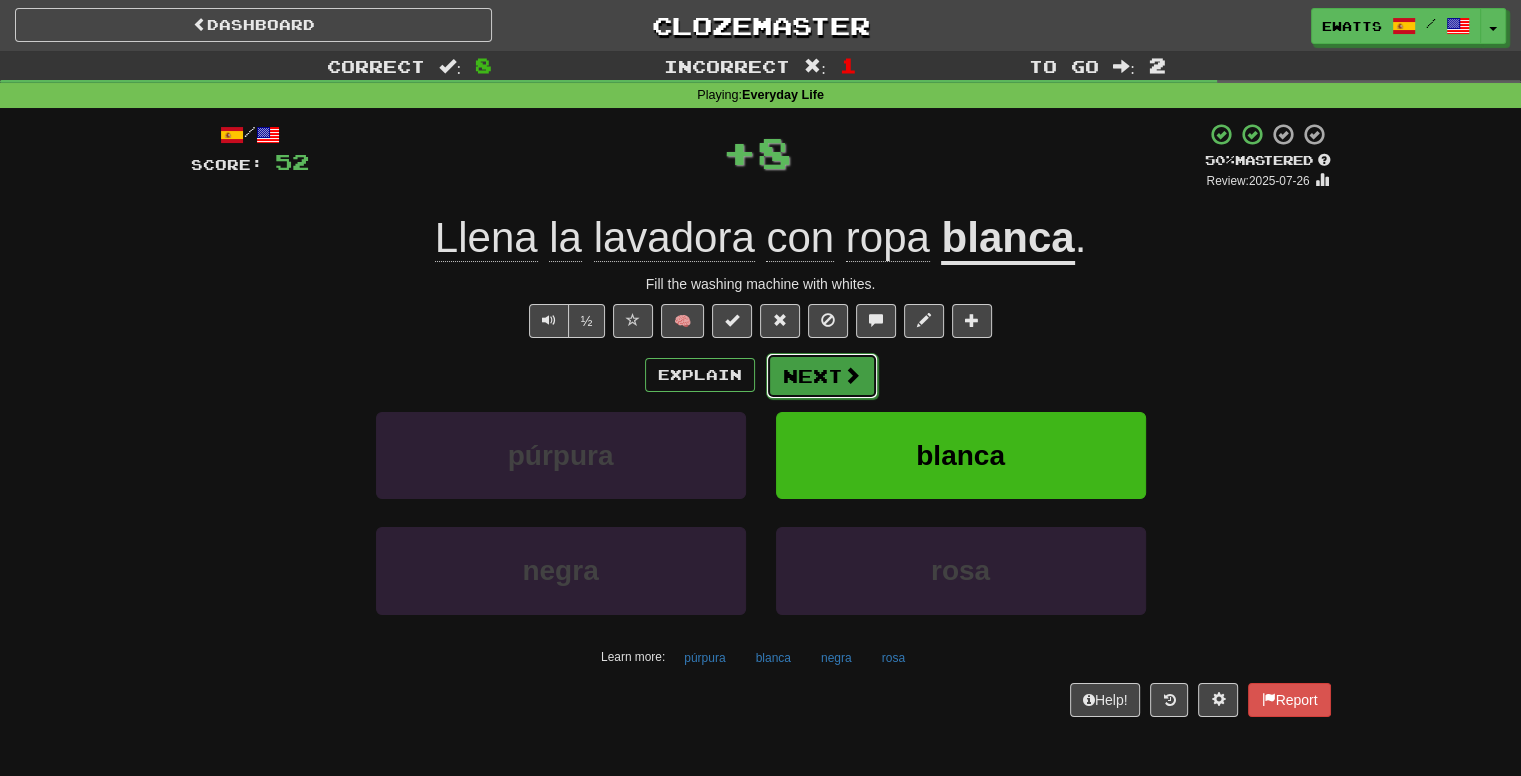 click on "Next" at bounding box center (822, 376) 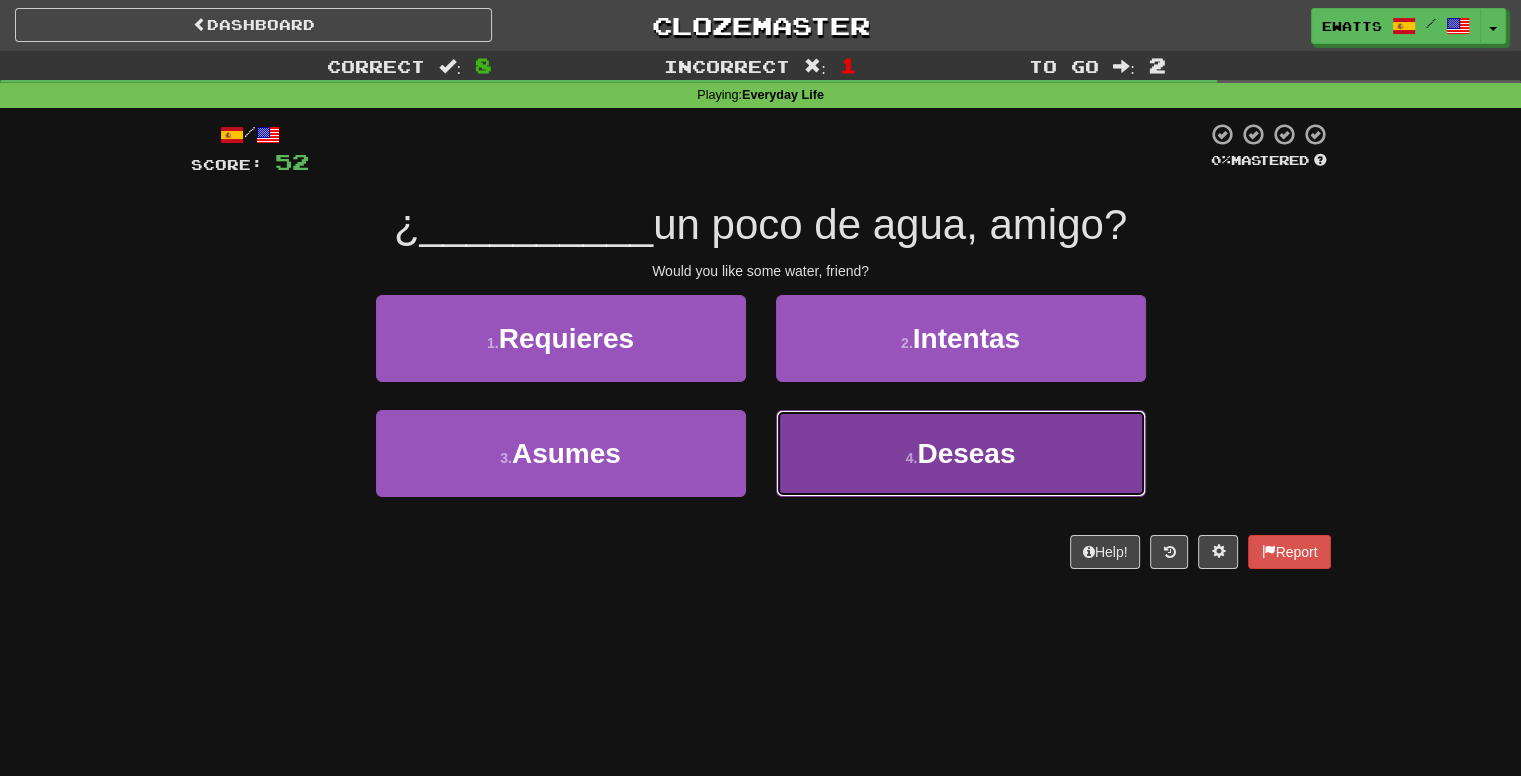 click on "Deseas" at bounding box center [966, 453] 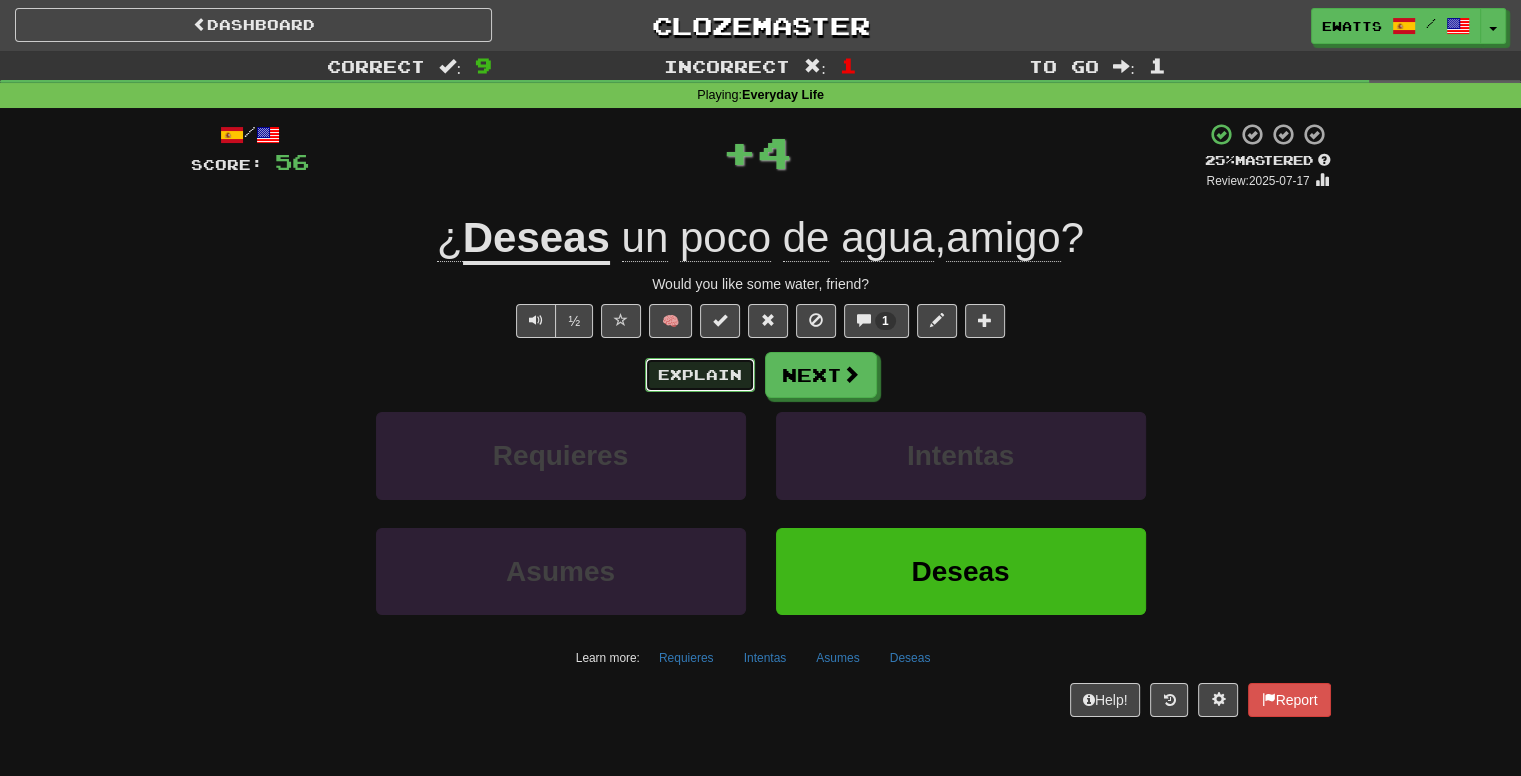 click on "Explain" at bounding box center [700, 375] 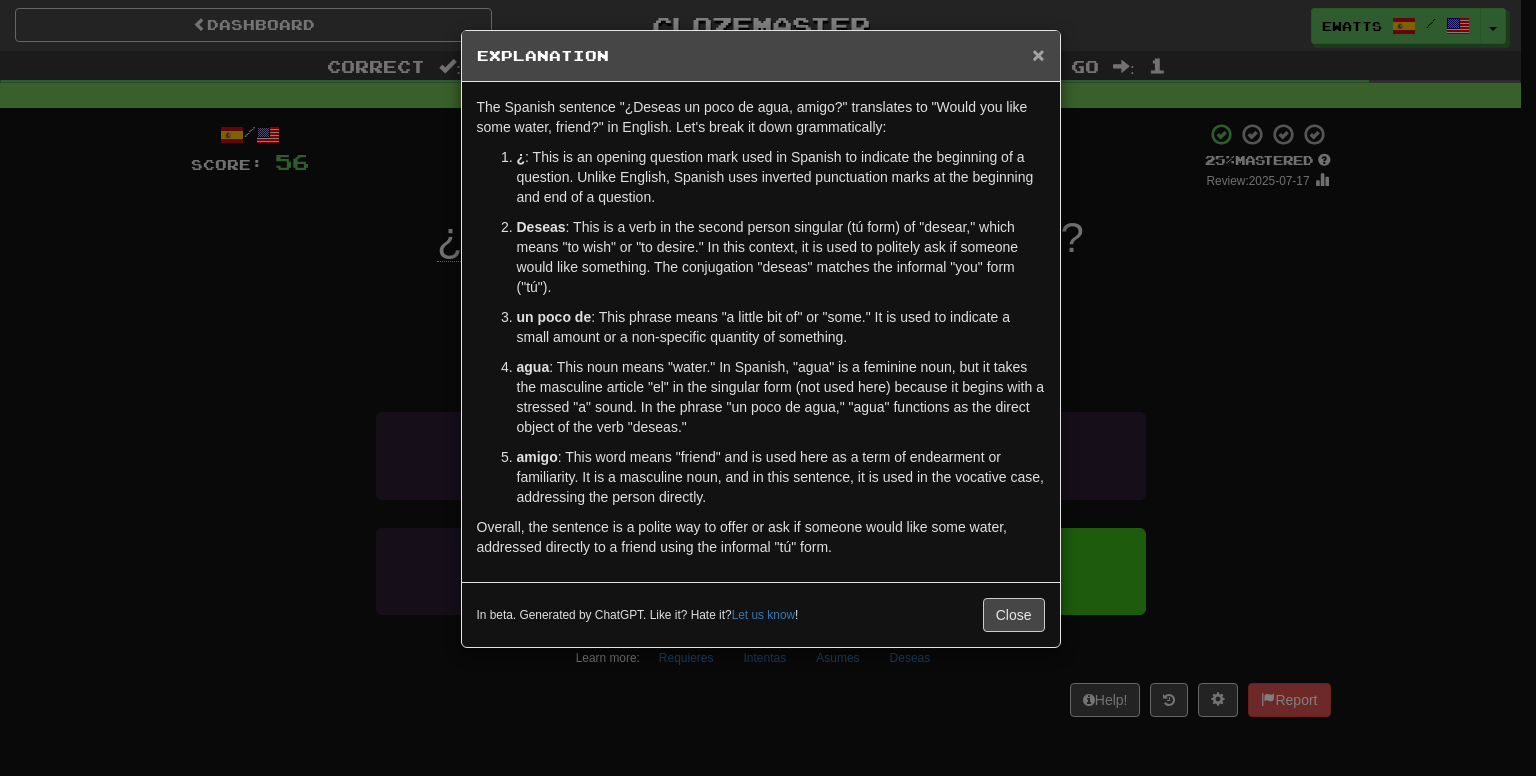 click on "×" at bounding box center [1038, 54] 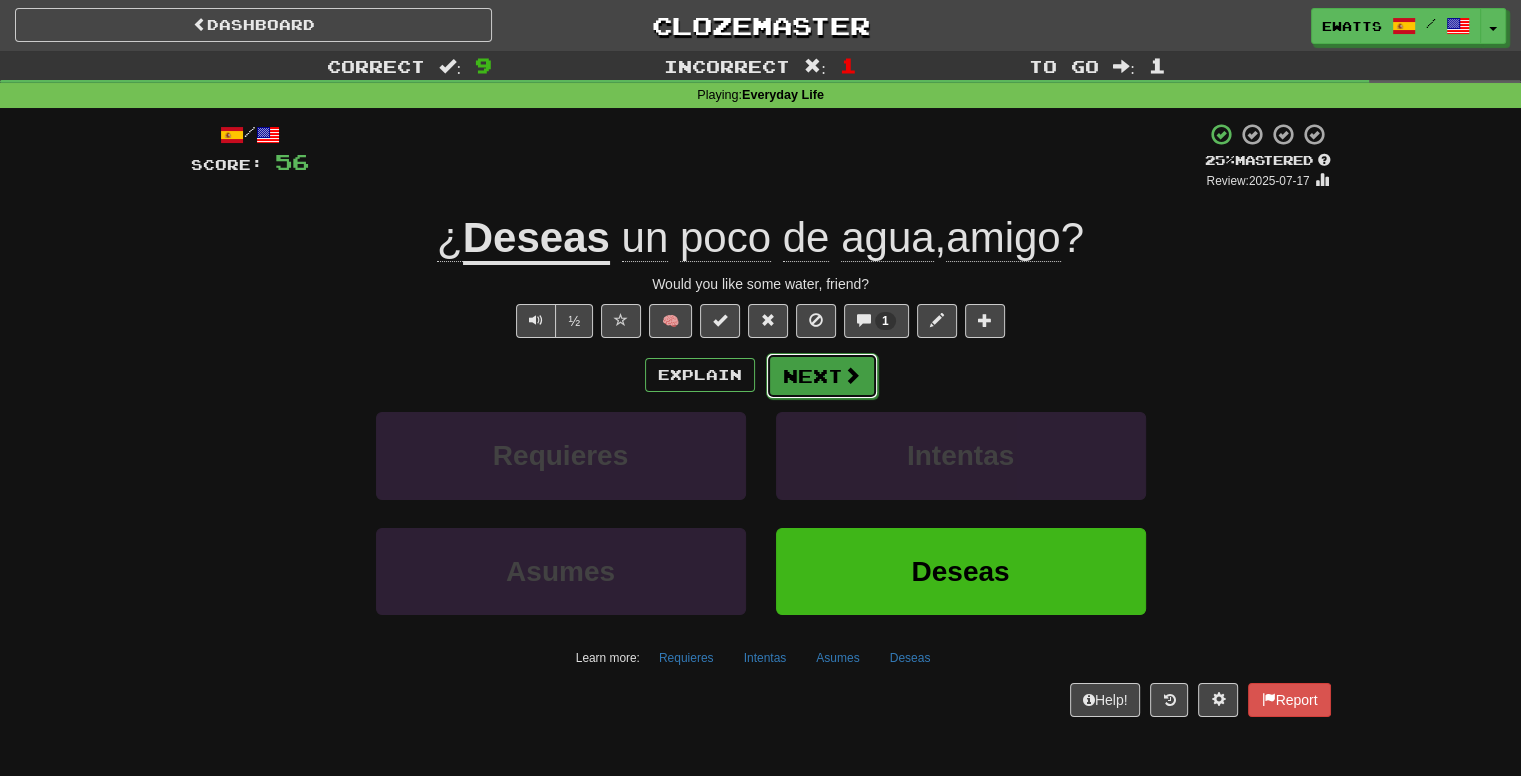 click at bounding box center (852, 375) 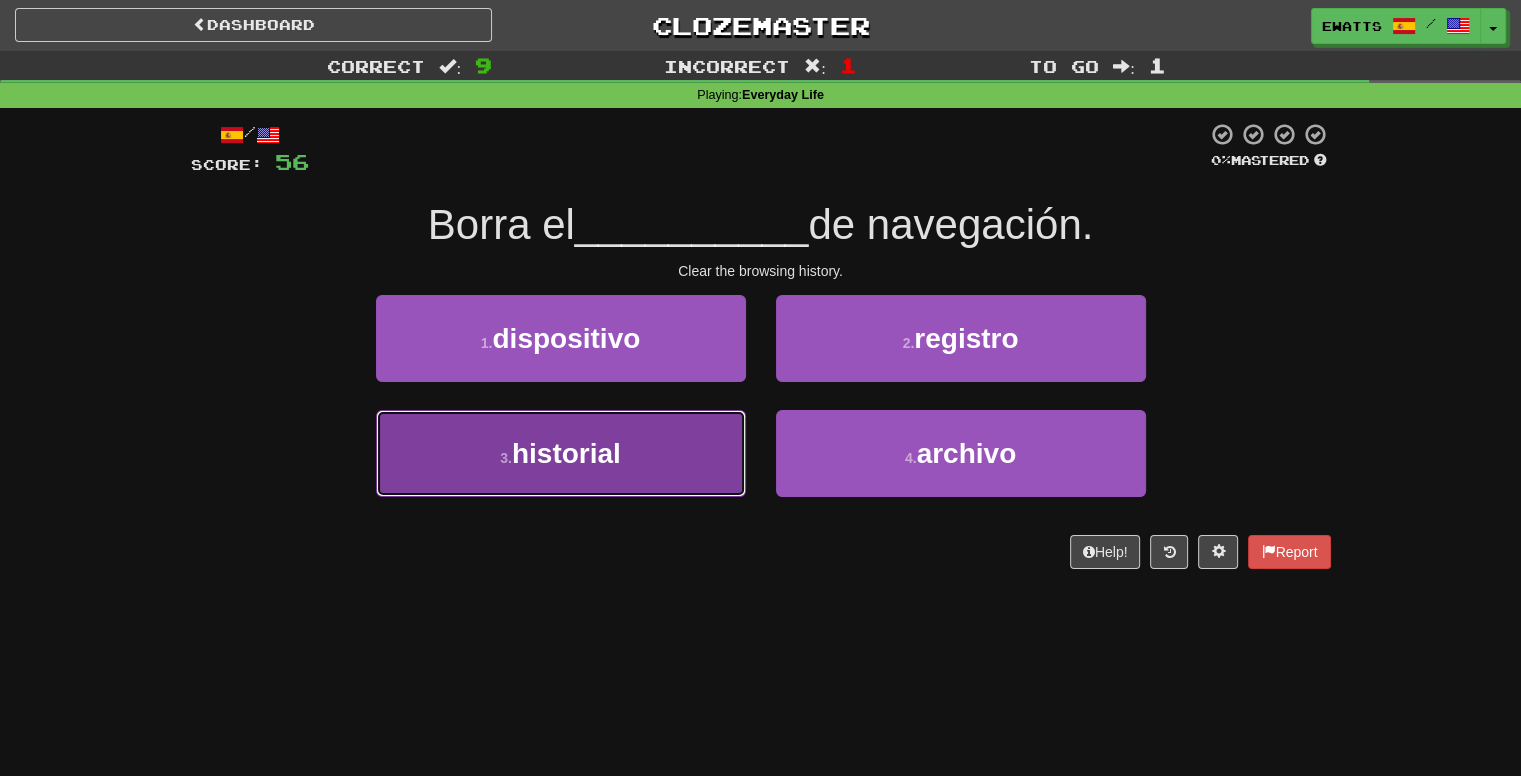 click on "historial" at bounding box center (566, 453) 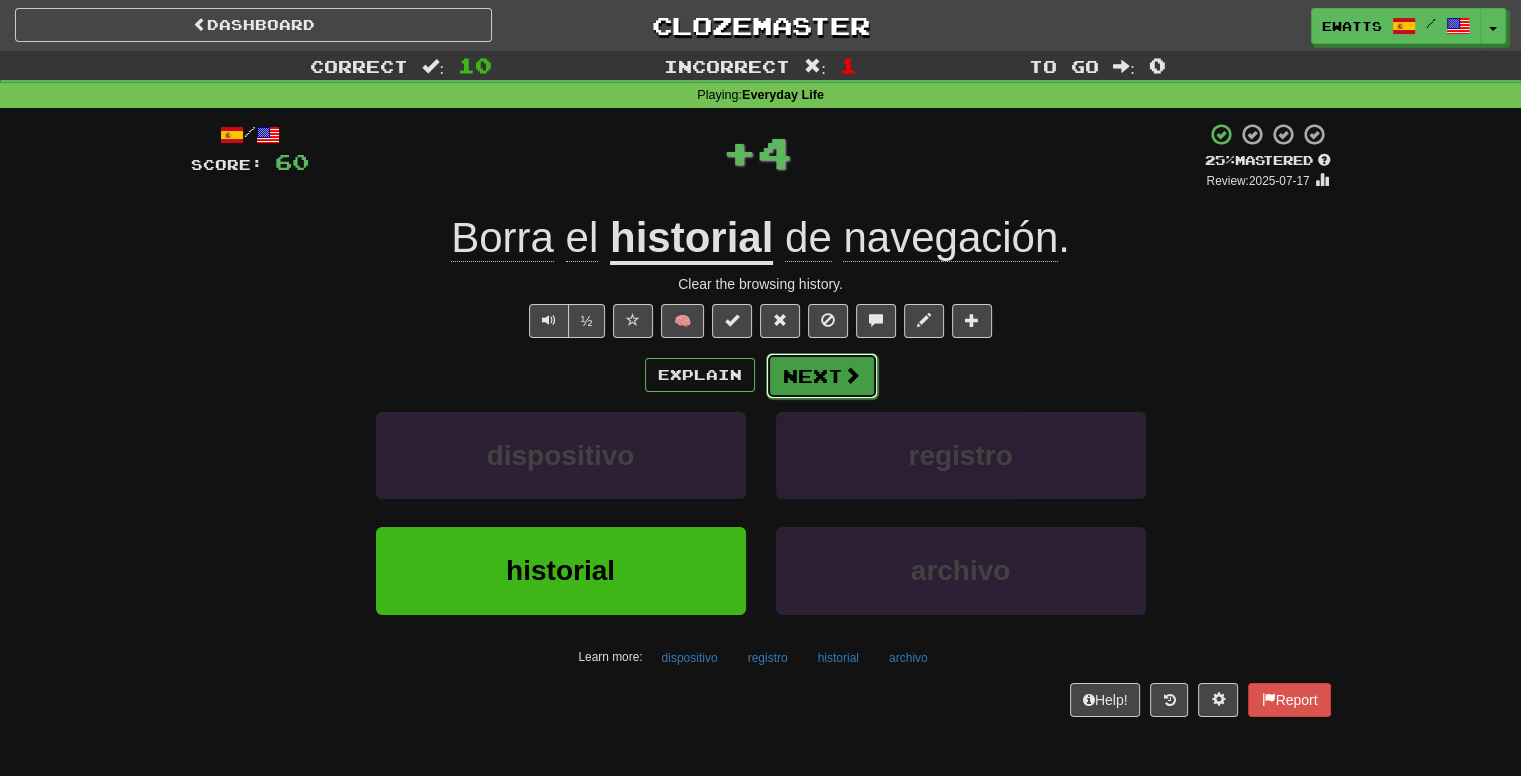 click on "Next" at bounding box center (822, 376) 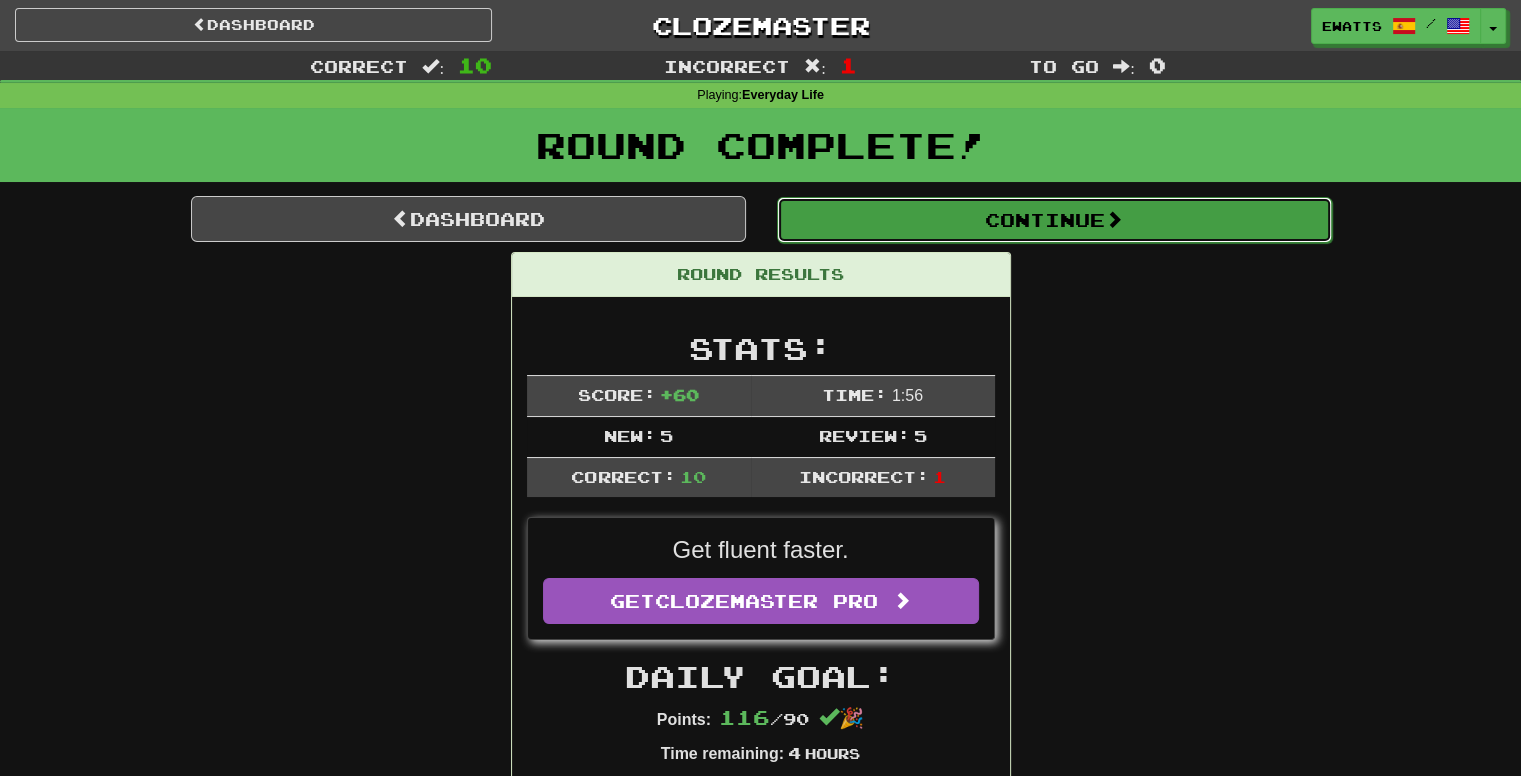 click on "Continue" at bounding box center (1054, 220) 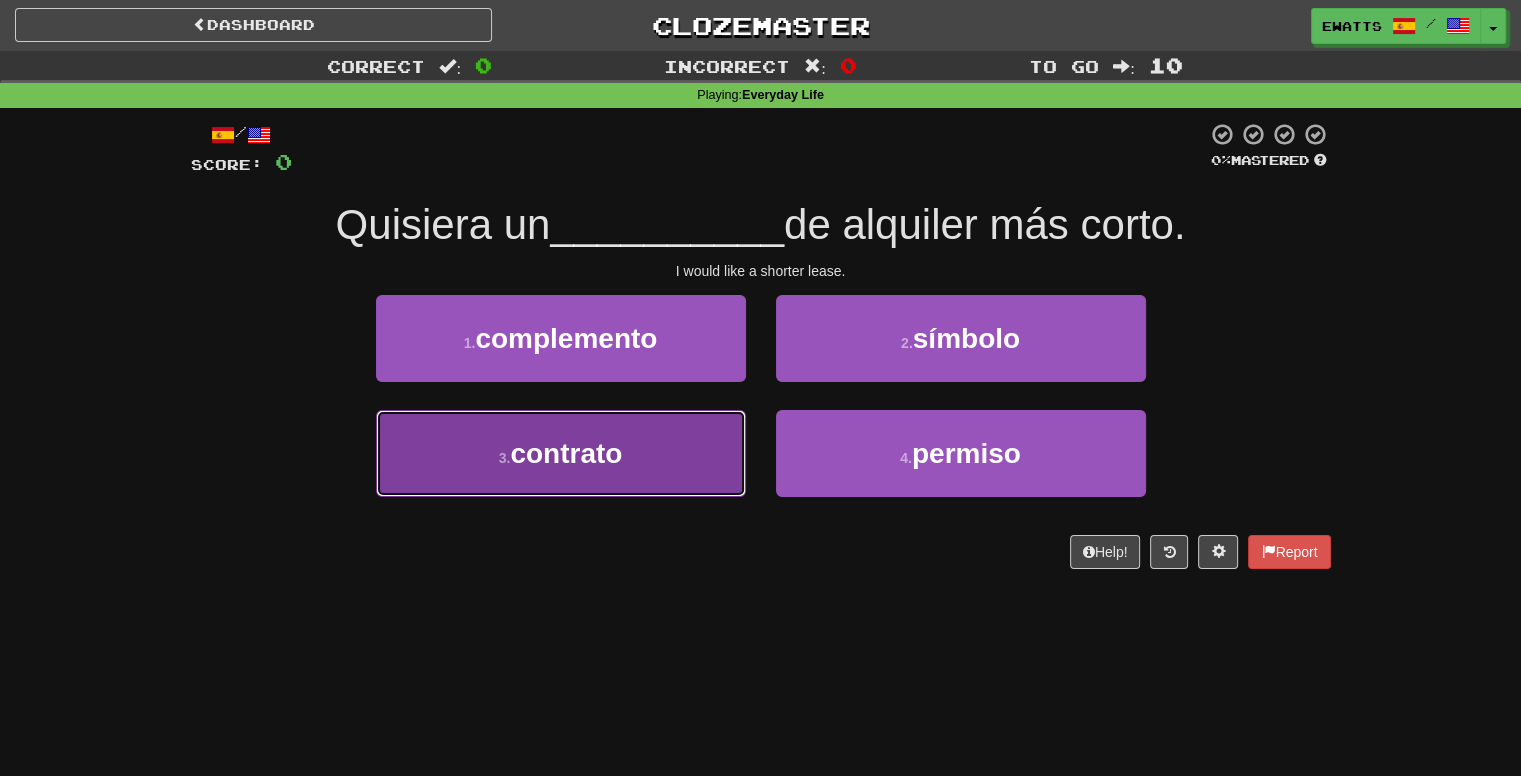 click on "3 .  contrato" at bounding box center (561, 453) 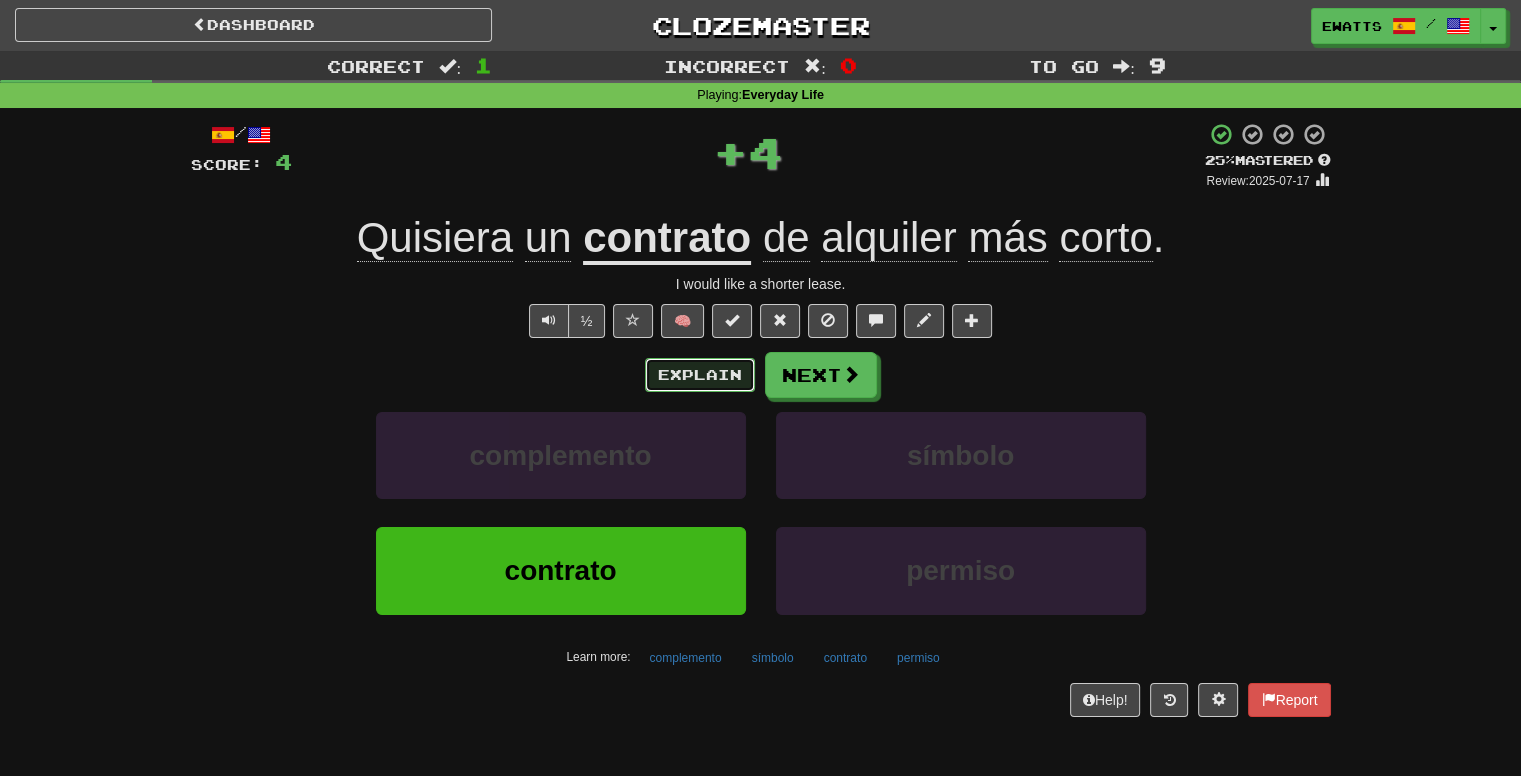click on "Explain" at bounding box center [700, 375] 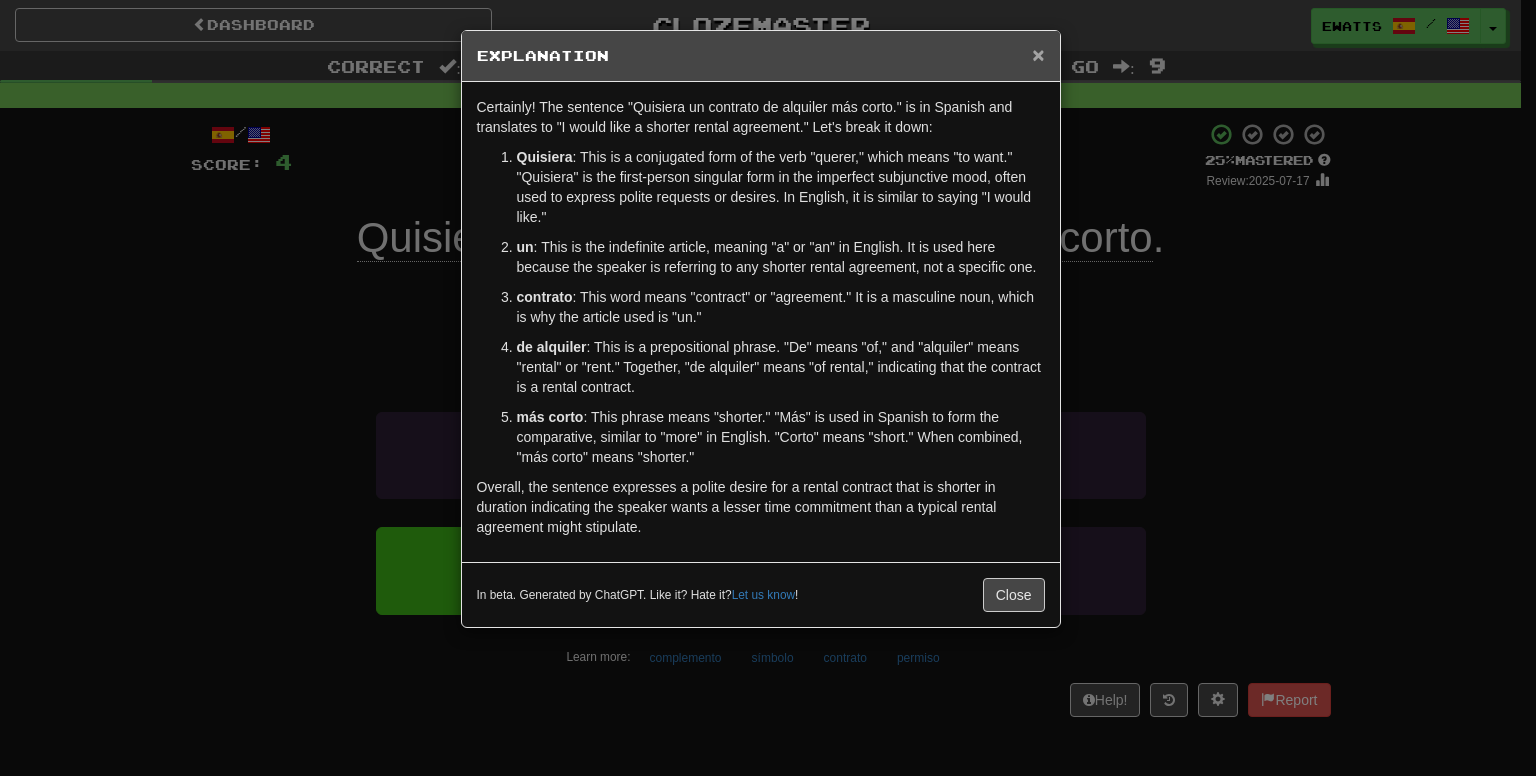 click on "×" at bounding box center [1038, 54] 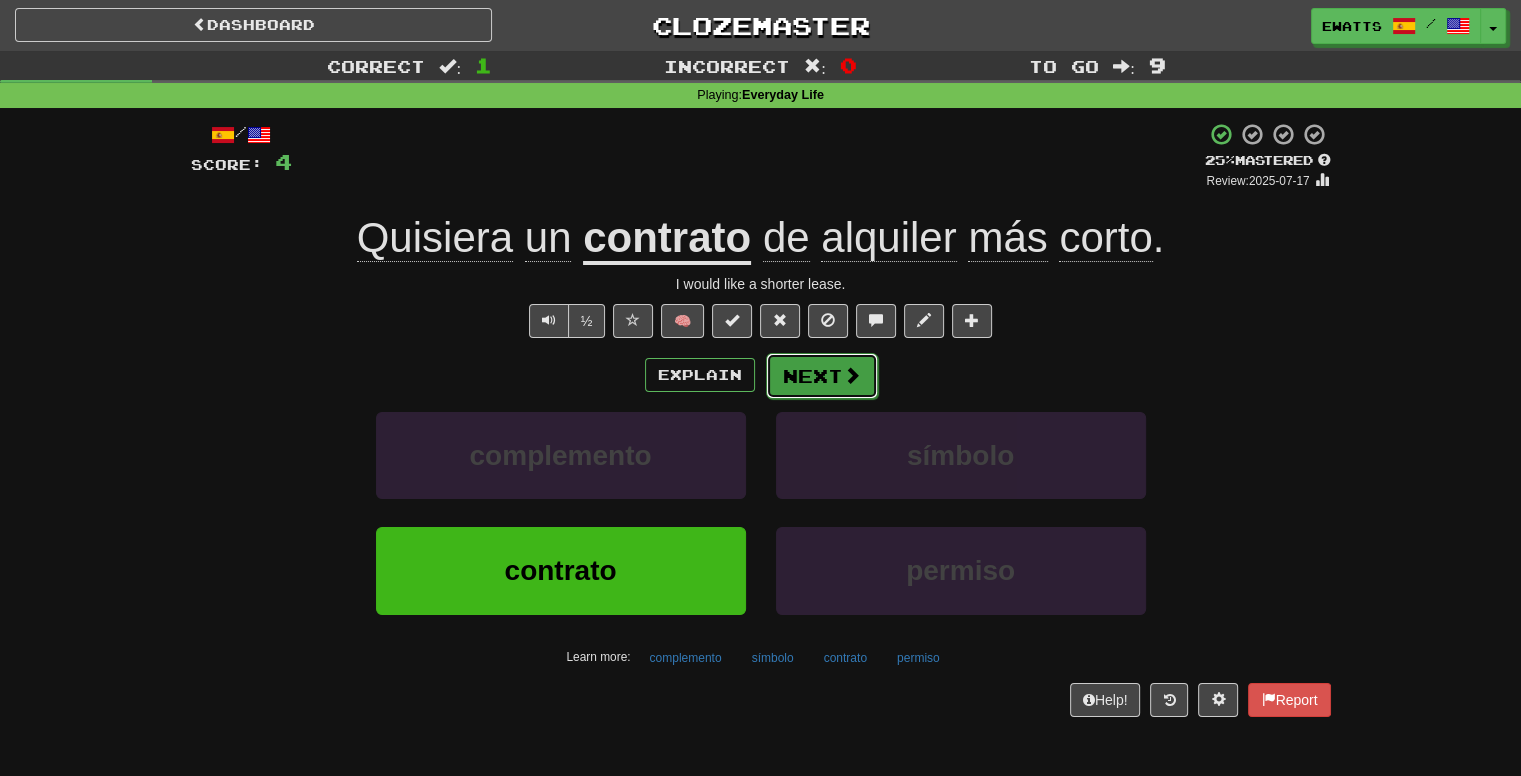 click on "Next" at bounding box center (822, 376) 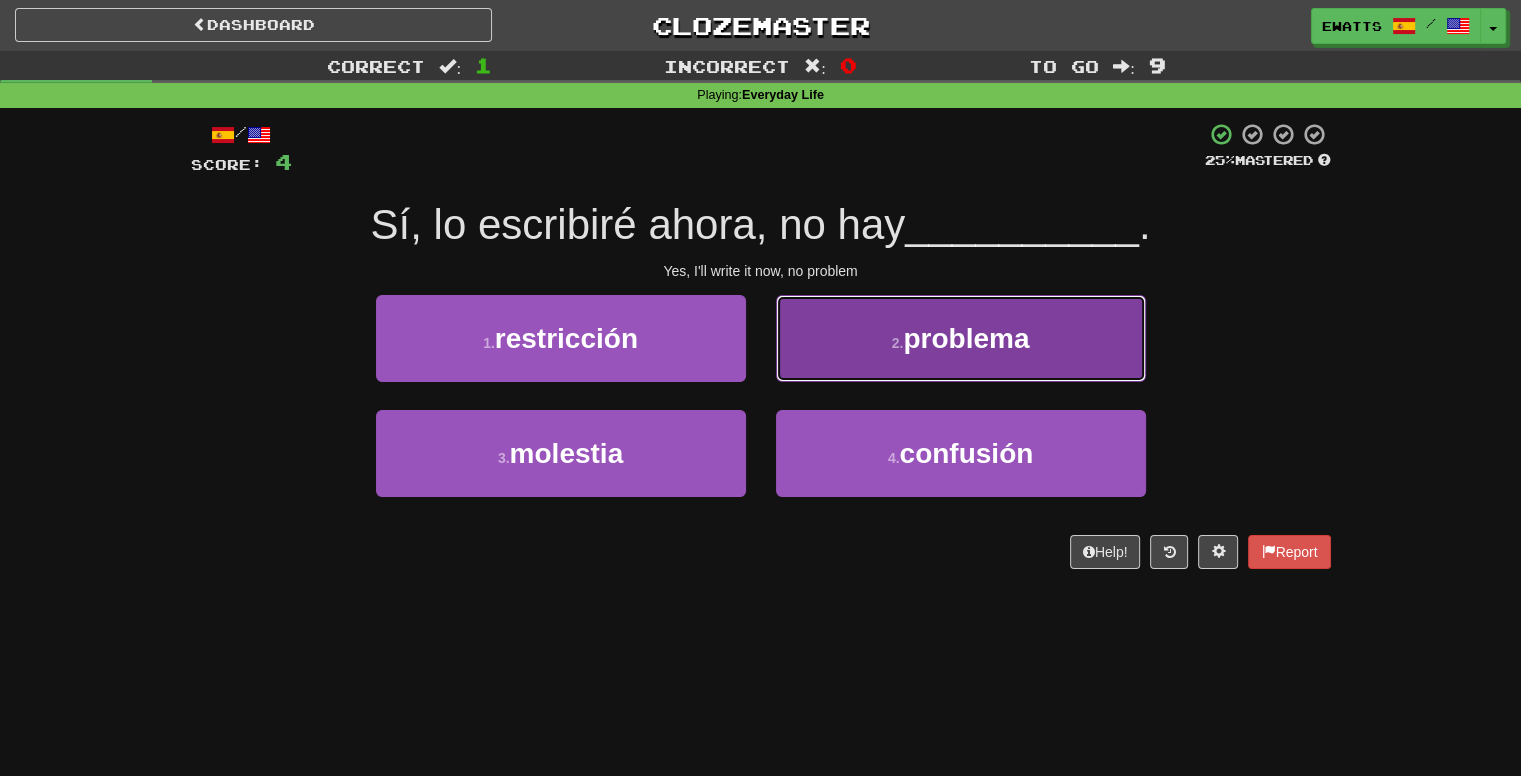 click on "2 .  problema" at bounding box center (961, 338) 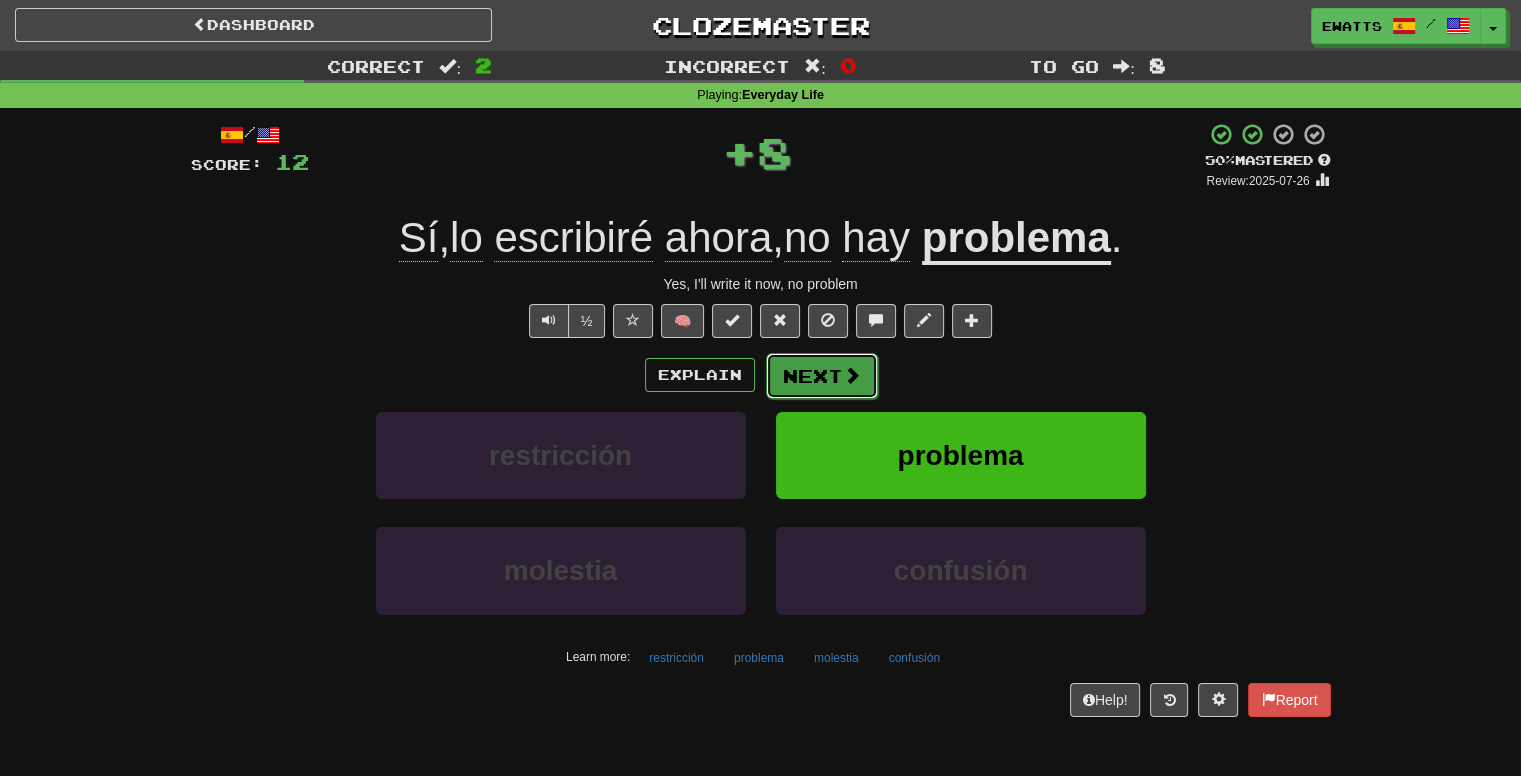 click on "Next" at bounding box center (822, 376) 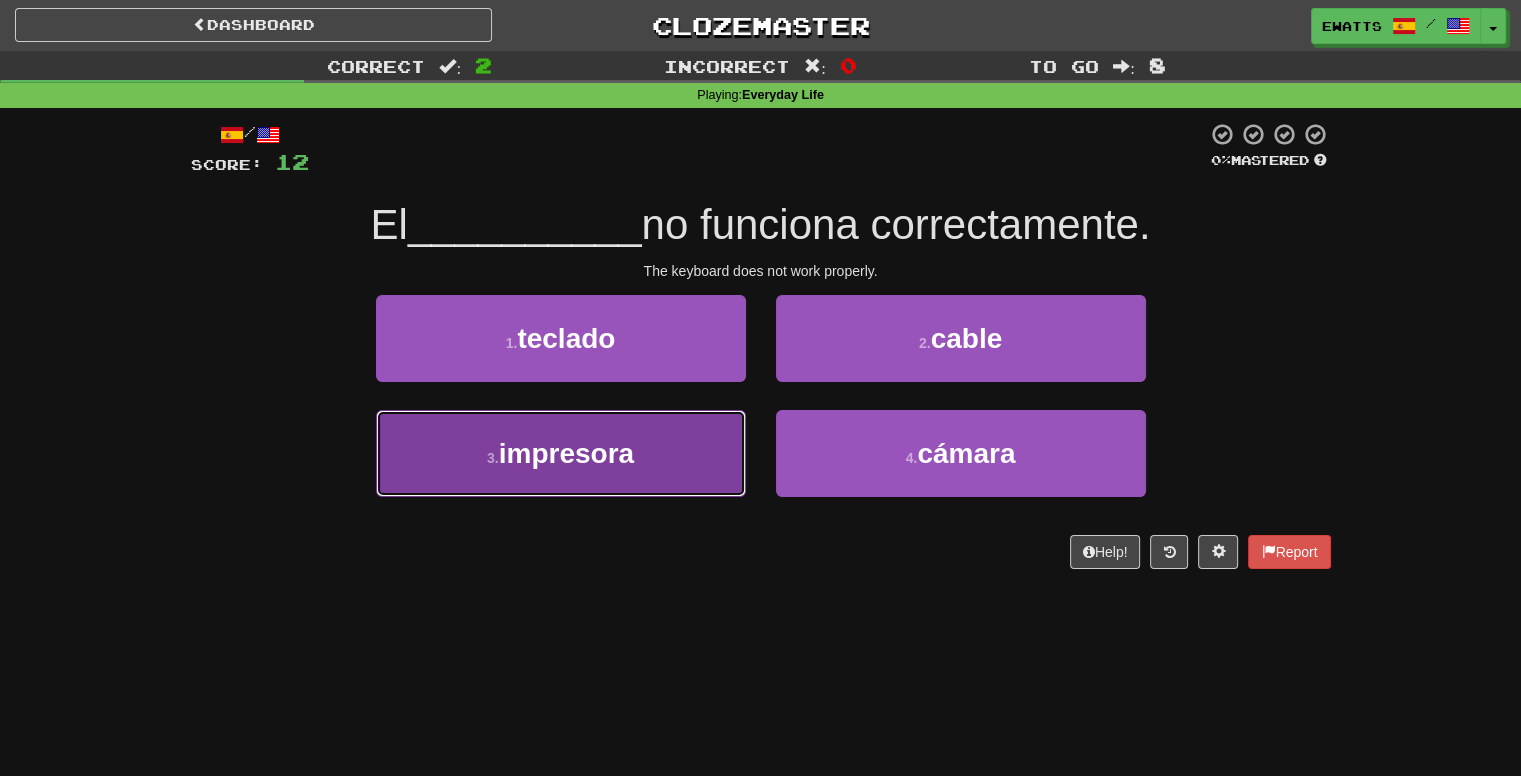click on "impresora" at bounding box center (566, 453) 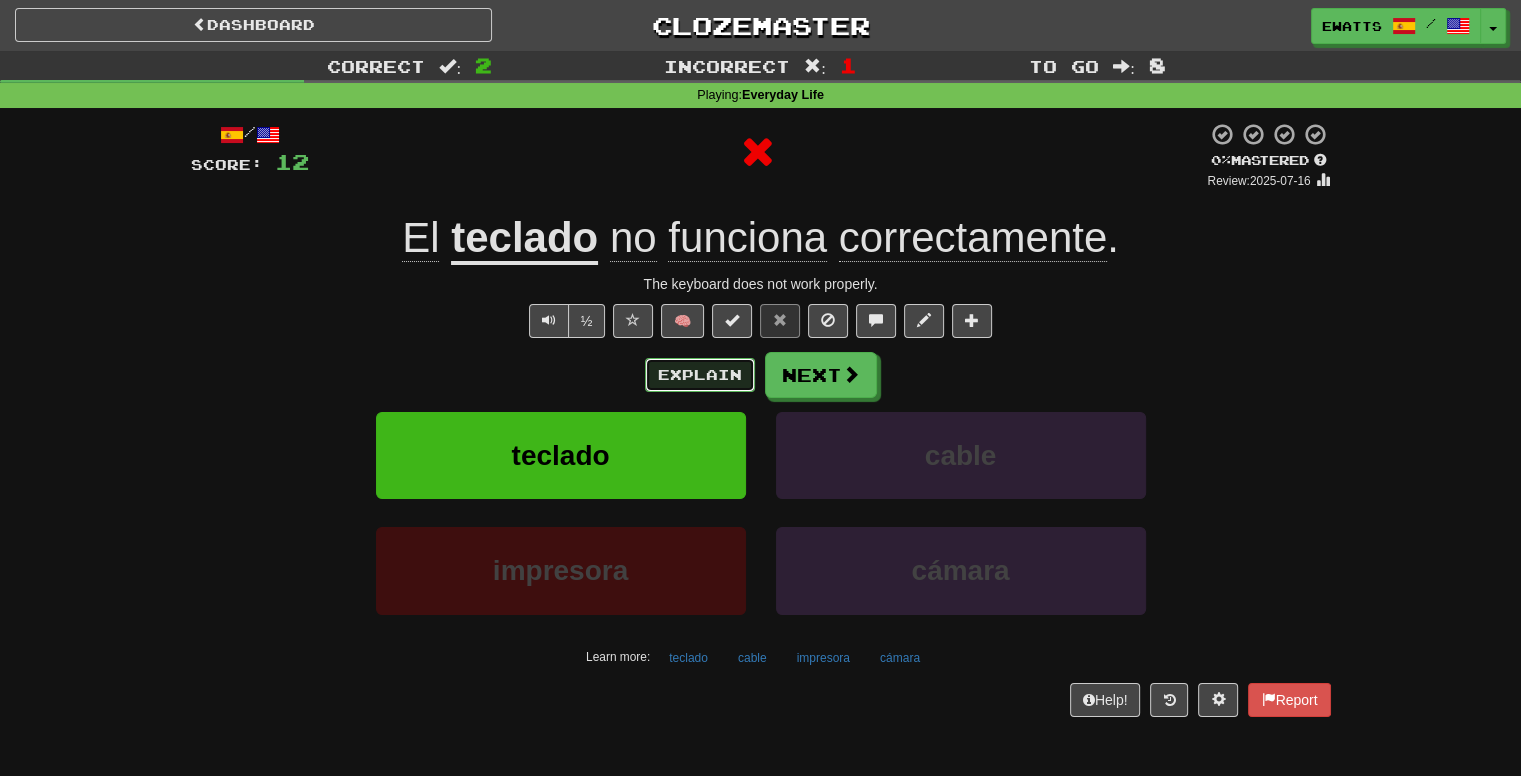 click on "Explain" at bounding box center [700, 375] 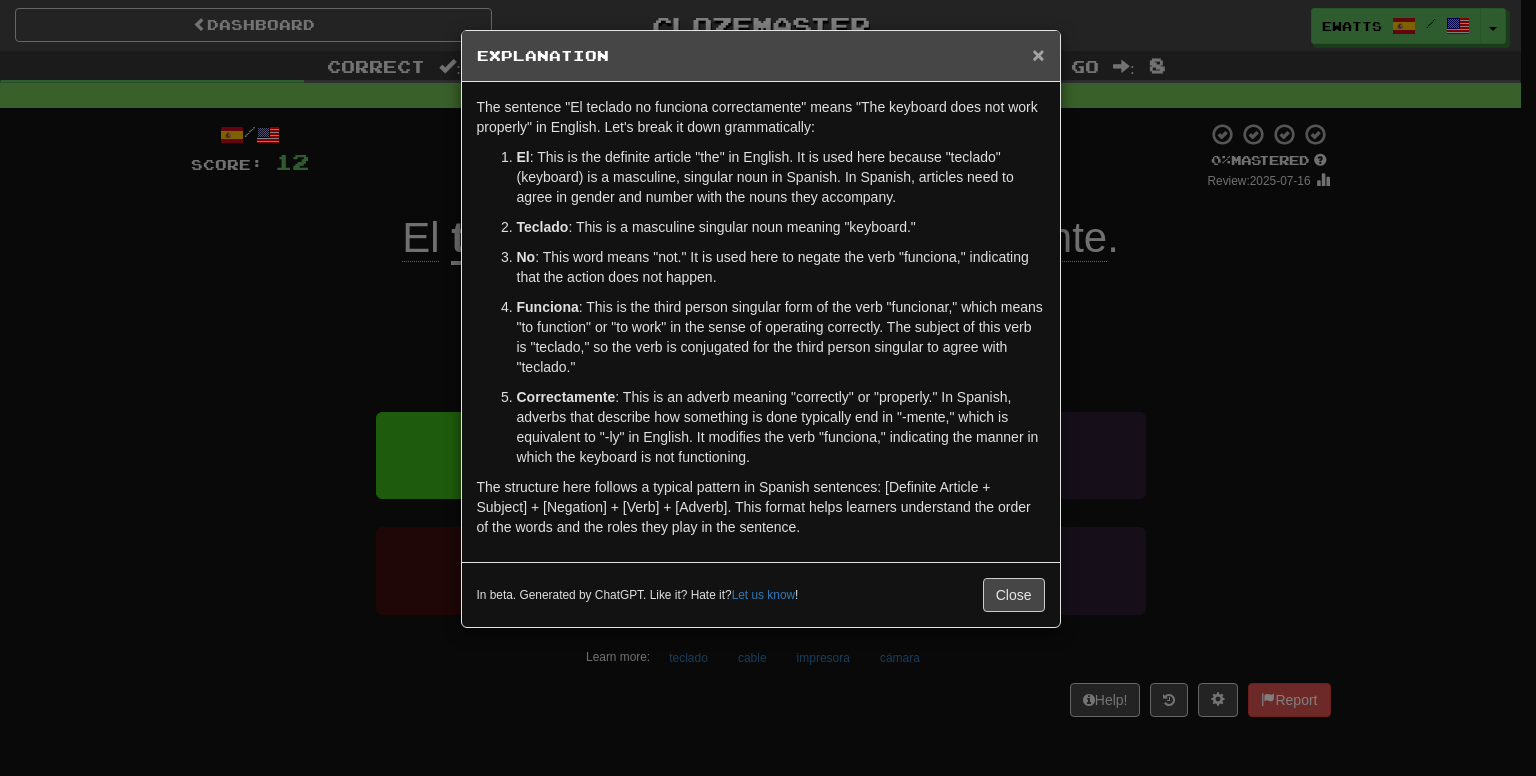 click on "×" at bounding box center [1038, 54] 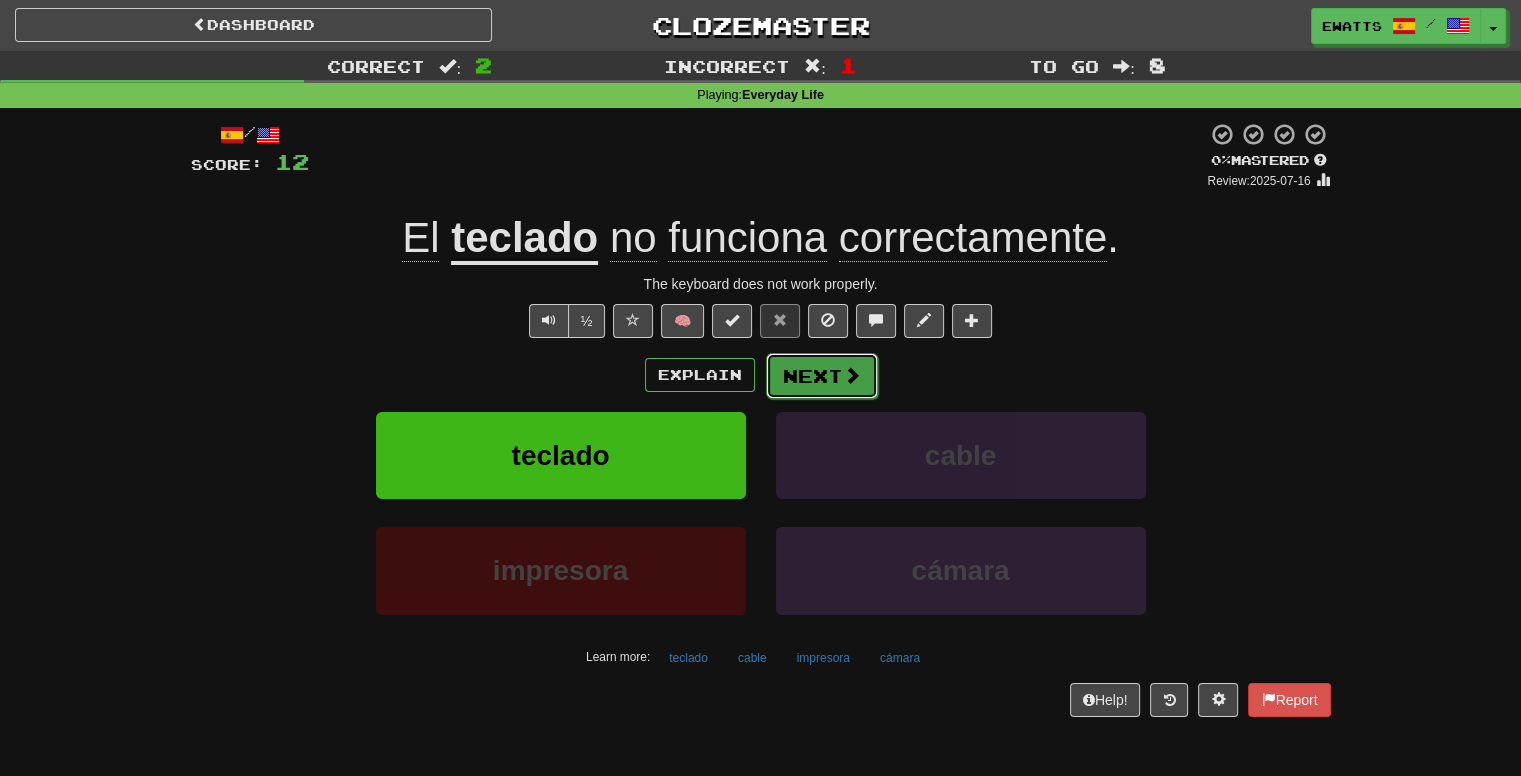 click on "Next" at bounding box center (822, 376) 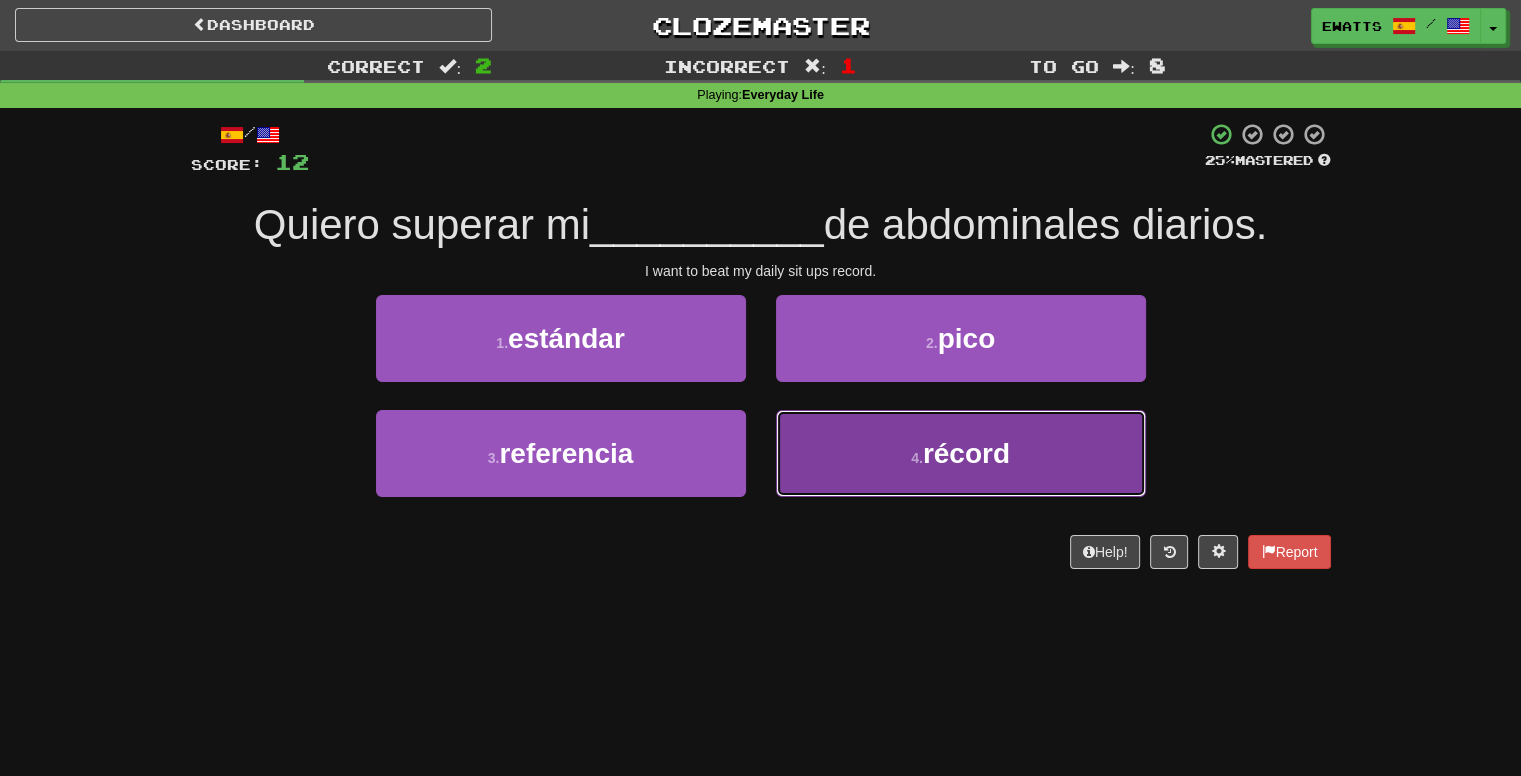 click on "récord" at bounding box center (966, 453) 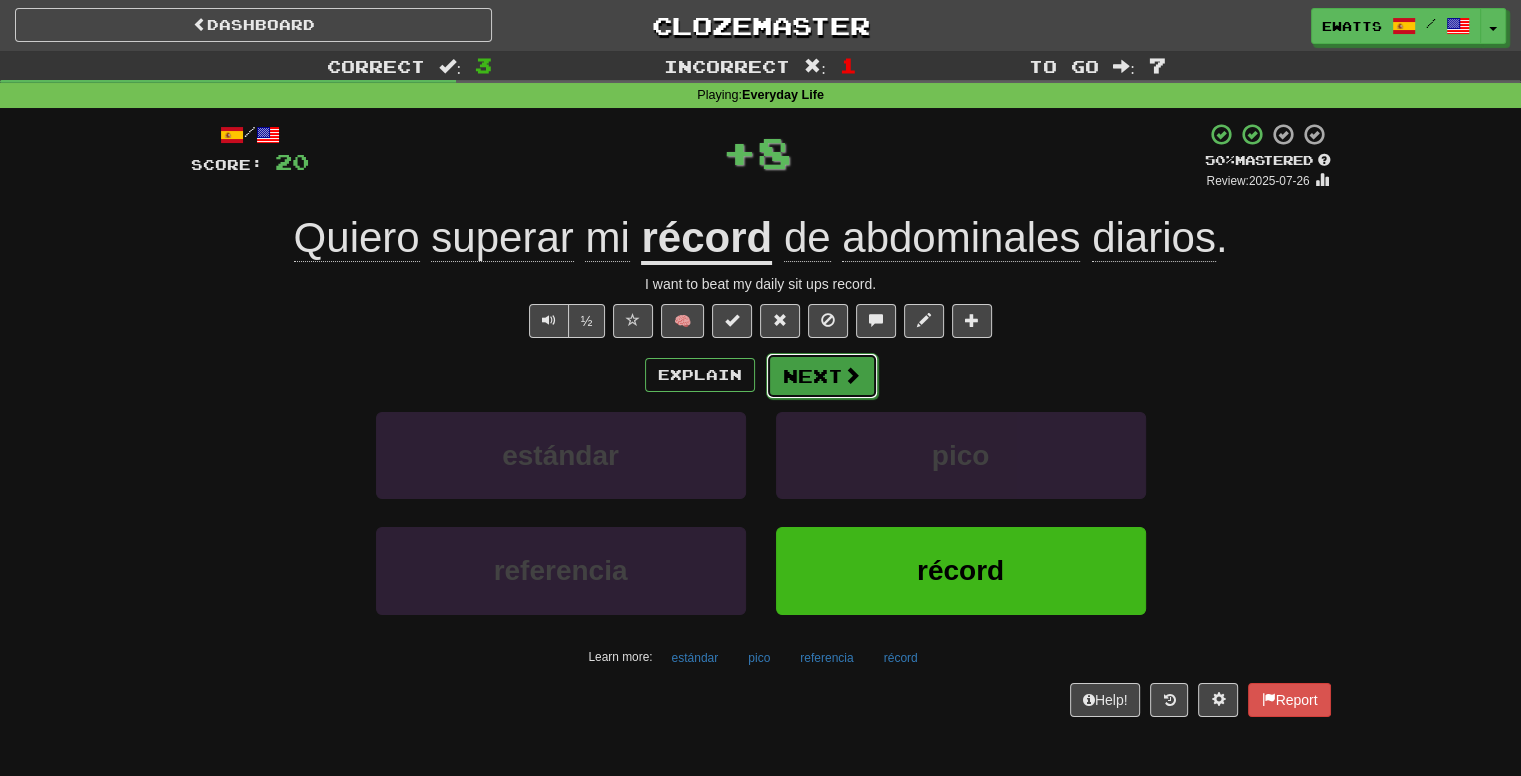 click on "Next" at bounding box center (822, 376) 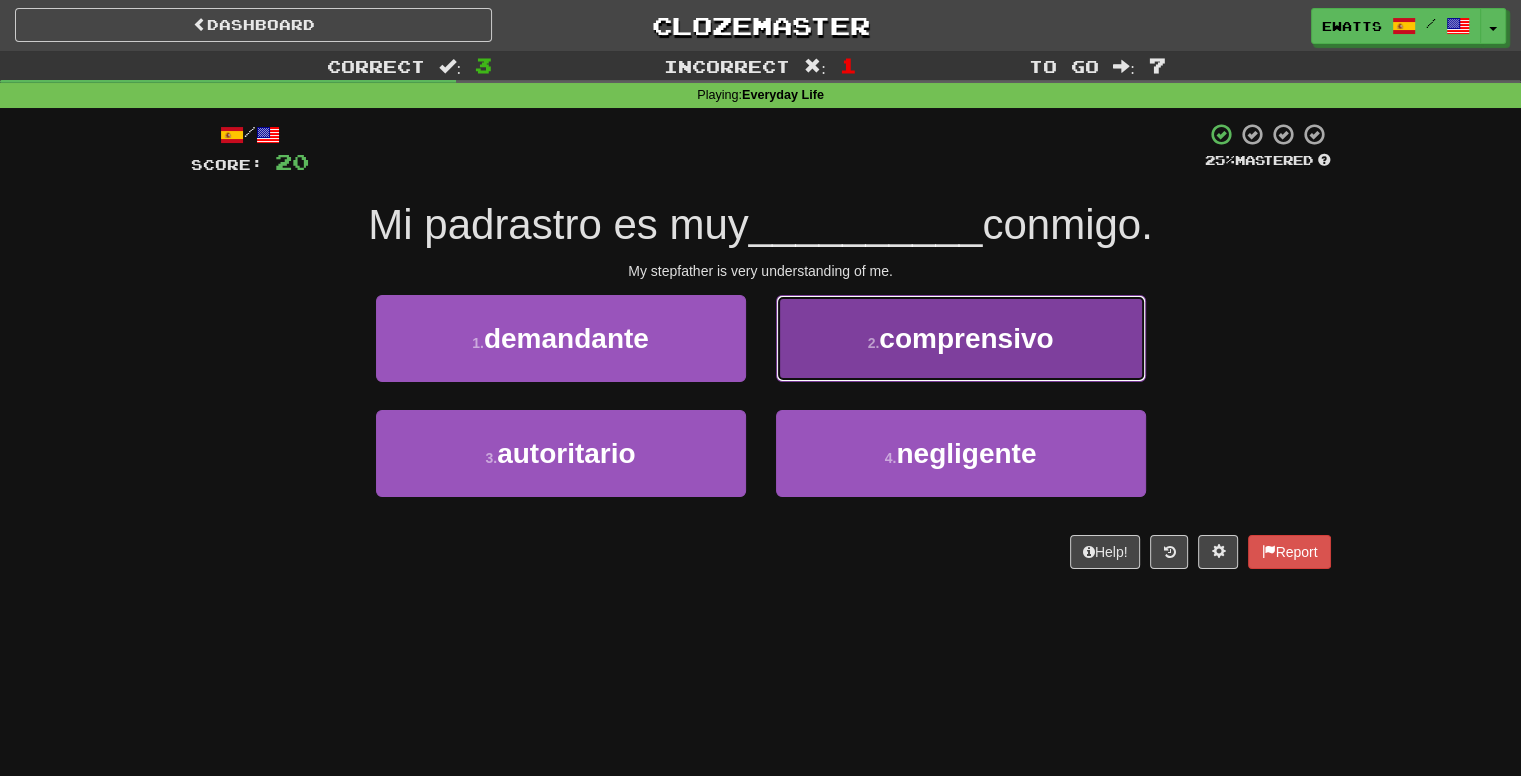 click on "comprensivo" at bounding box center [966, 338] 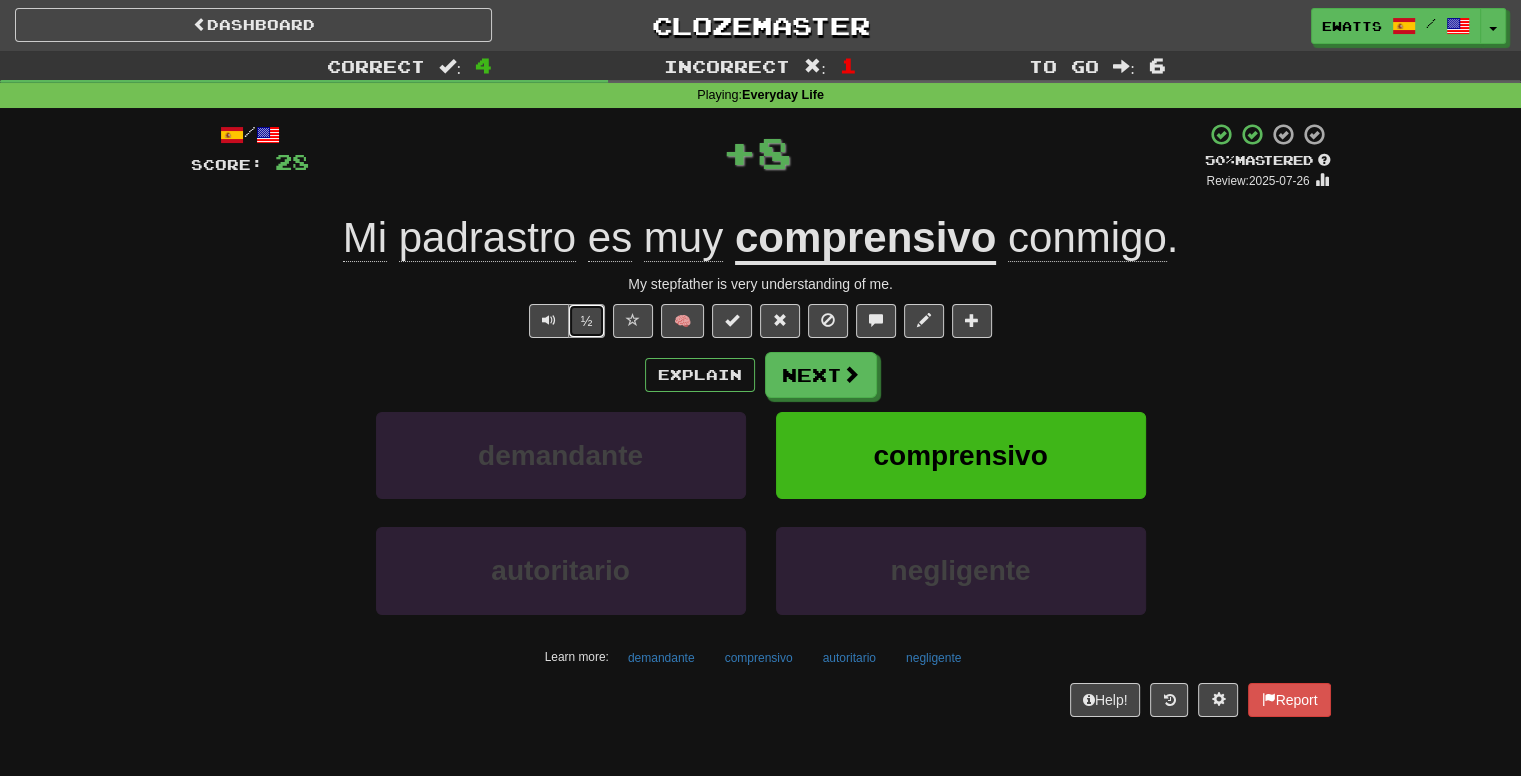 click on "½" at bounding box center [587, 321] 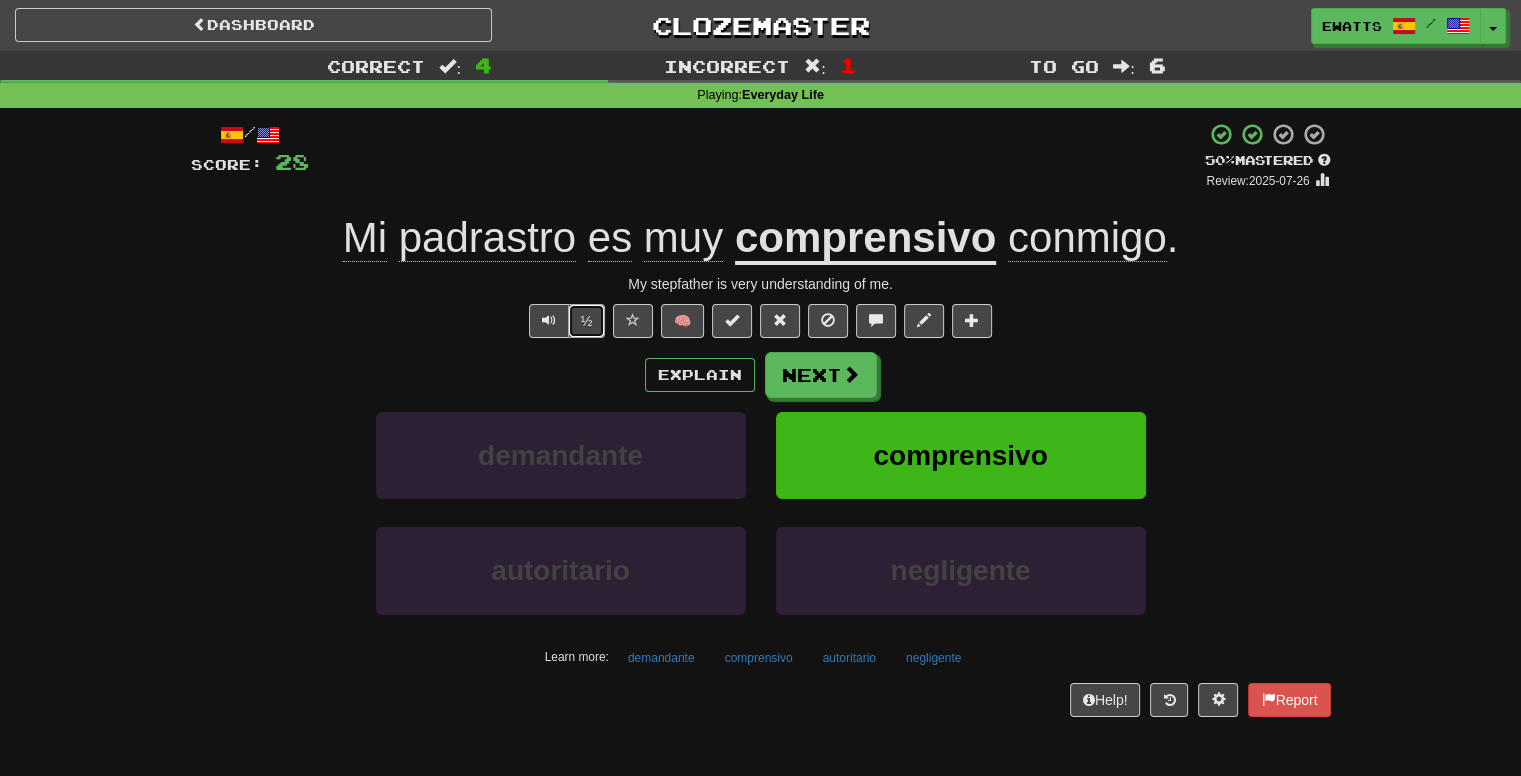 type 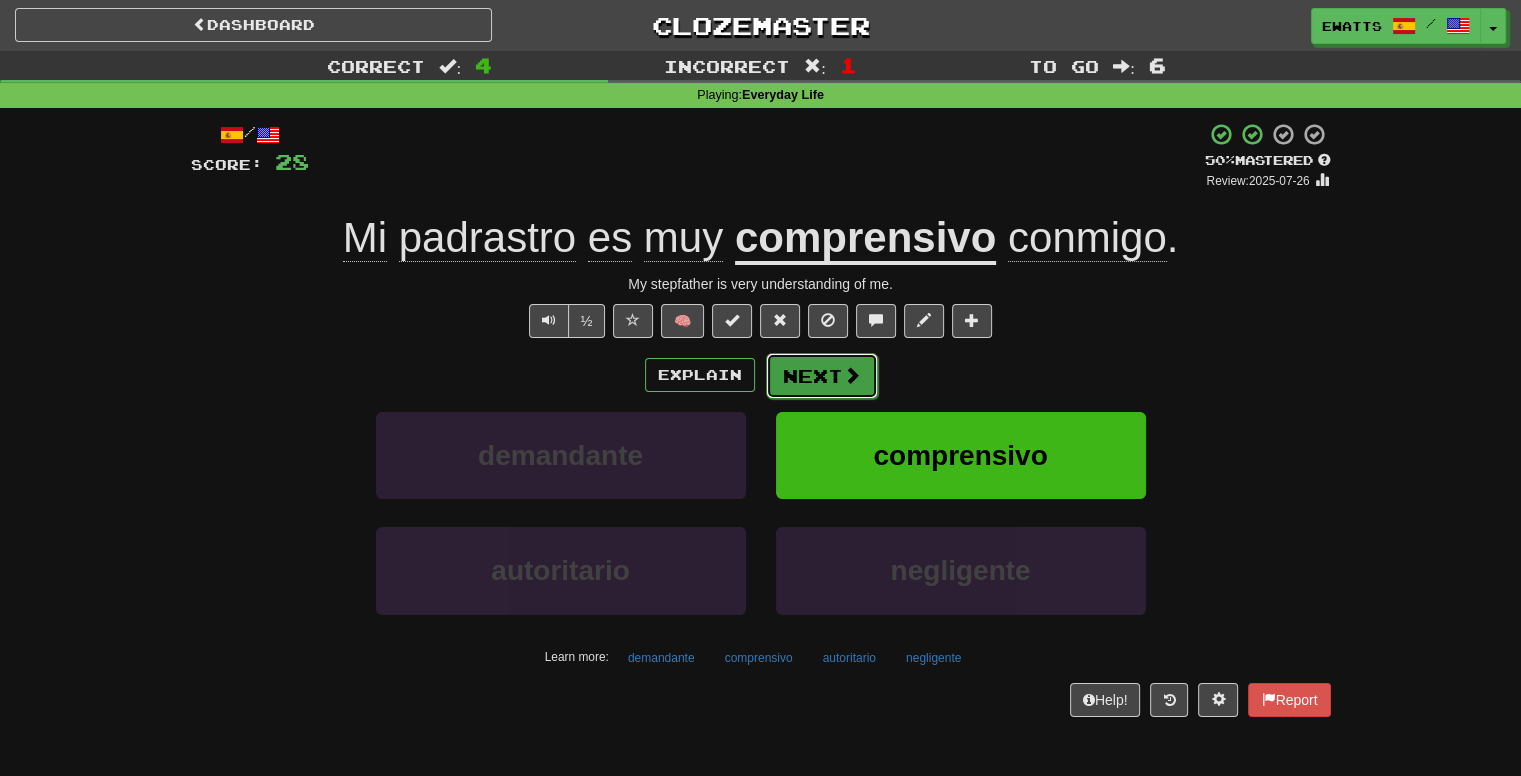 click on "Next" at bounding box center [822, 376] 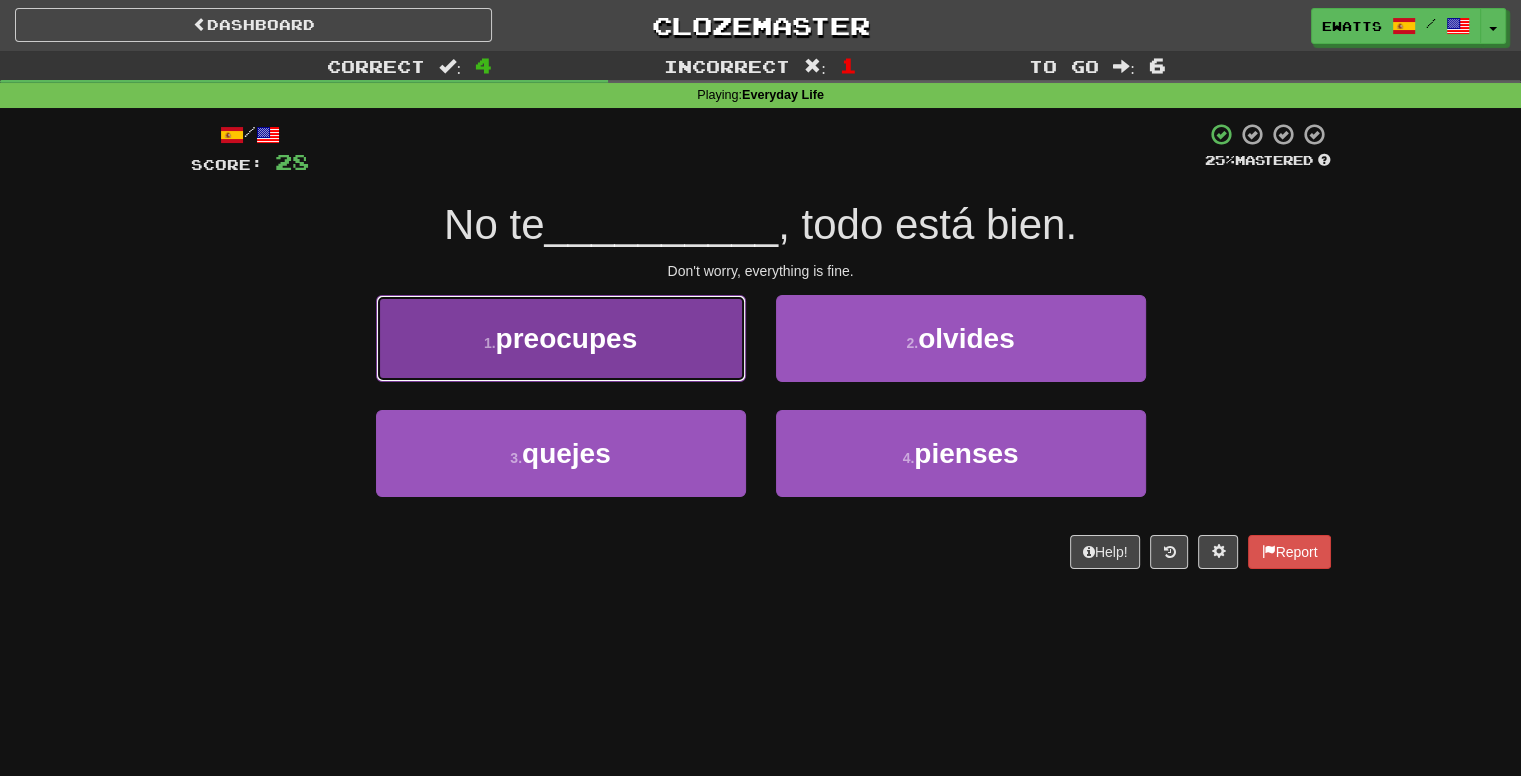 click on "1 .  preocupes" at bounding box center [561, 338] 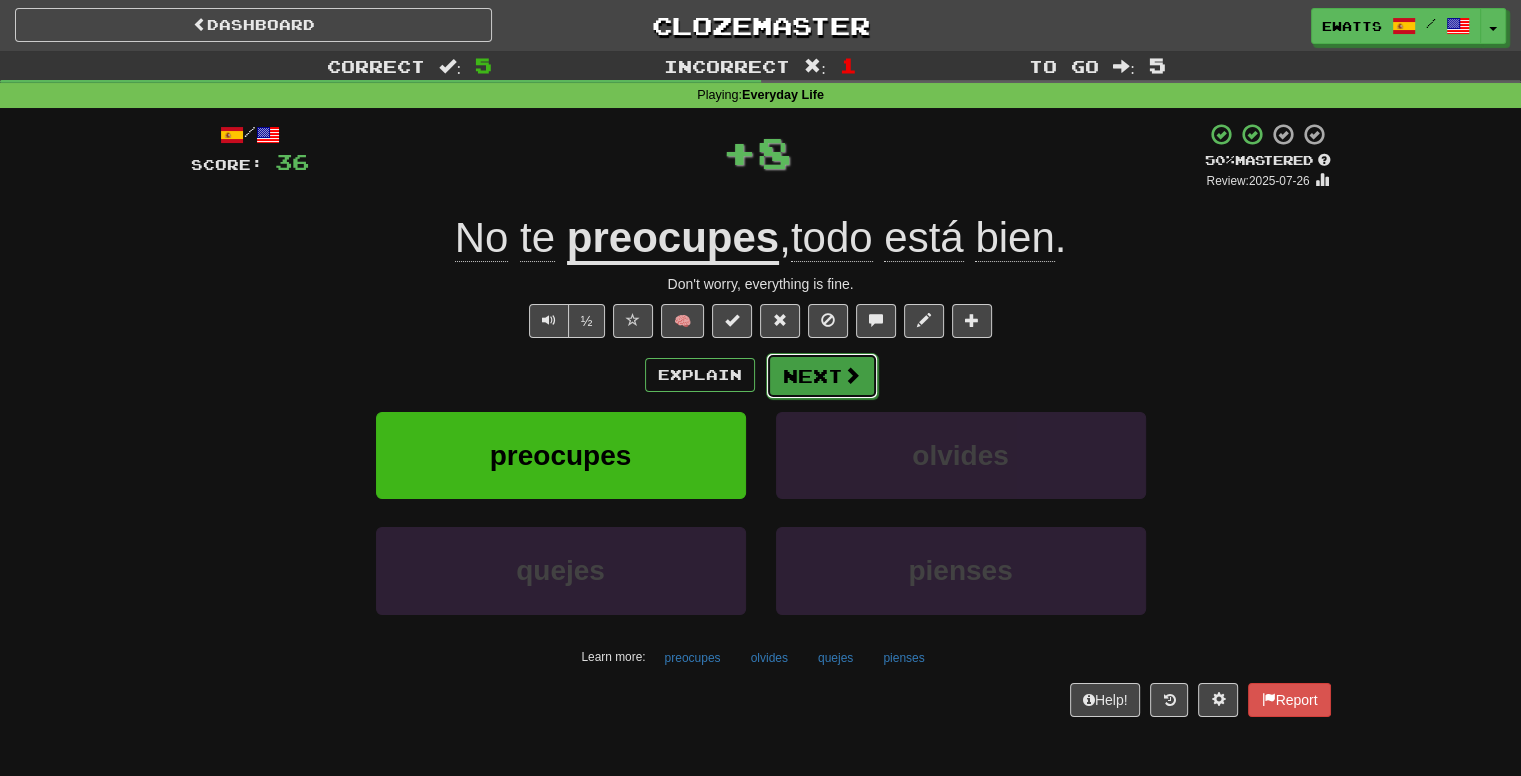 click on "Next" at bounding box center [822, 376] 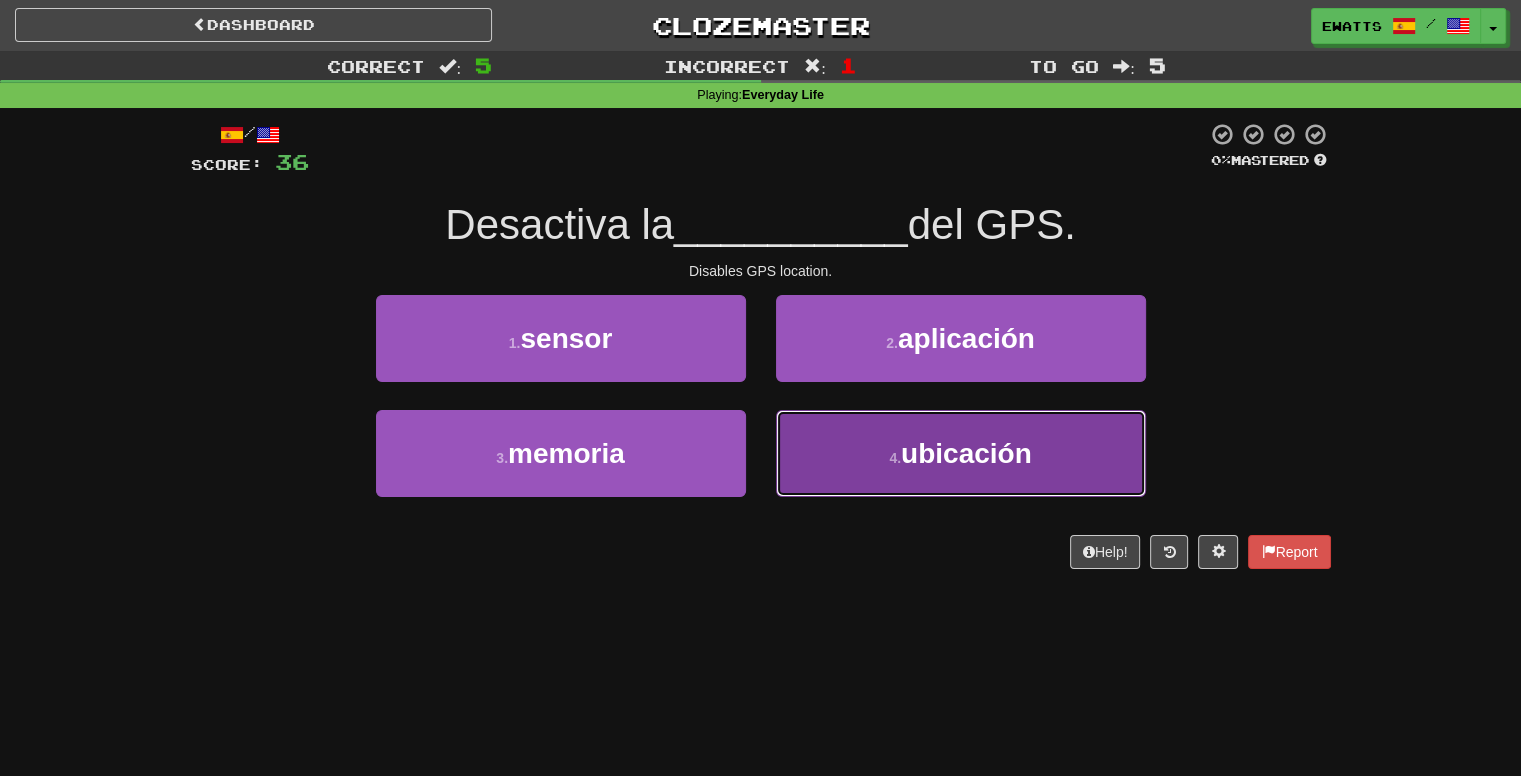 click on "ubicación" at bounding box center [966, 453] 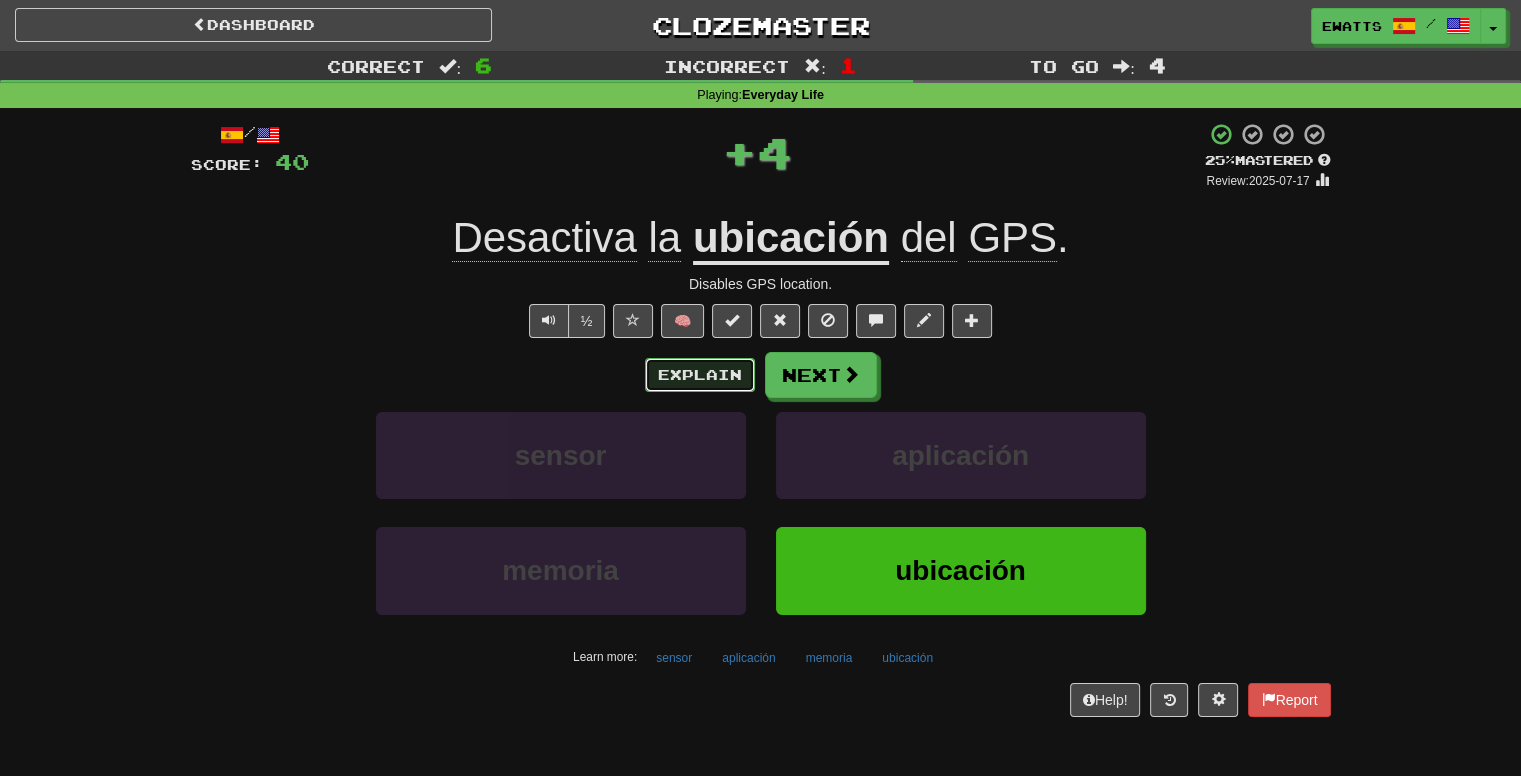click on "Explain" at bounding box center [700, 375] 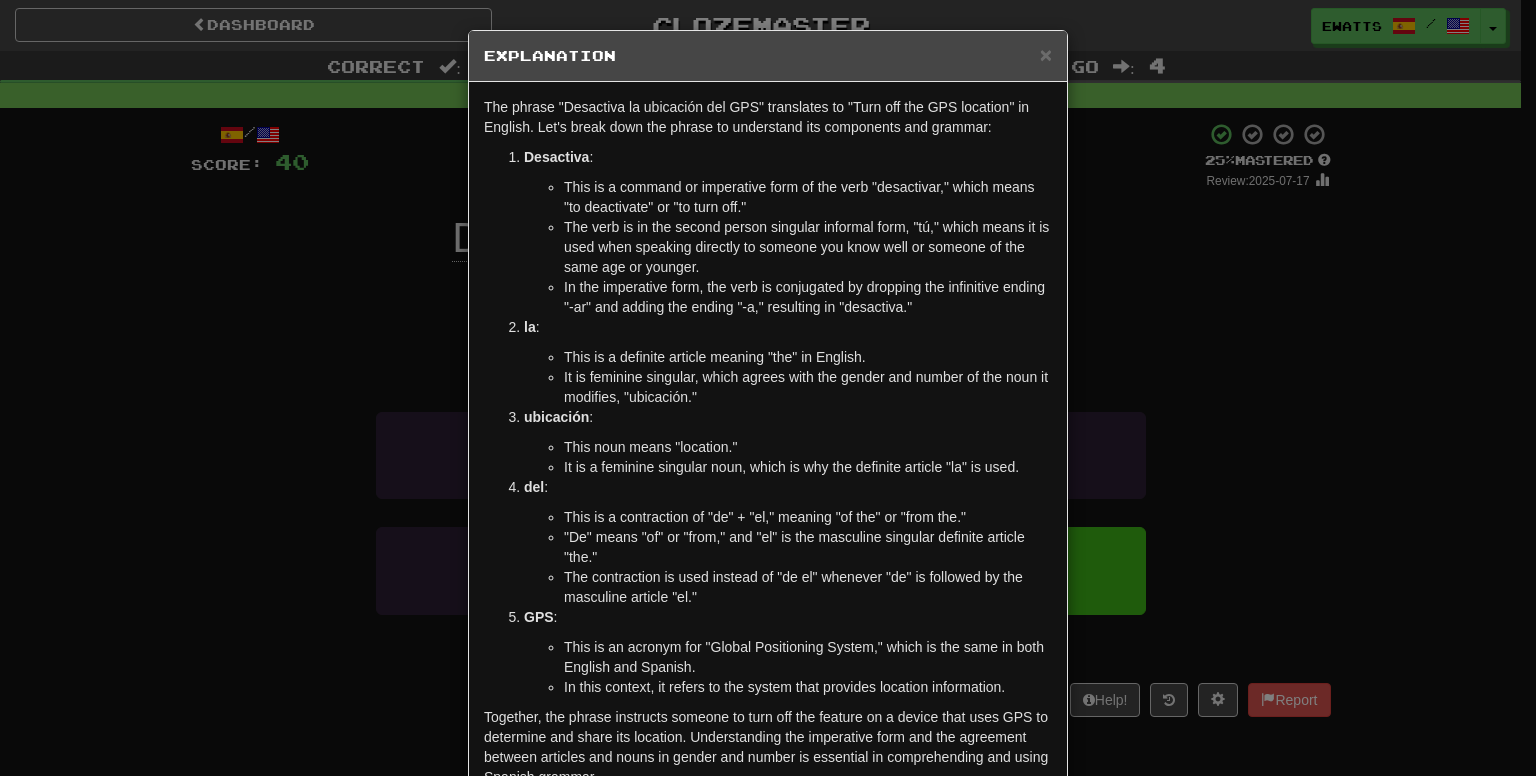 click on "The phrase "Desactiva la ubicación del GPS" translates to "Turn off the GPS location" in English. Let's break down the phrase to understand its components and grammar:" at bounding box center [768, 117] 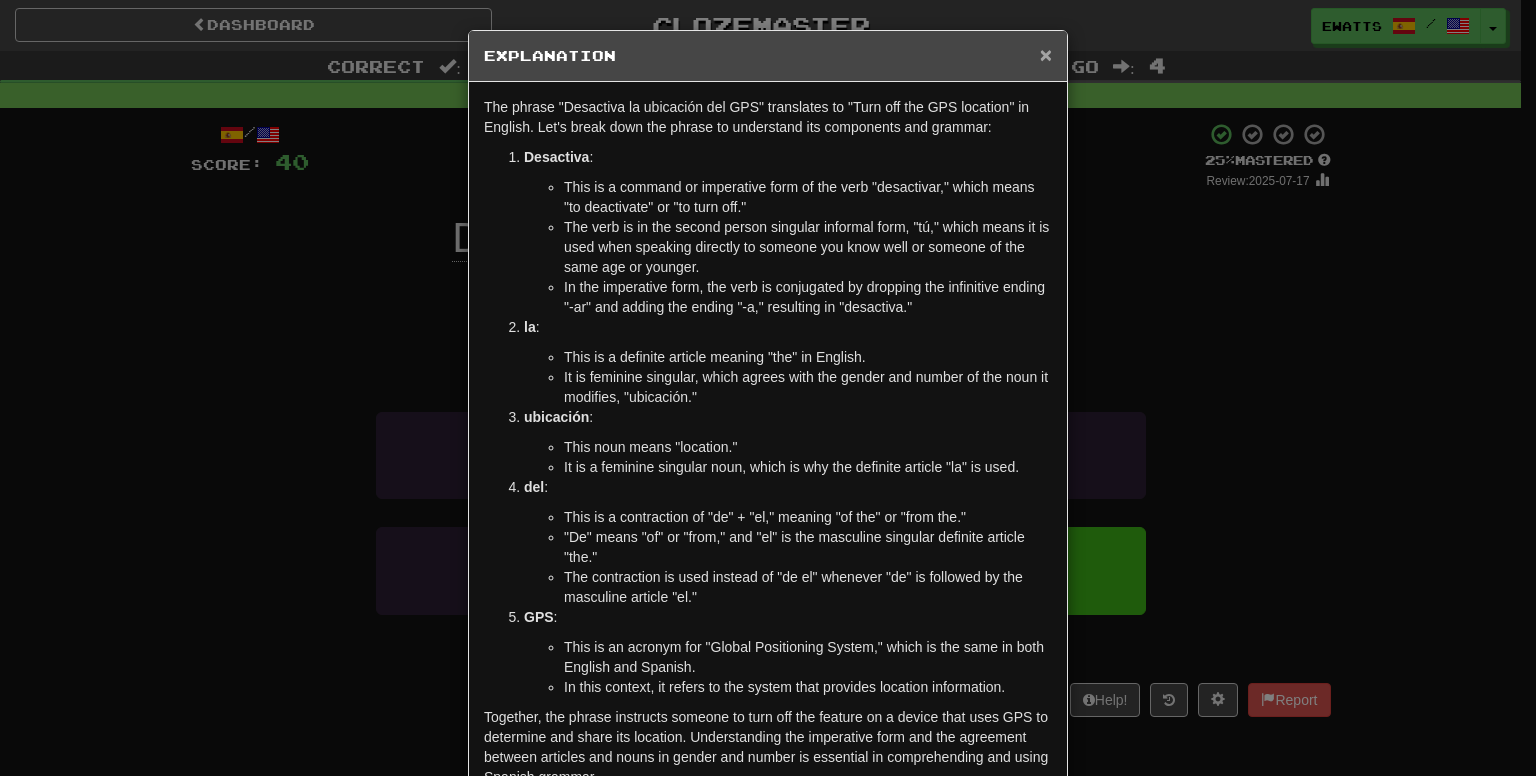 click on "×" at bounding box center (1046, 54) 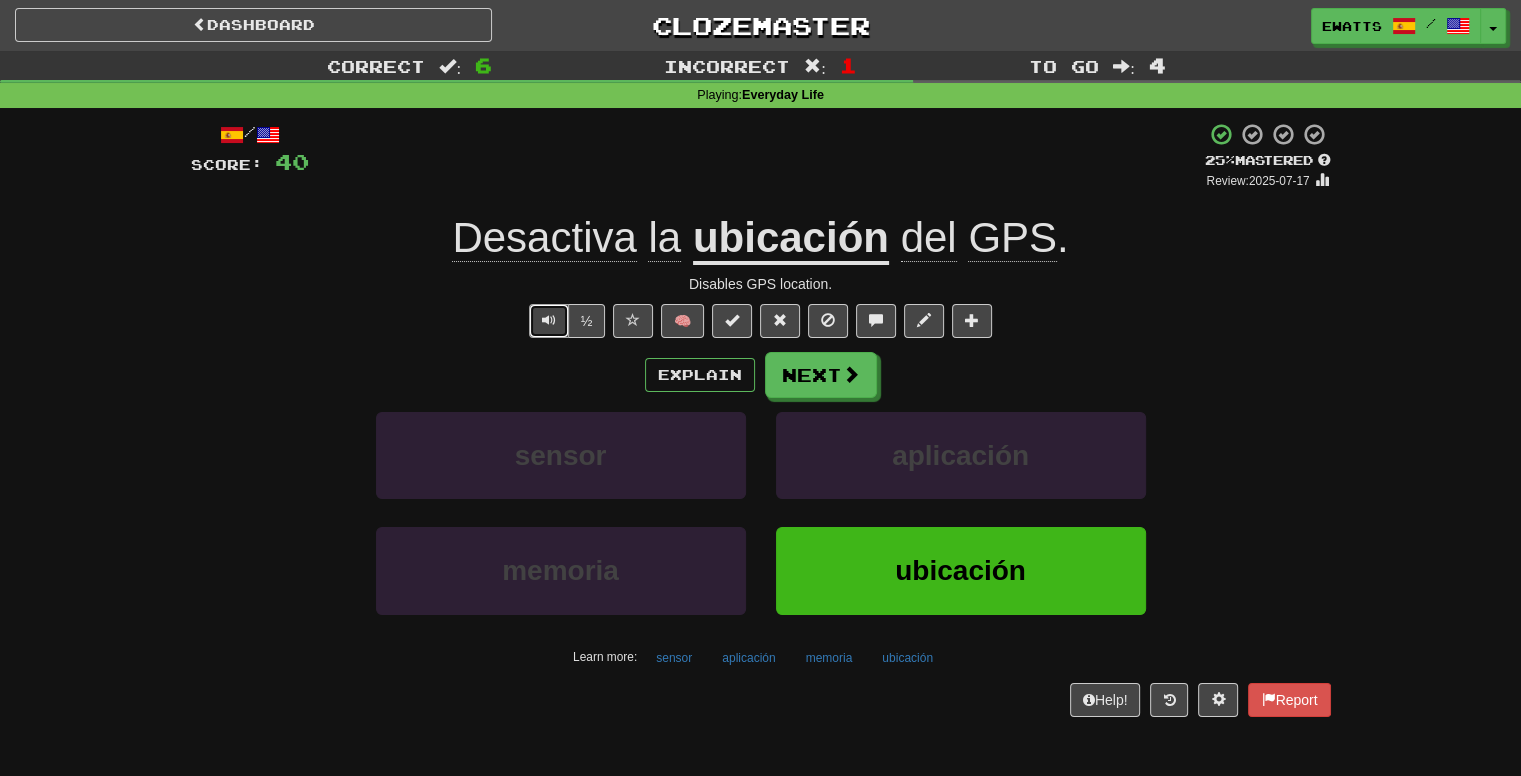 click at bounding box center [549, 321] 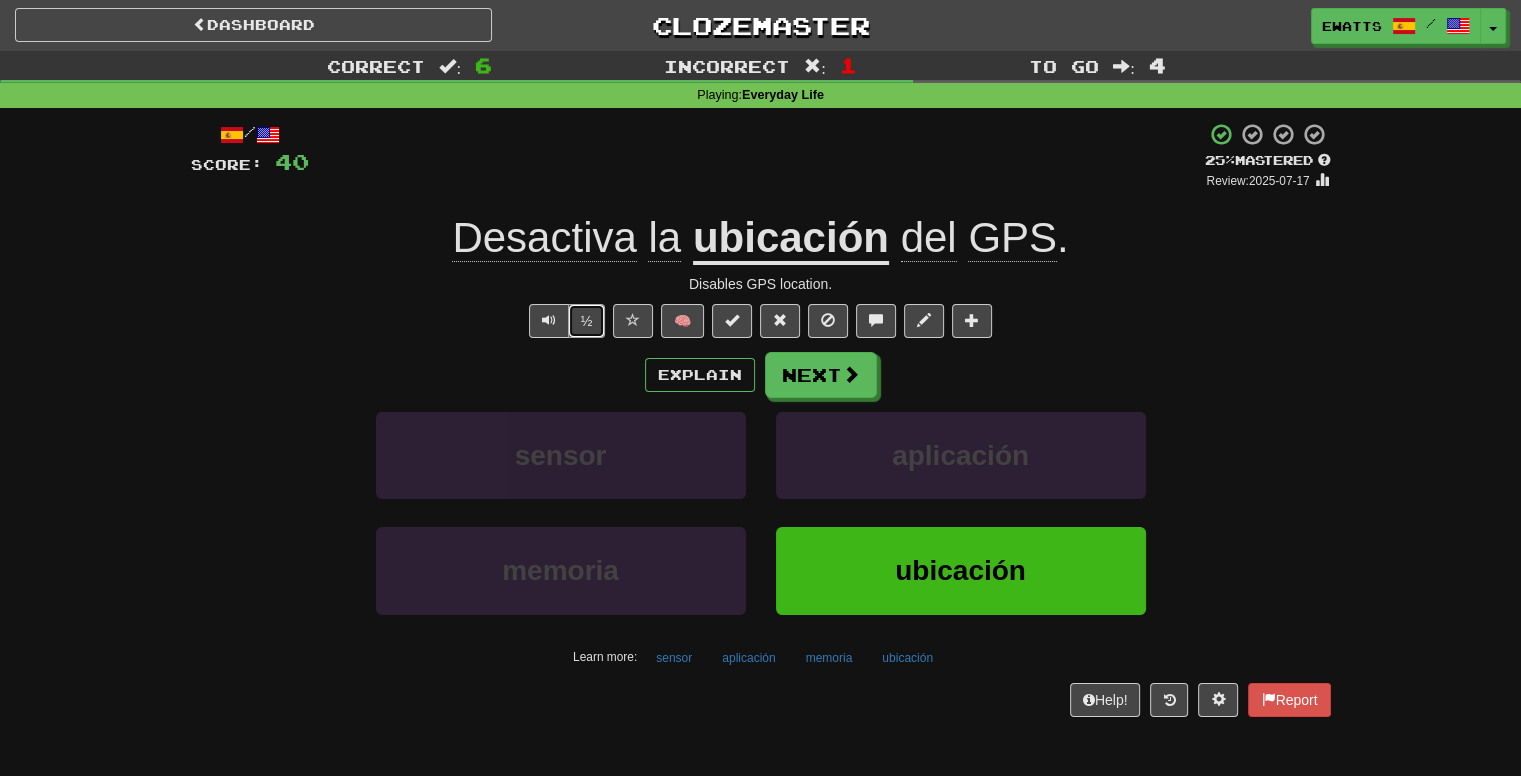 click on "½" at bounding box center (587, 321) 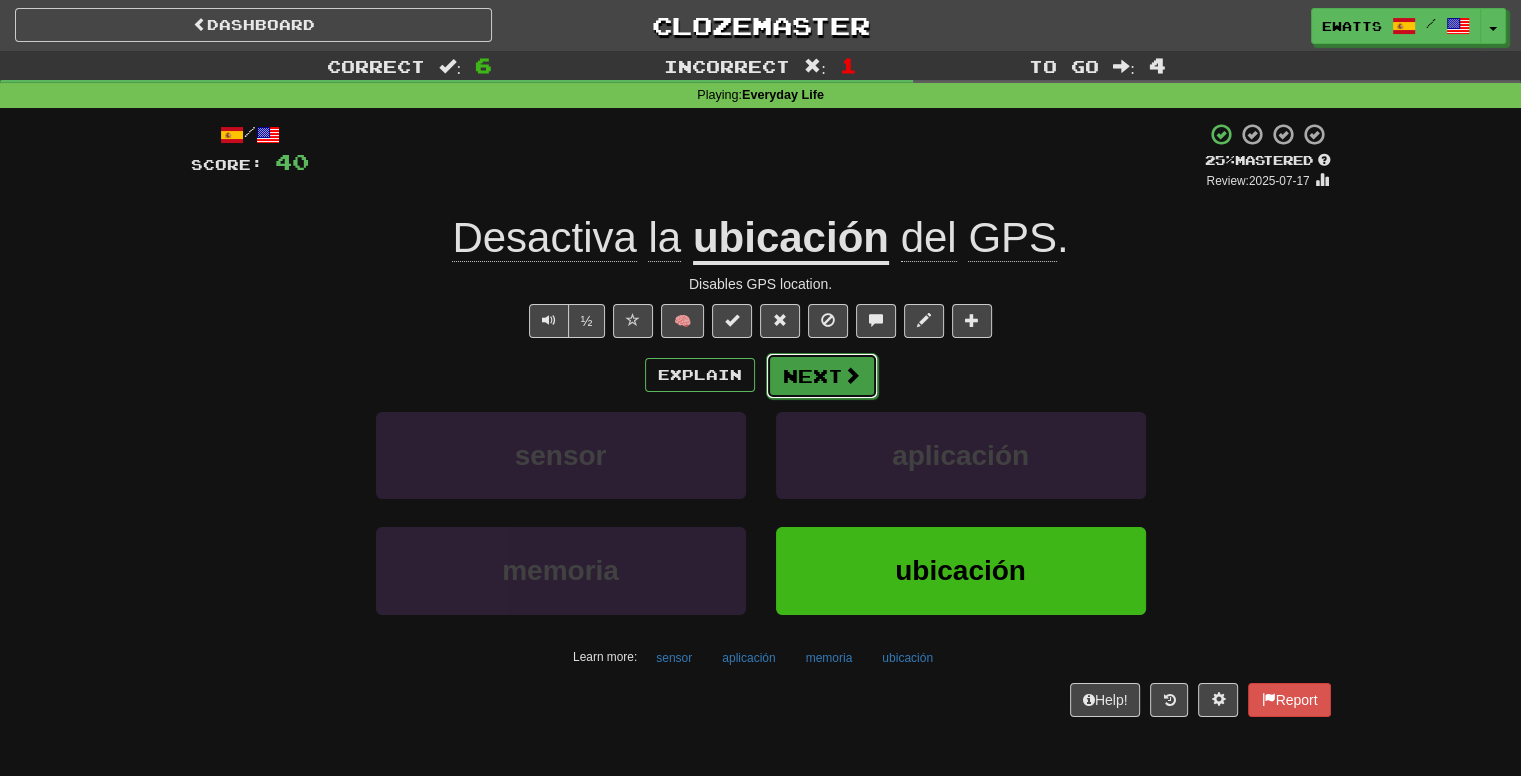 click on "Next" at bounding box center (822, 376) 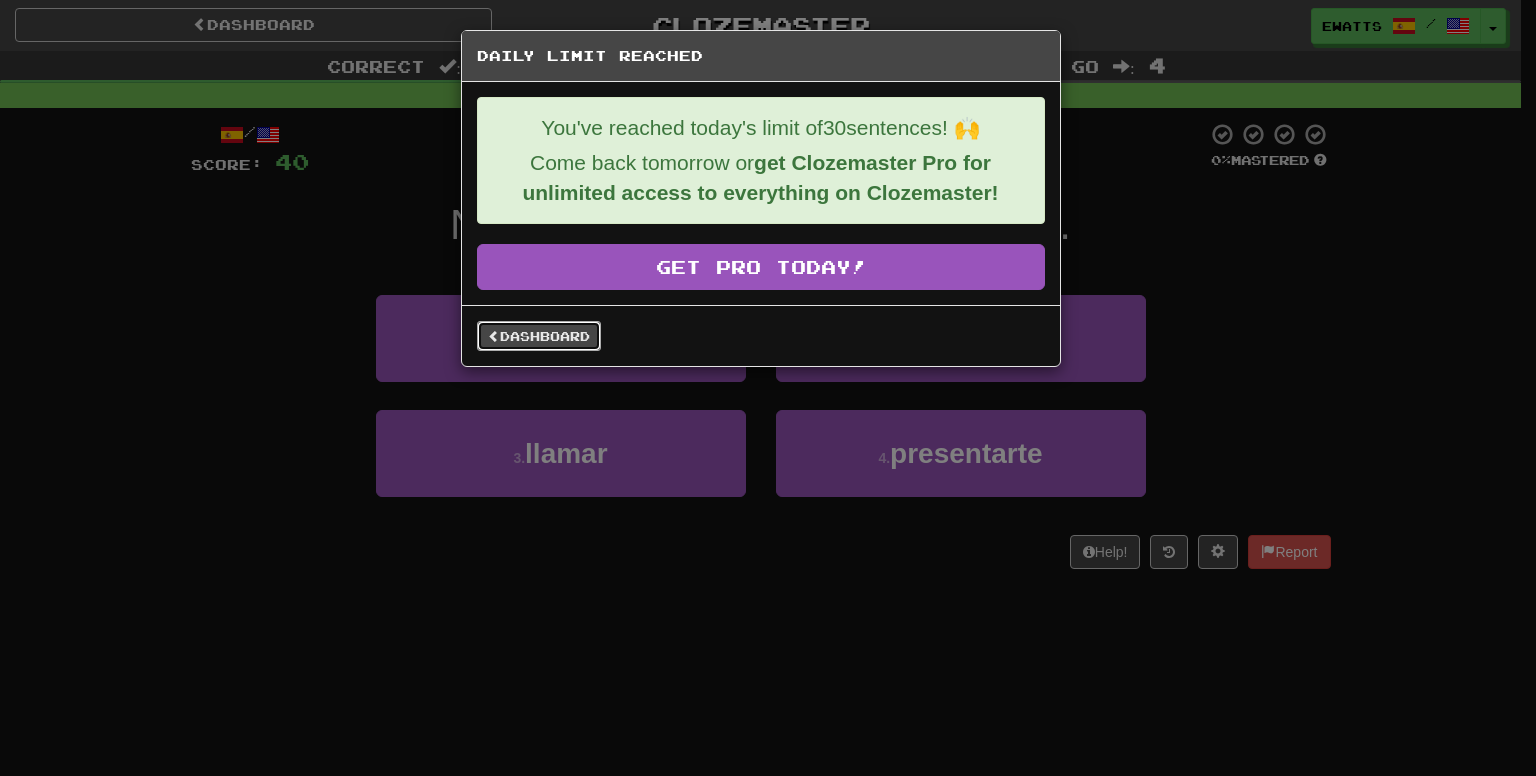 click on "Dashboard" at bounding box center (539, 336) 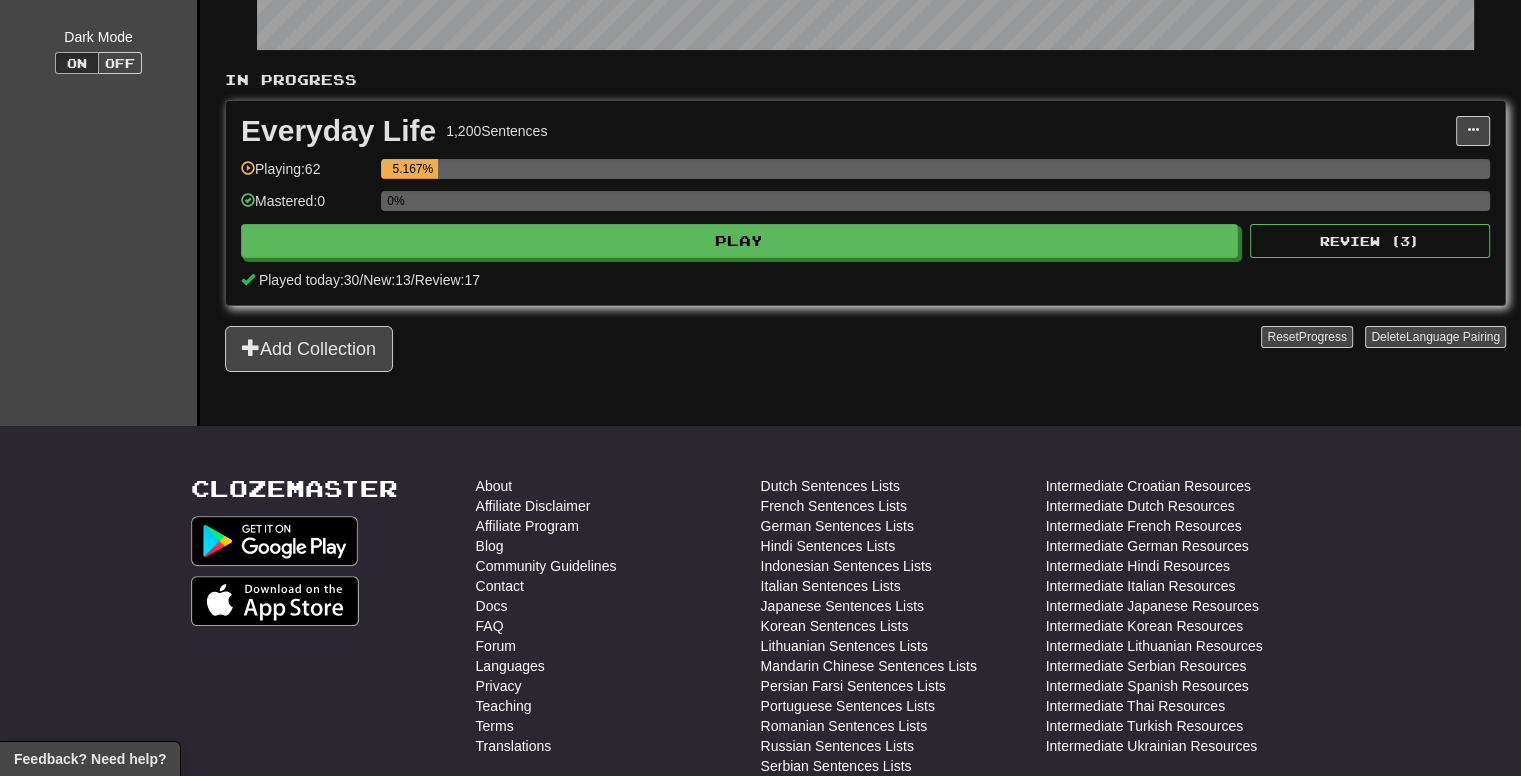 scroll, scrollTop: 0, scrollLeft: 0, axis: both 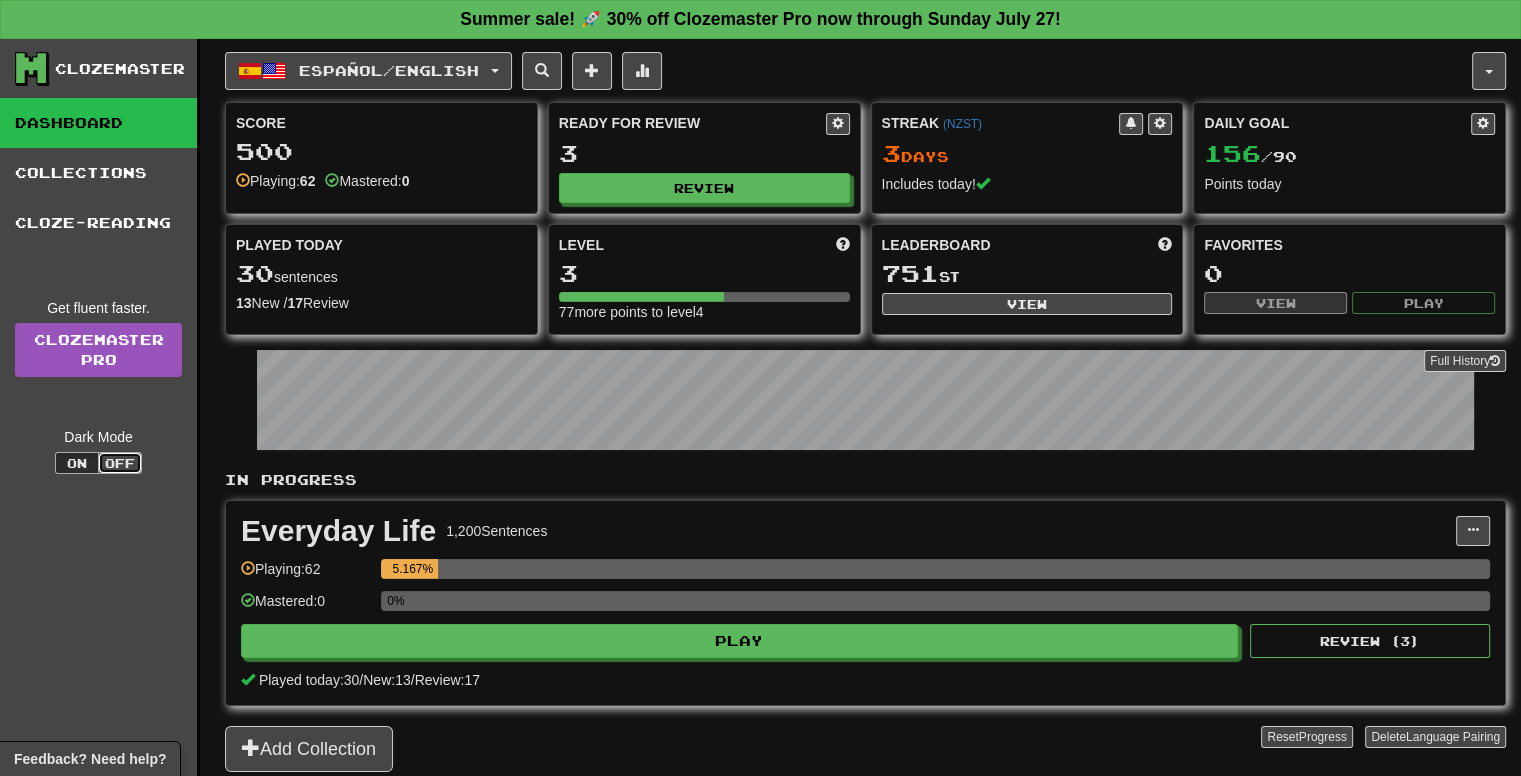 click on "Off" at bounding box center [120, 463] 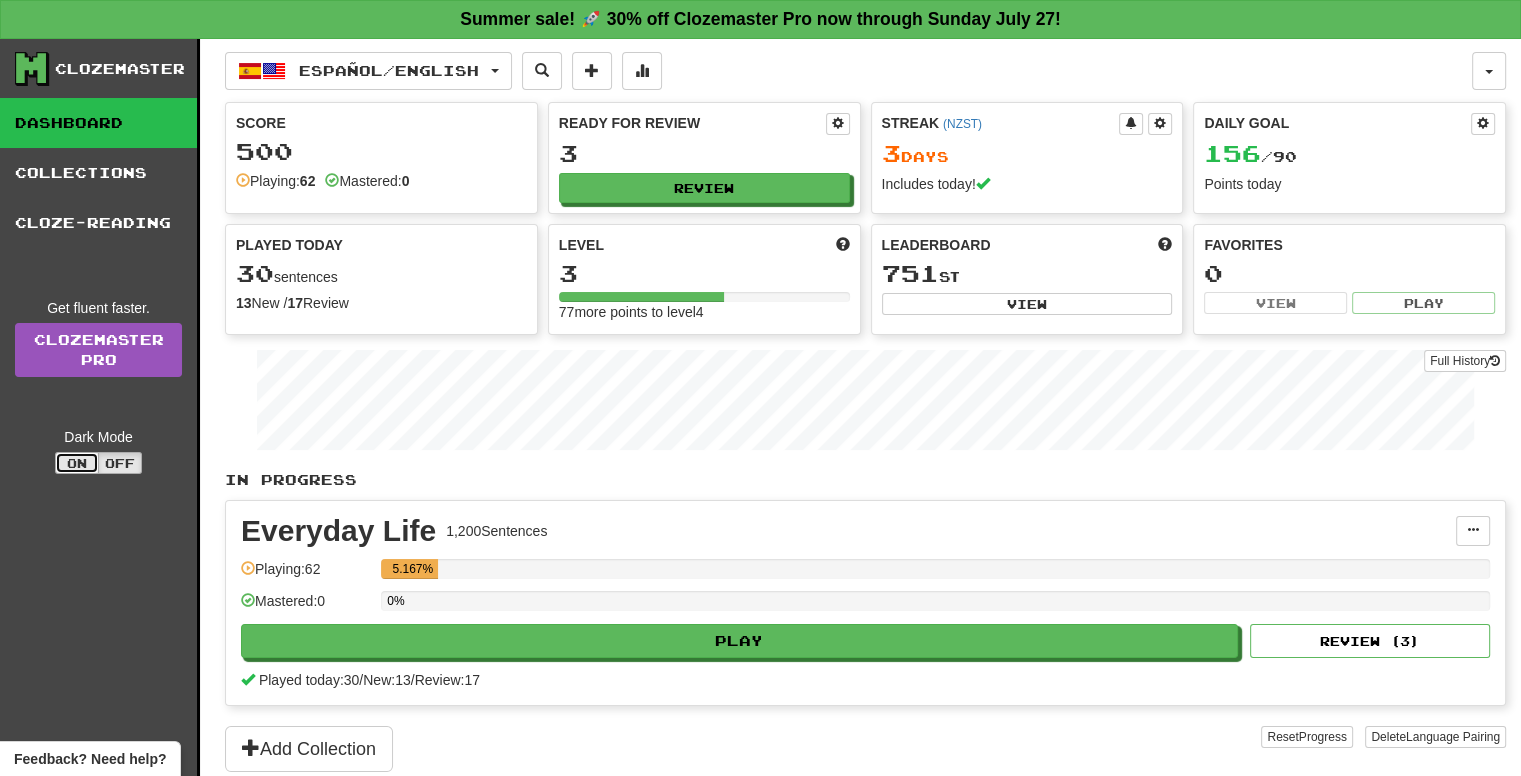 click on "On" at bounding box center [77, 463] 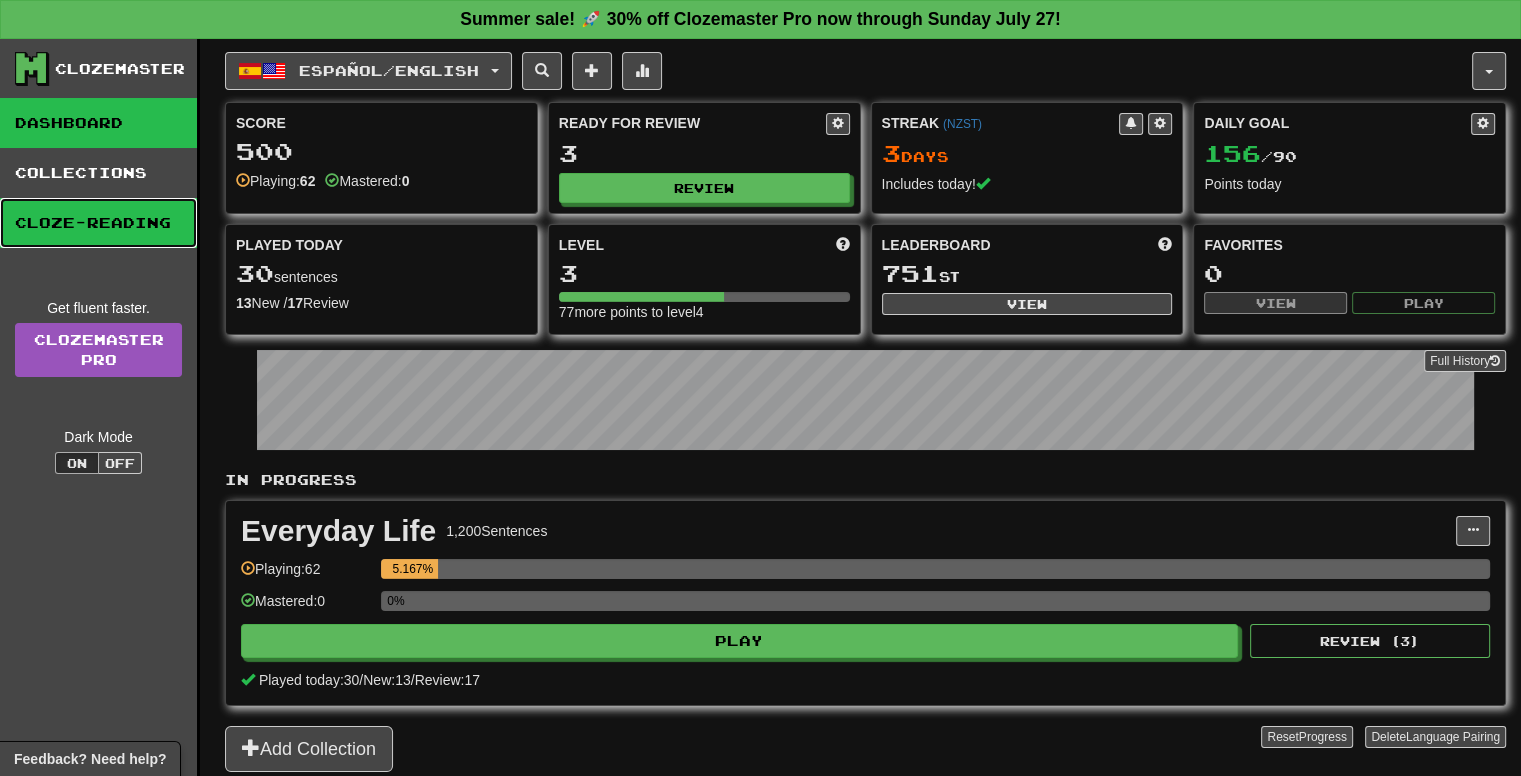click on "Cloze-Reading" at bounding box center [98, 223] 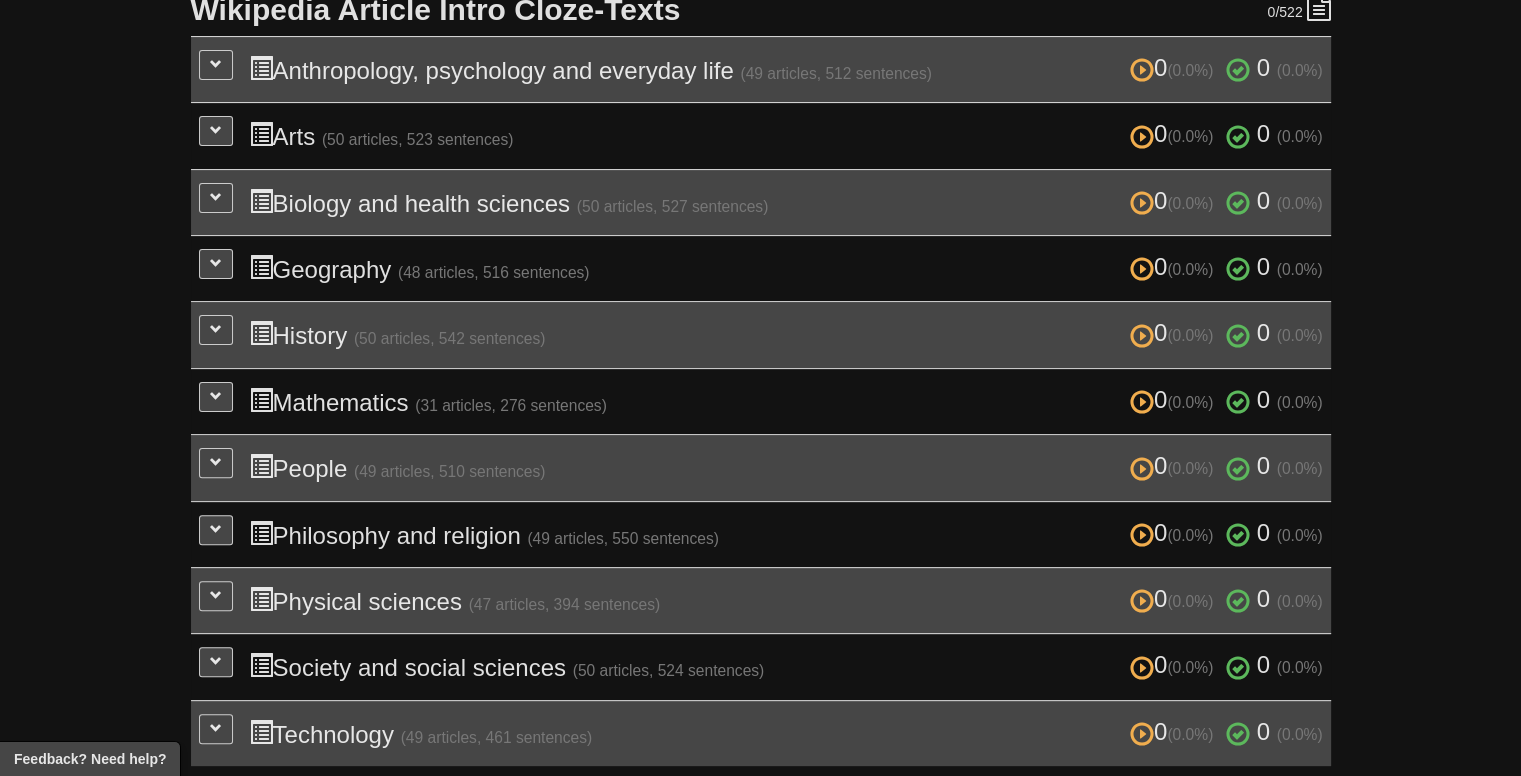 scroll, scrollTop: 500, scrollLeft: 0, axis: vertical 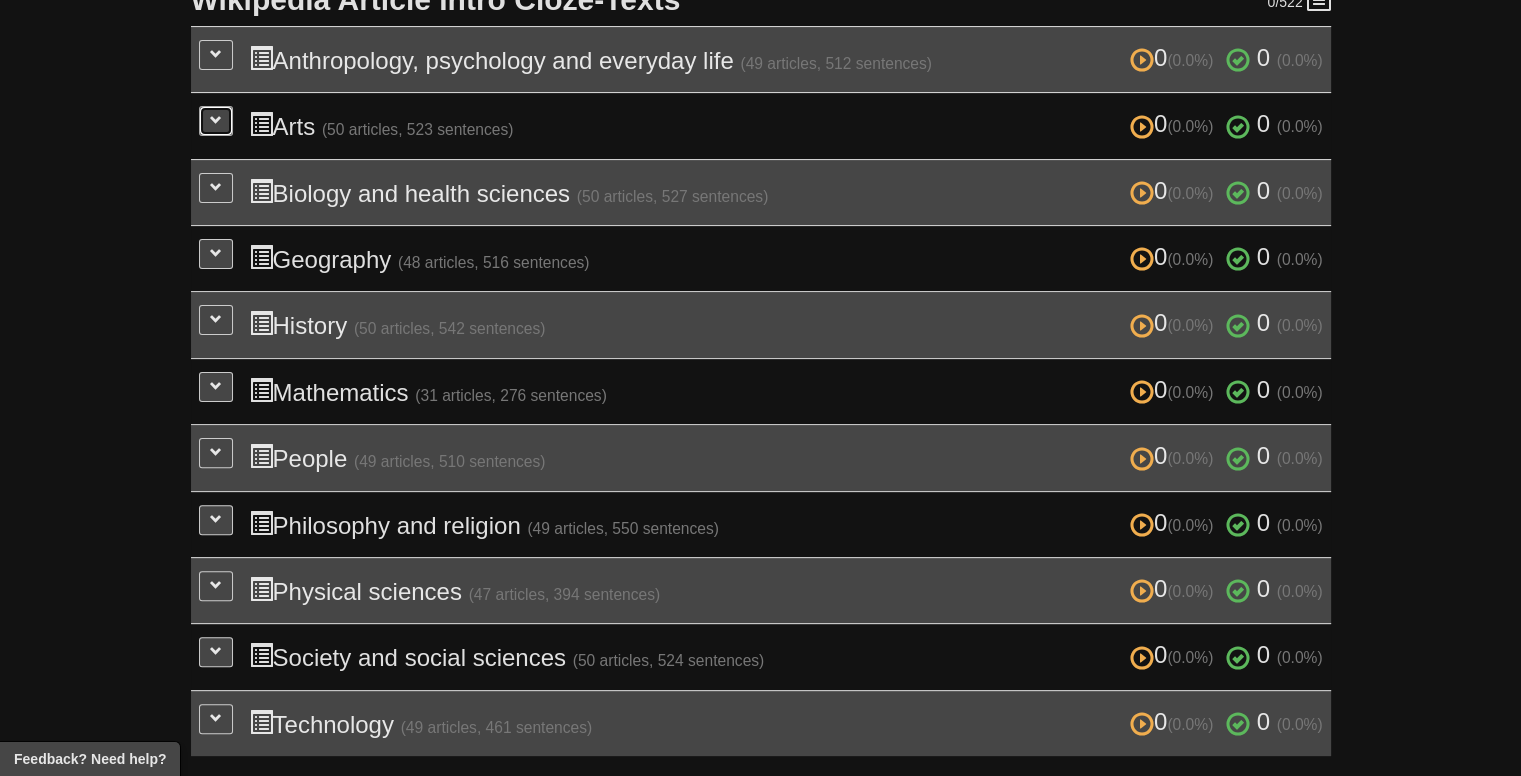 click at bounding box center [216, 120] 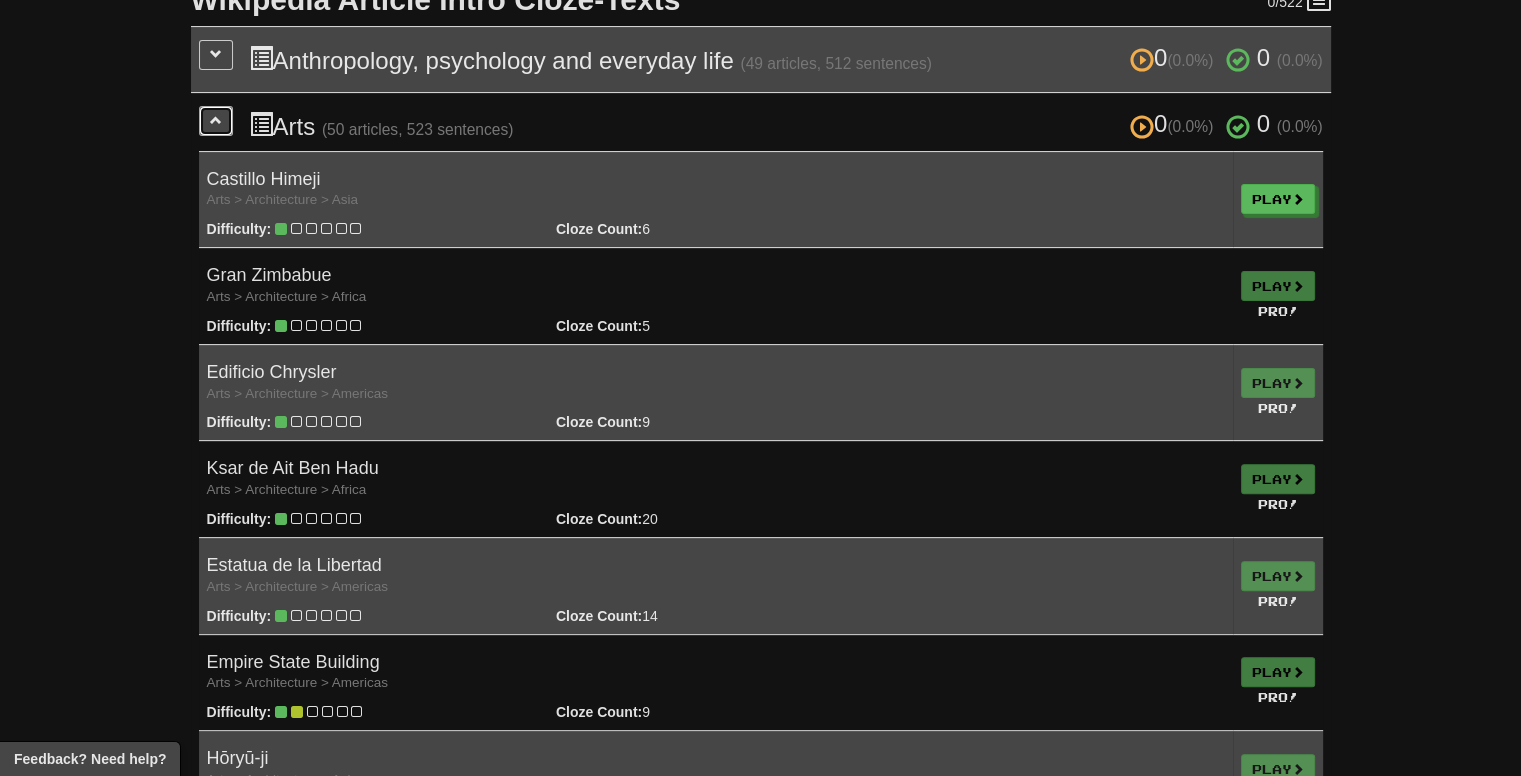 click at bounding box center [216, 120] 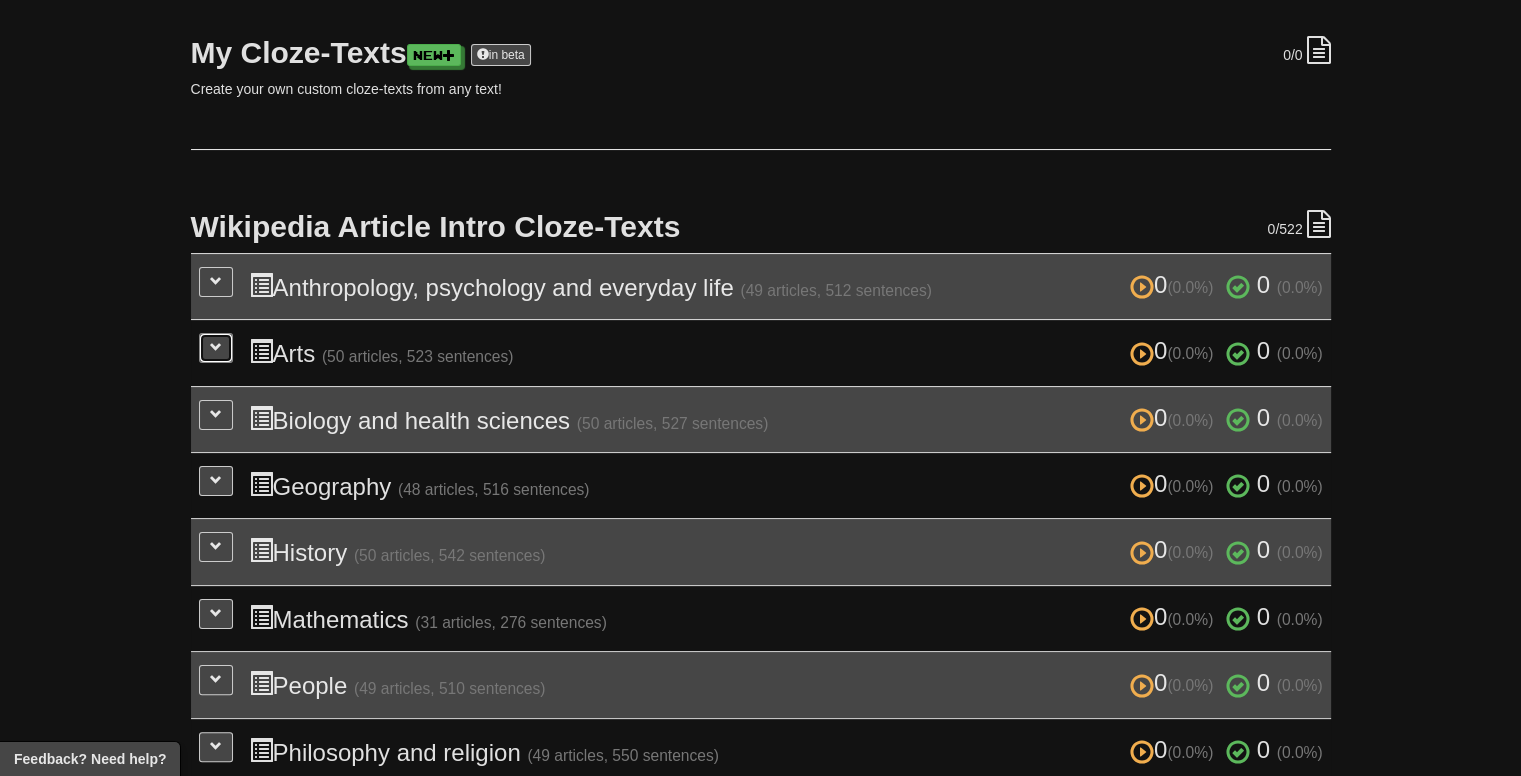 scroll, scrollTop: 200, scrollLeft: 0, axis: vertical 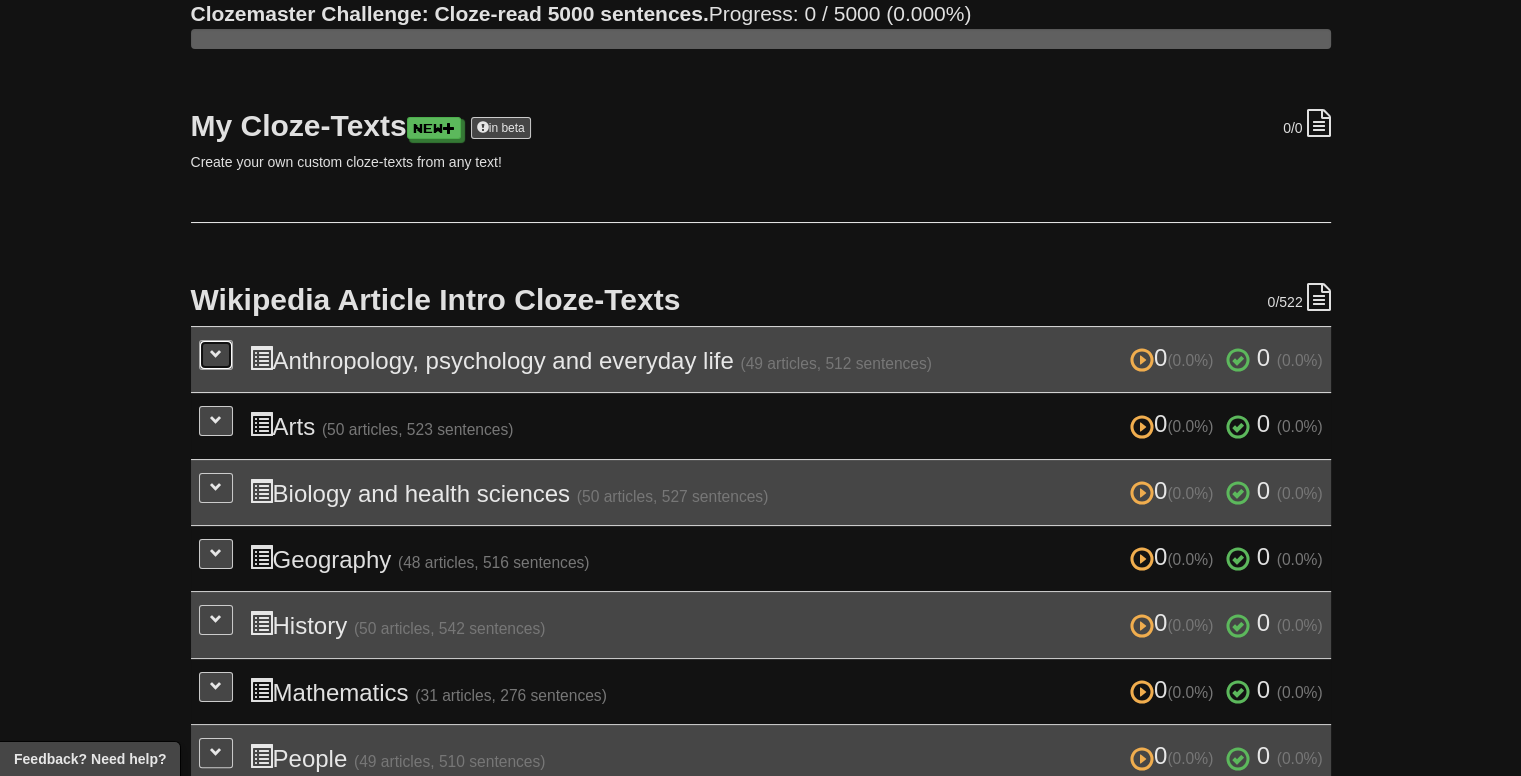 click at bounding box center (216, 354) 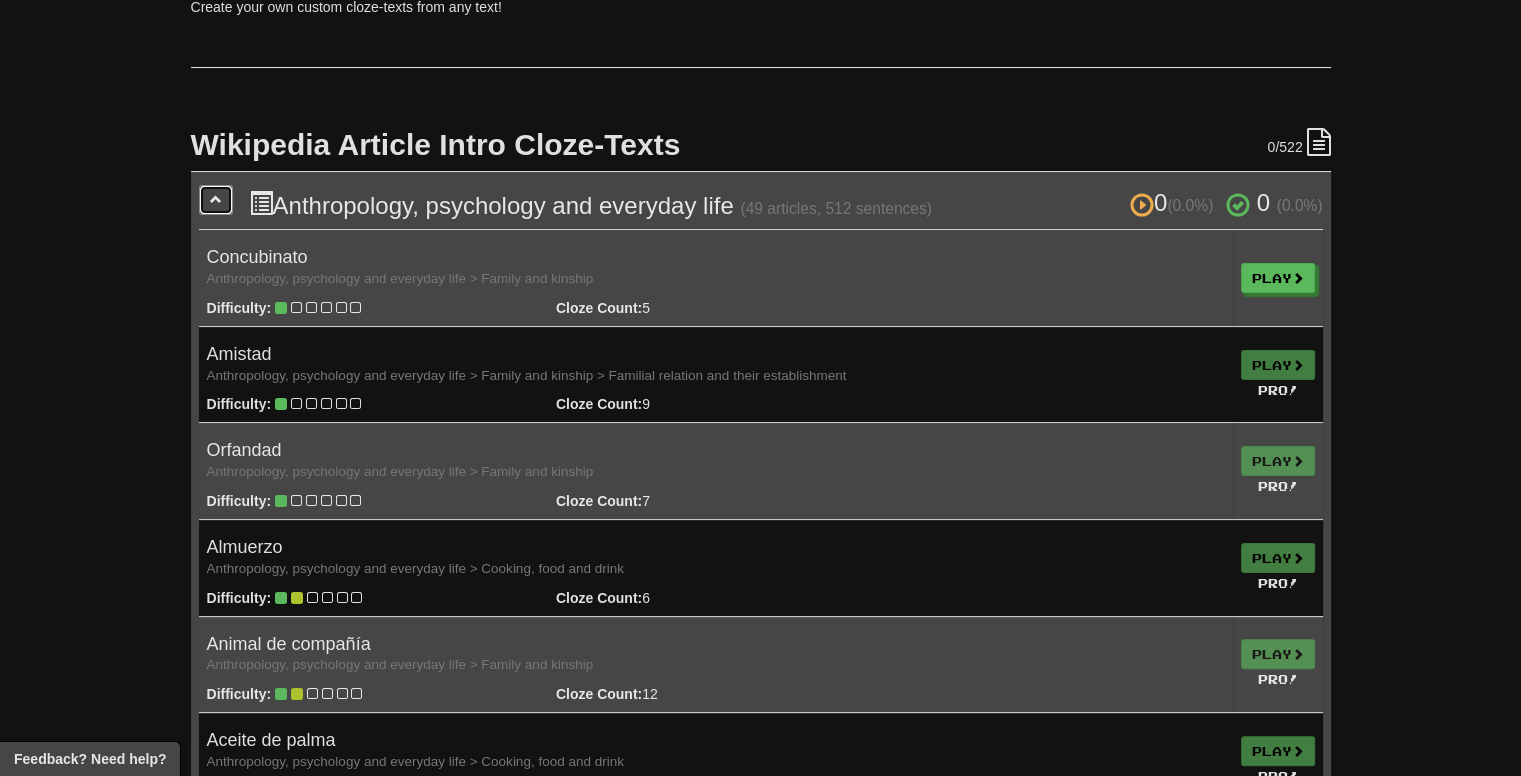 scroll, scrollTop: 400, scrollLeft: 0, axis: vertical 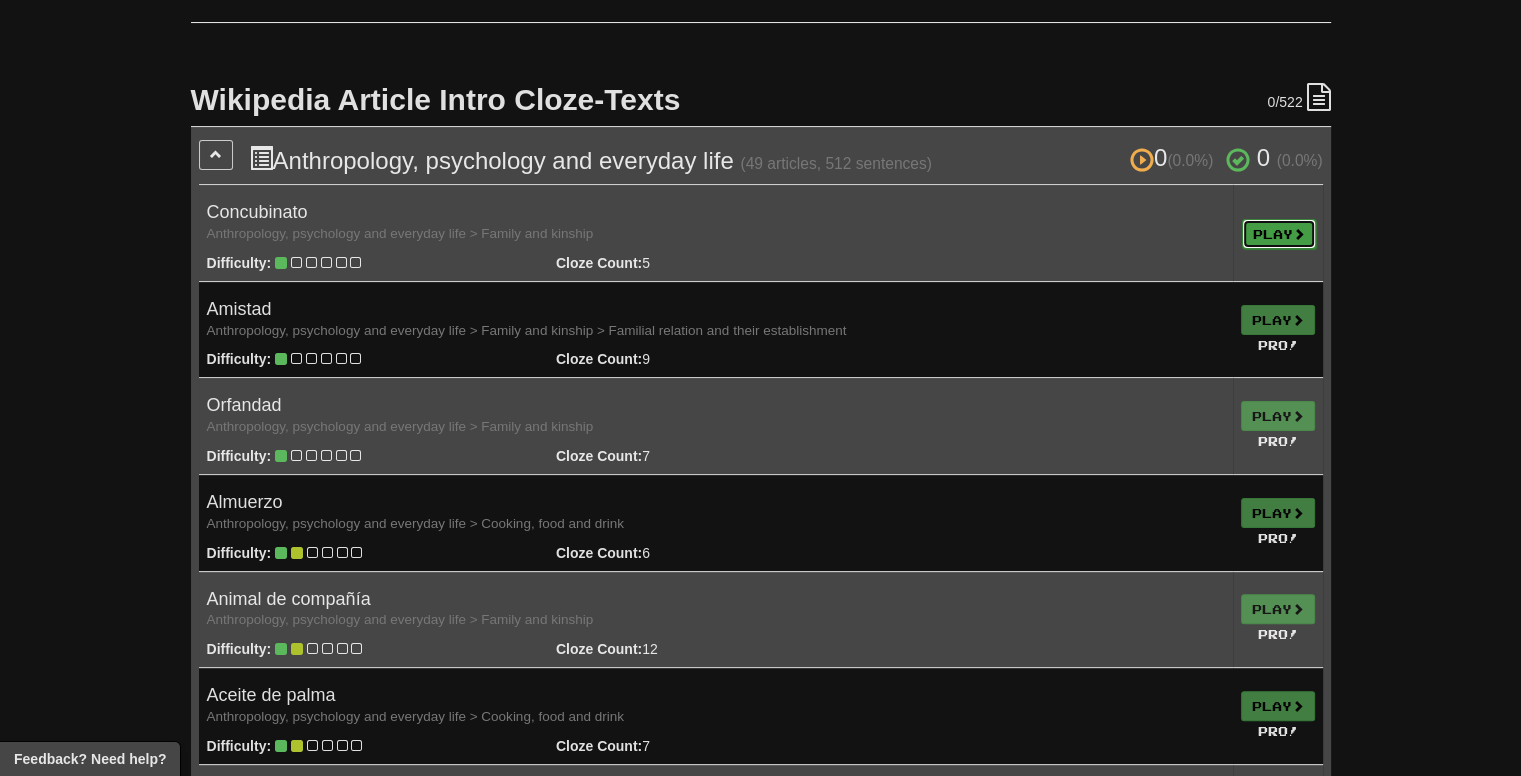 click on "Play" at bounding box center (1279, 234) 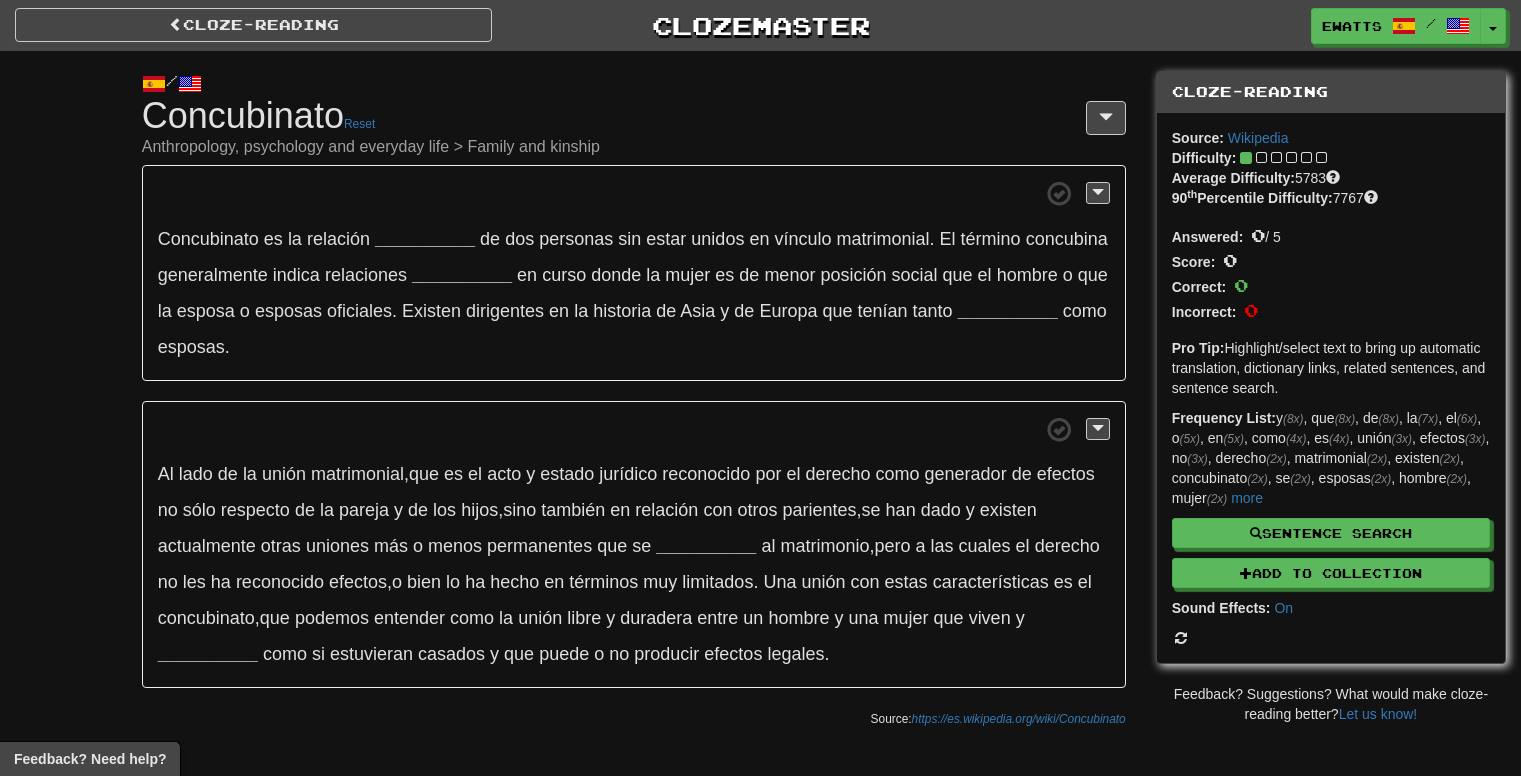 scroll, scrollTop: 0, scrollLeft: 0, axis: both 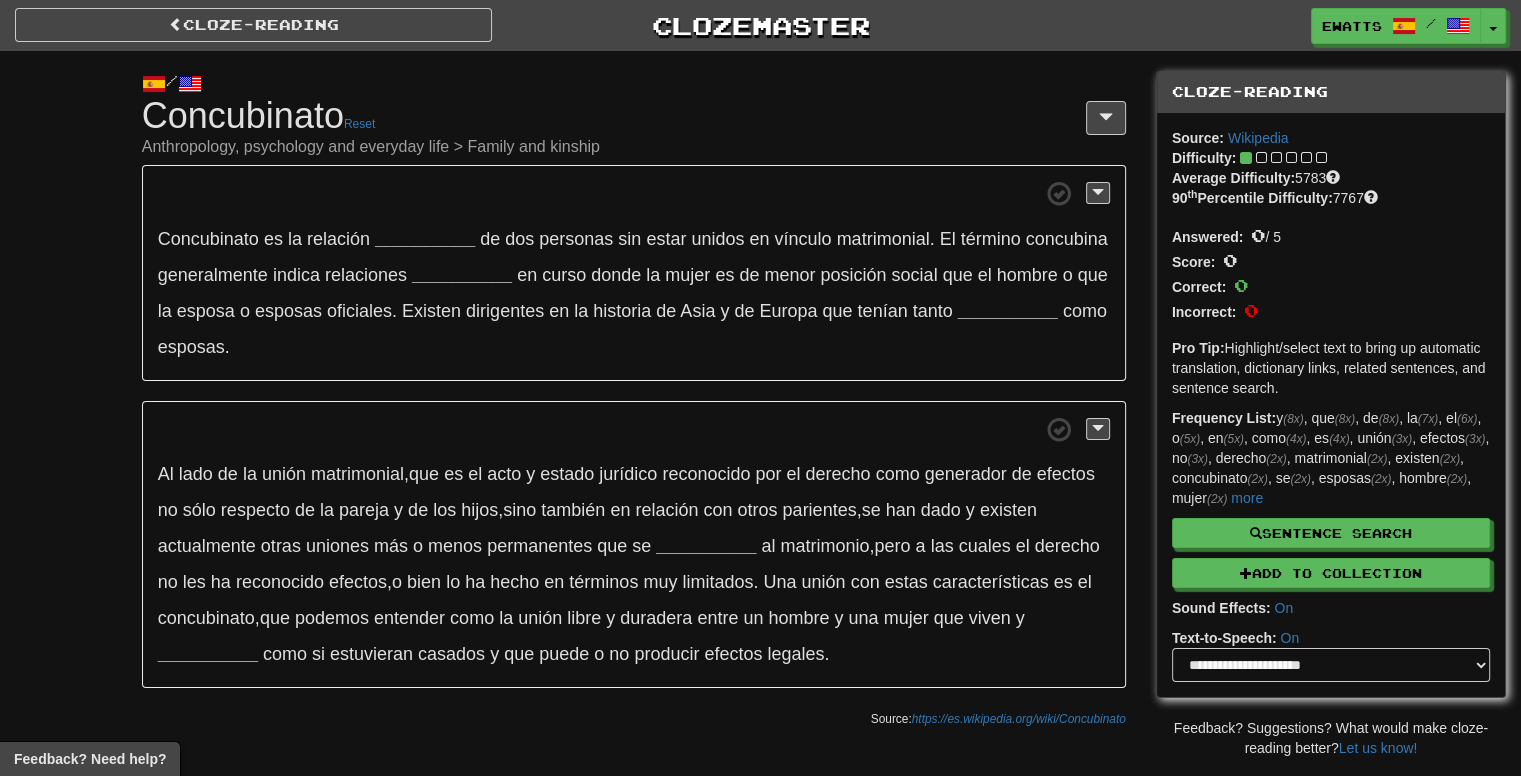 click on "Cloze-Reading
Concubinato
Reset
Anthropology, psychology and everyday life > Family and kinship" at bounding box center (634, 126) 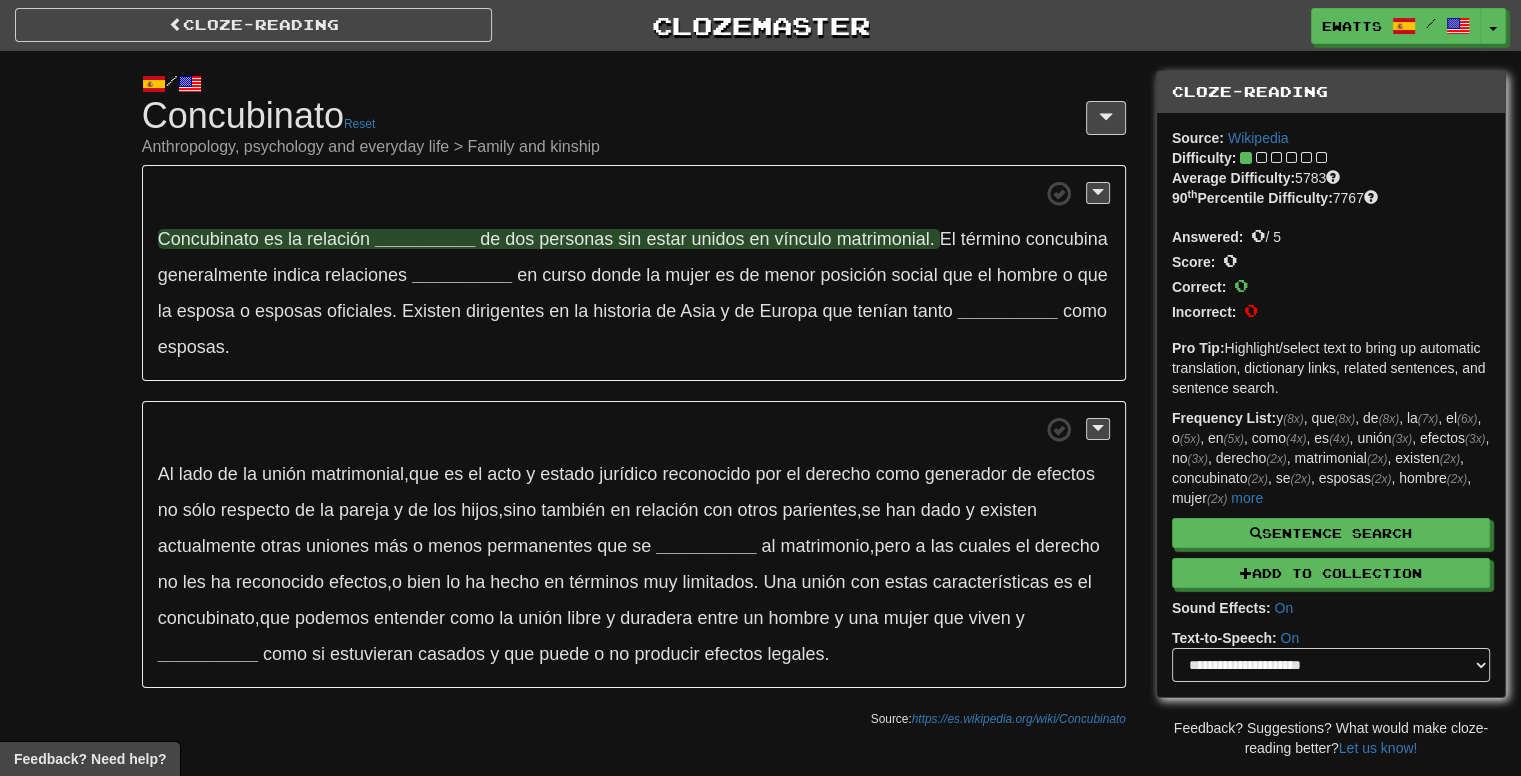 click on "__________" at bounding box center (425, 239) 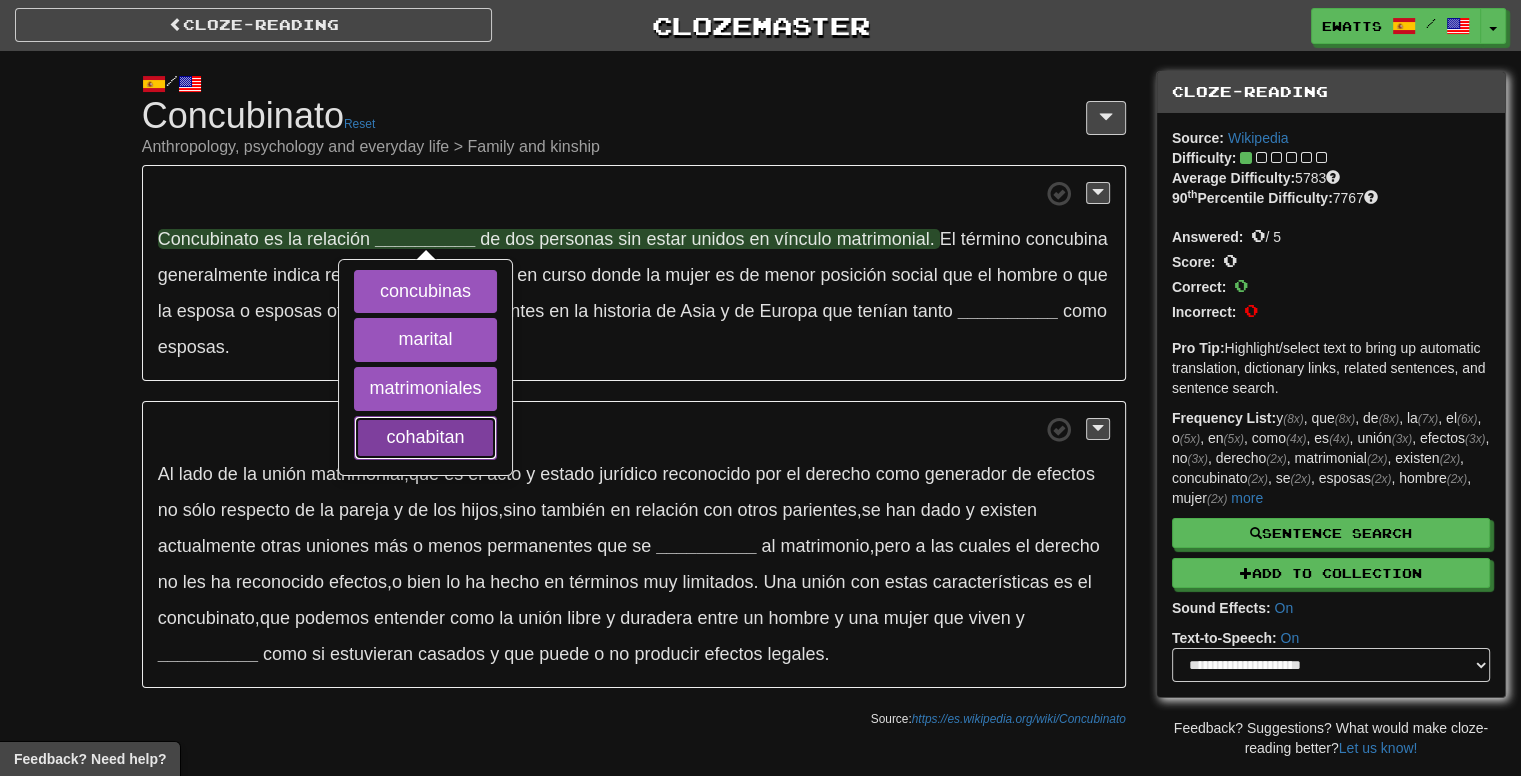 click on "cohabitan" at bounding box center [425, 438] 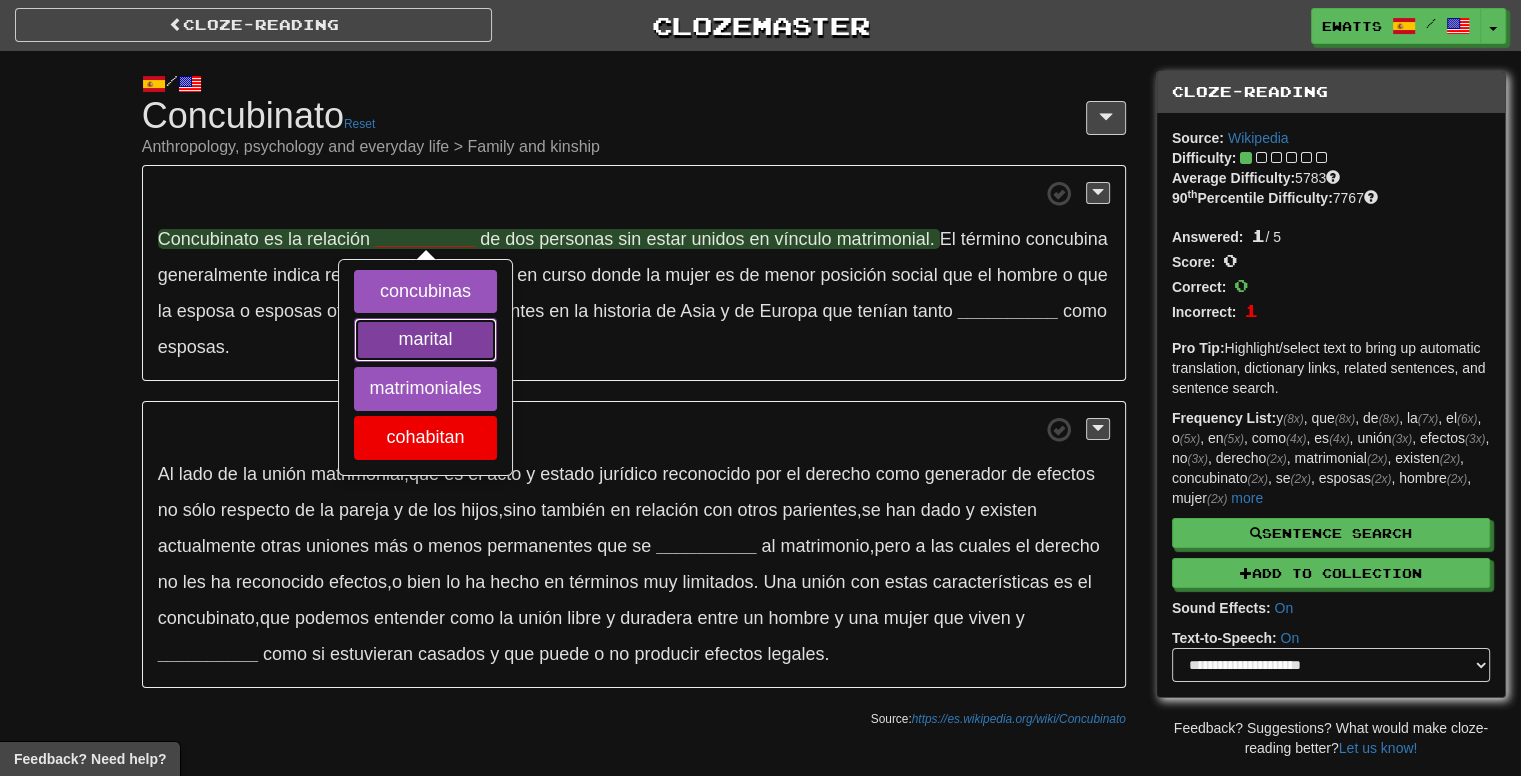 click on "marital" at bounding box center [425, 340] 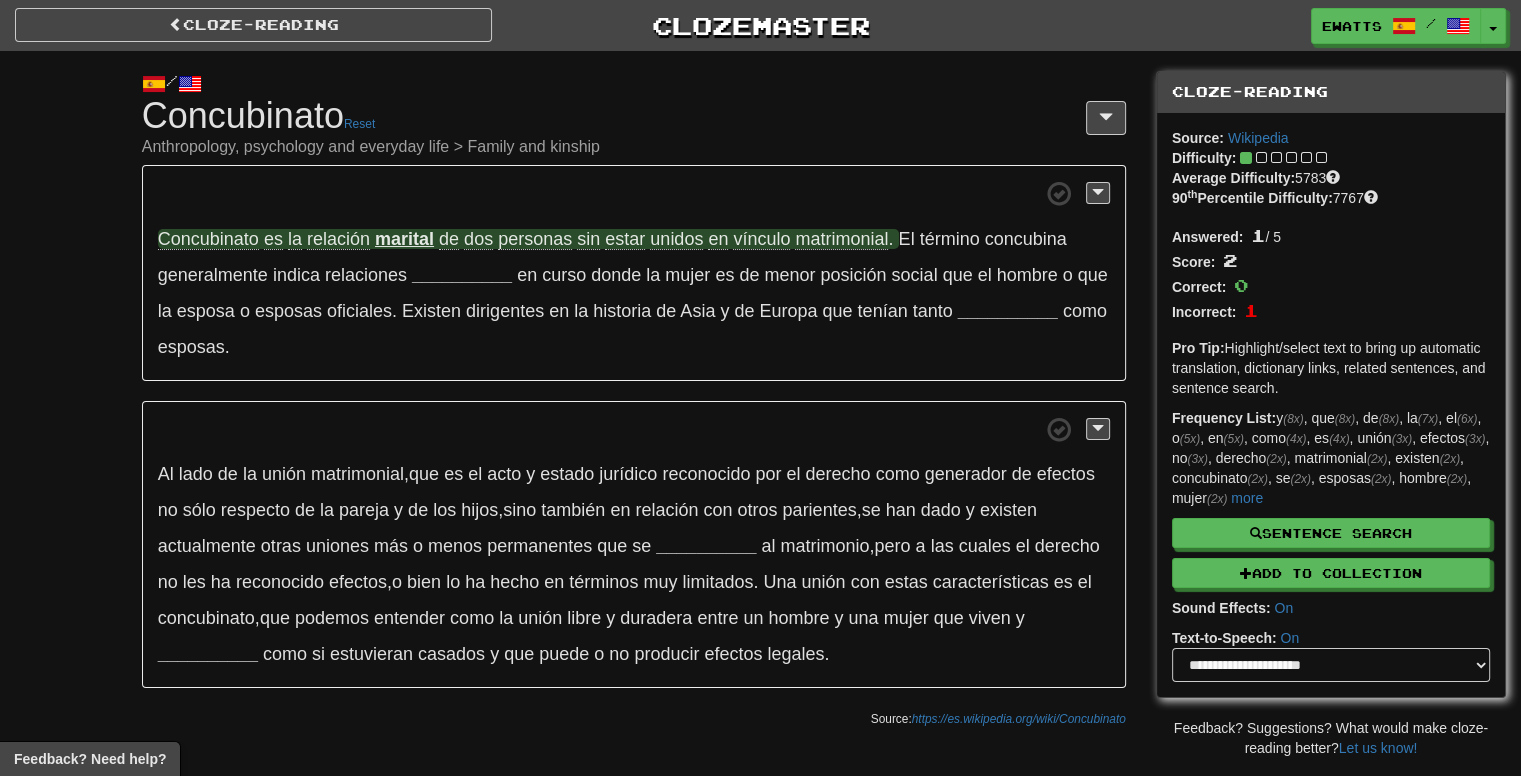click on "unidos" at bounding box center (676, 239) 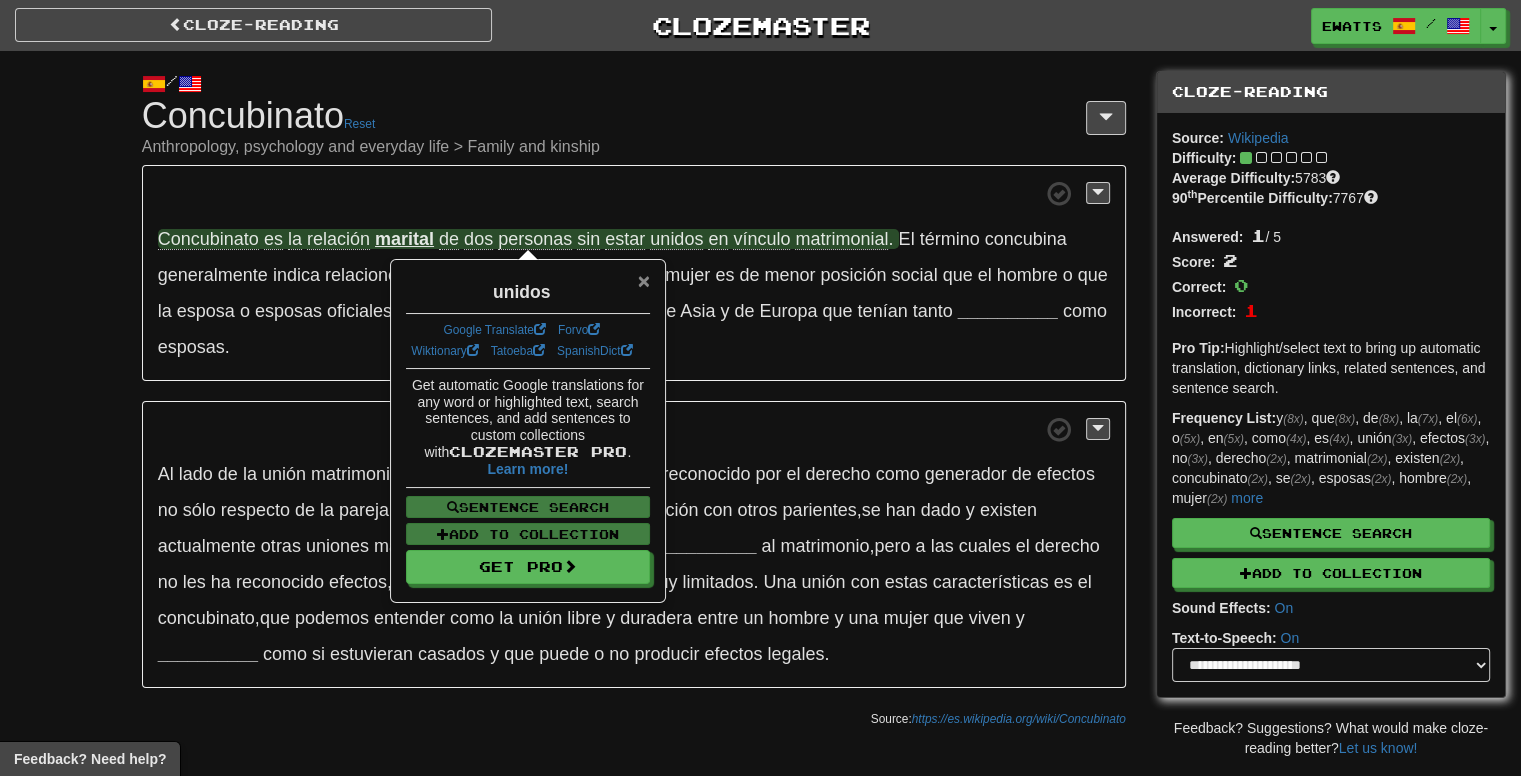 click on "×" at bounding box center (644, 280) 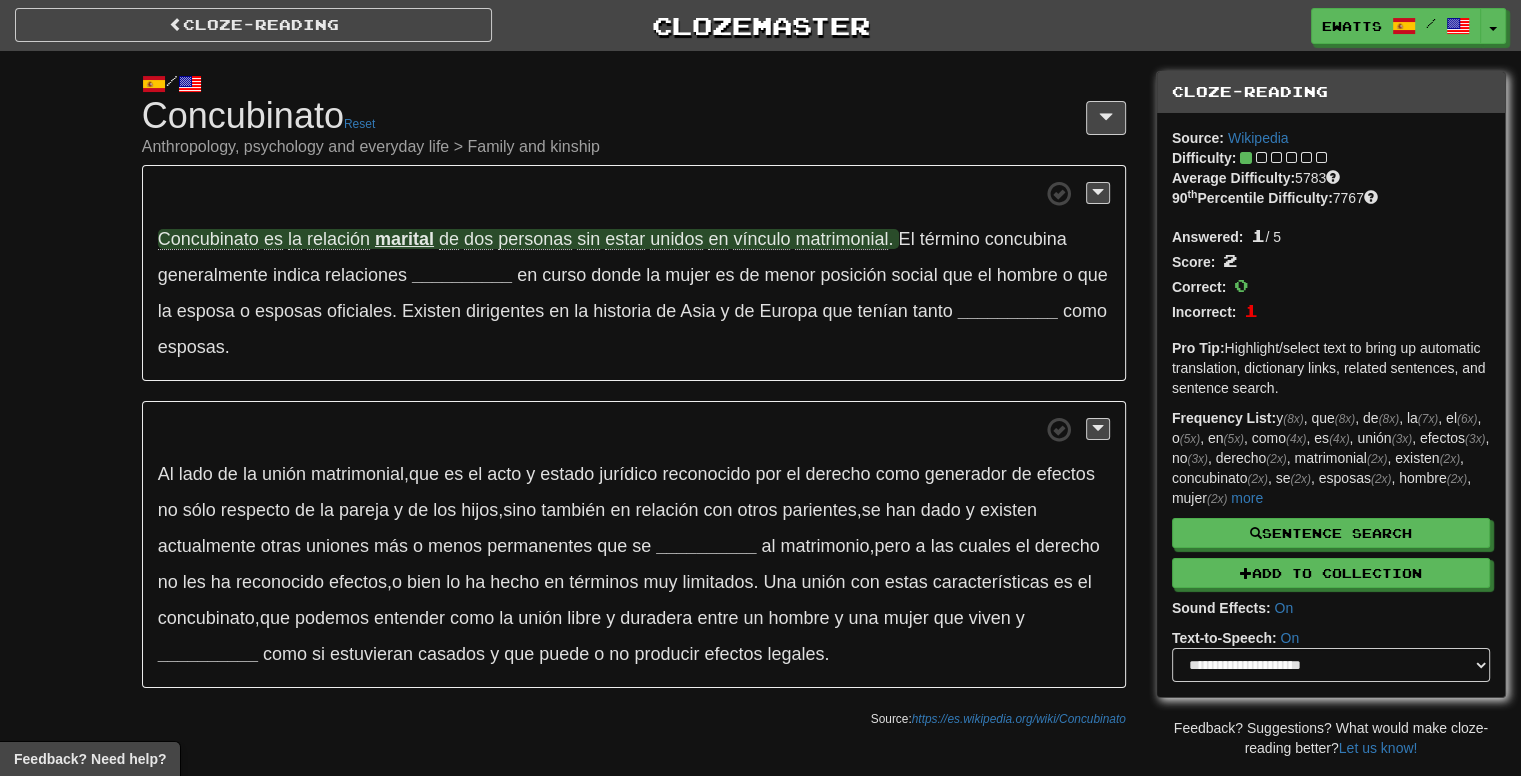 click on "Concubinato" at bounding box center (208, 239) 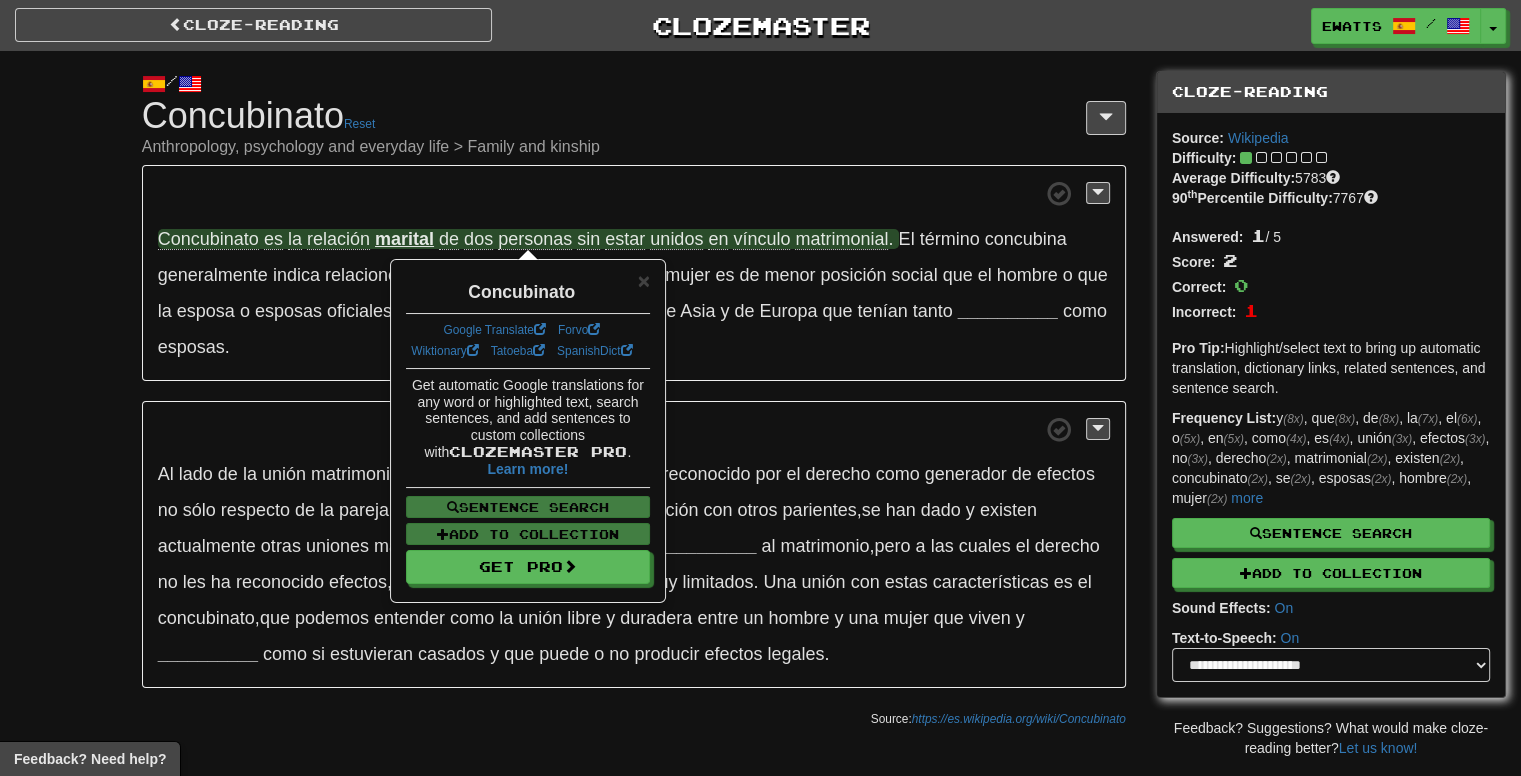 click on "Concubinato" at bounding box center (528, 287) 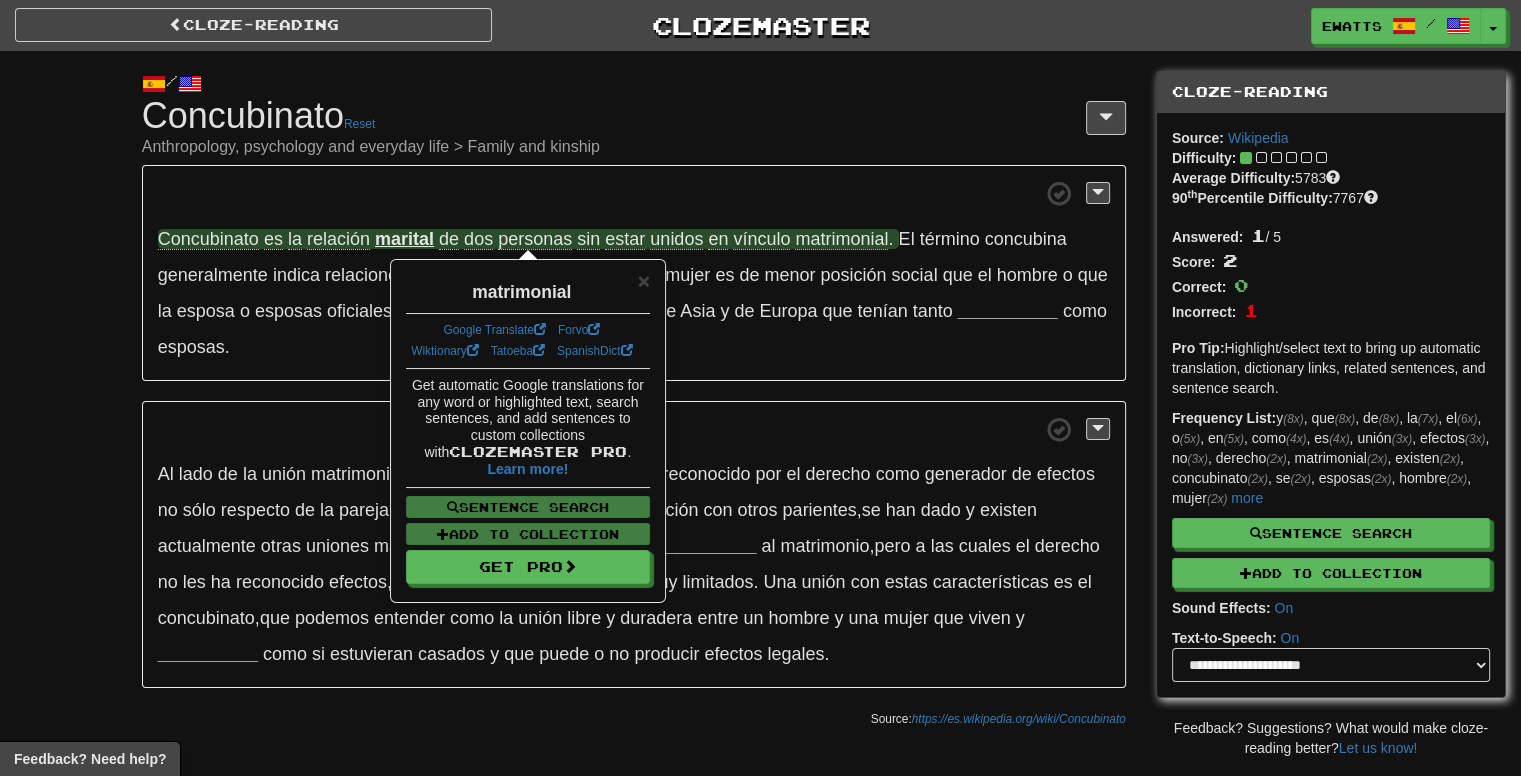 click on "× matrimonial Google Translate  Forvo  Wiktionary  Tatoeba  SpanishDict  Get automatic Google translations for any word or highlighted text, search sentences, and add sentences to custom collections with  Clozemaster Pro . Learn more!  Sentence Search  Add to Collection Get Pro" at bounding box center (528, 431) 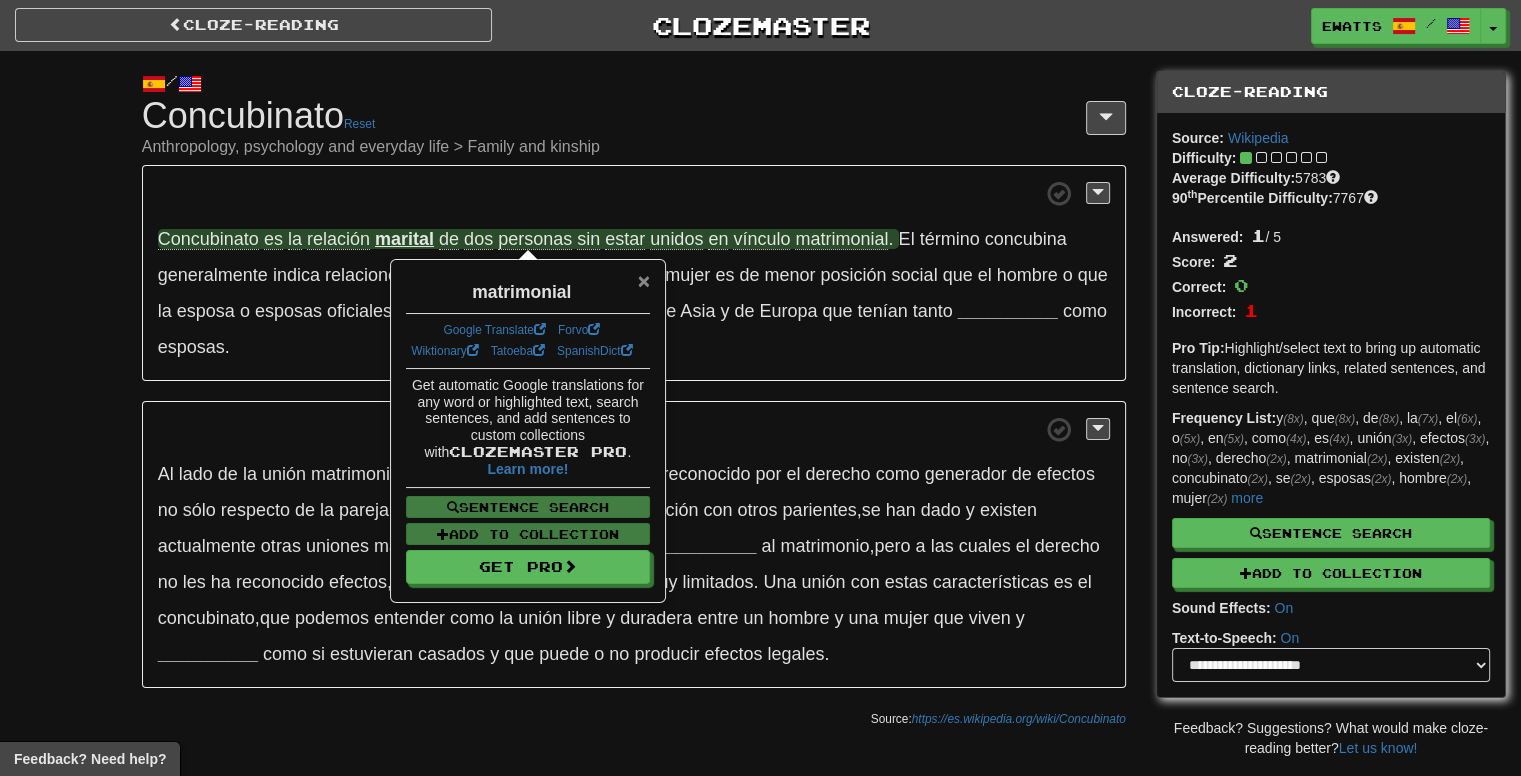 click on "×" at bounding box center (644, 280) 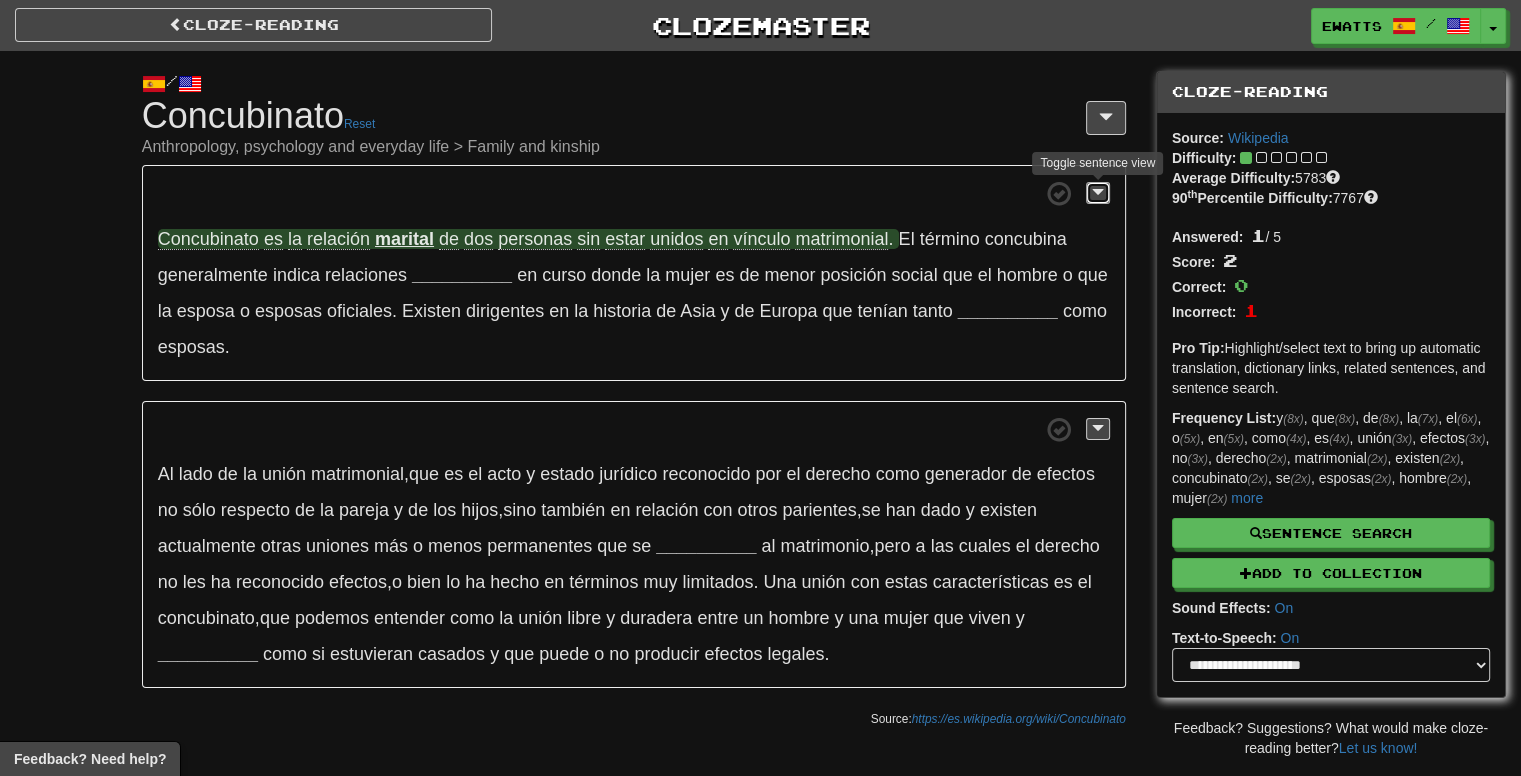 click at bounding box center [1098, 192] 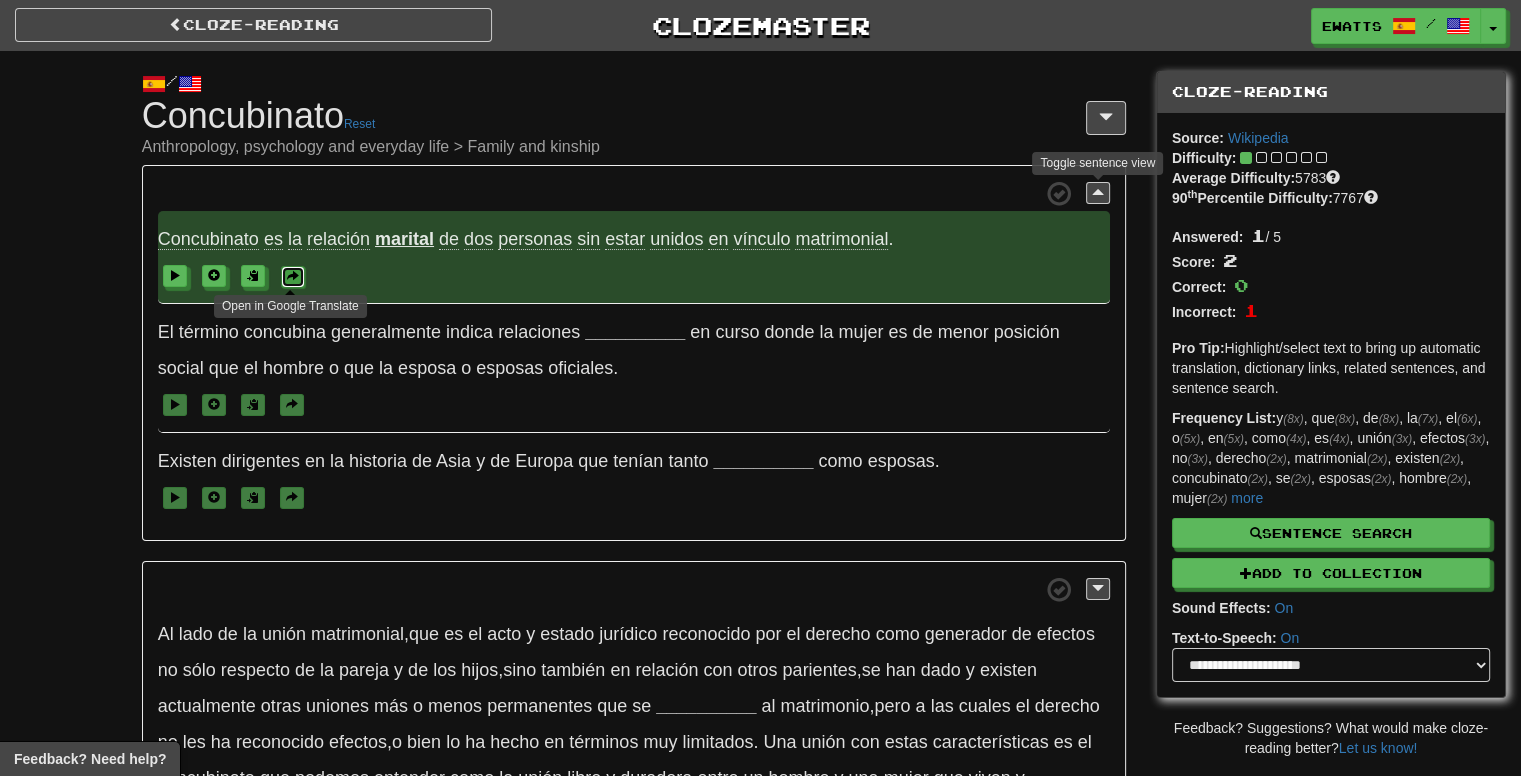 click at bounding box center [293, 276] 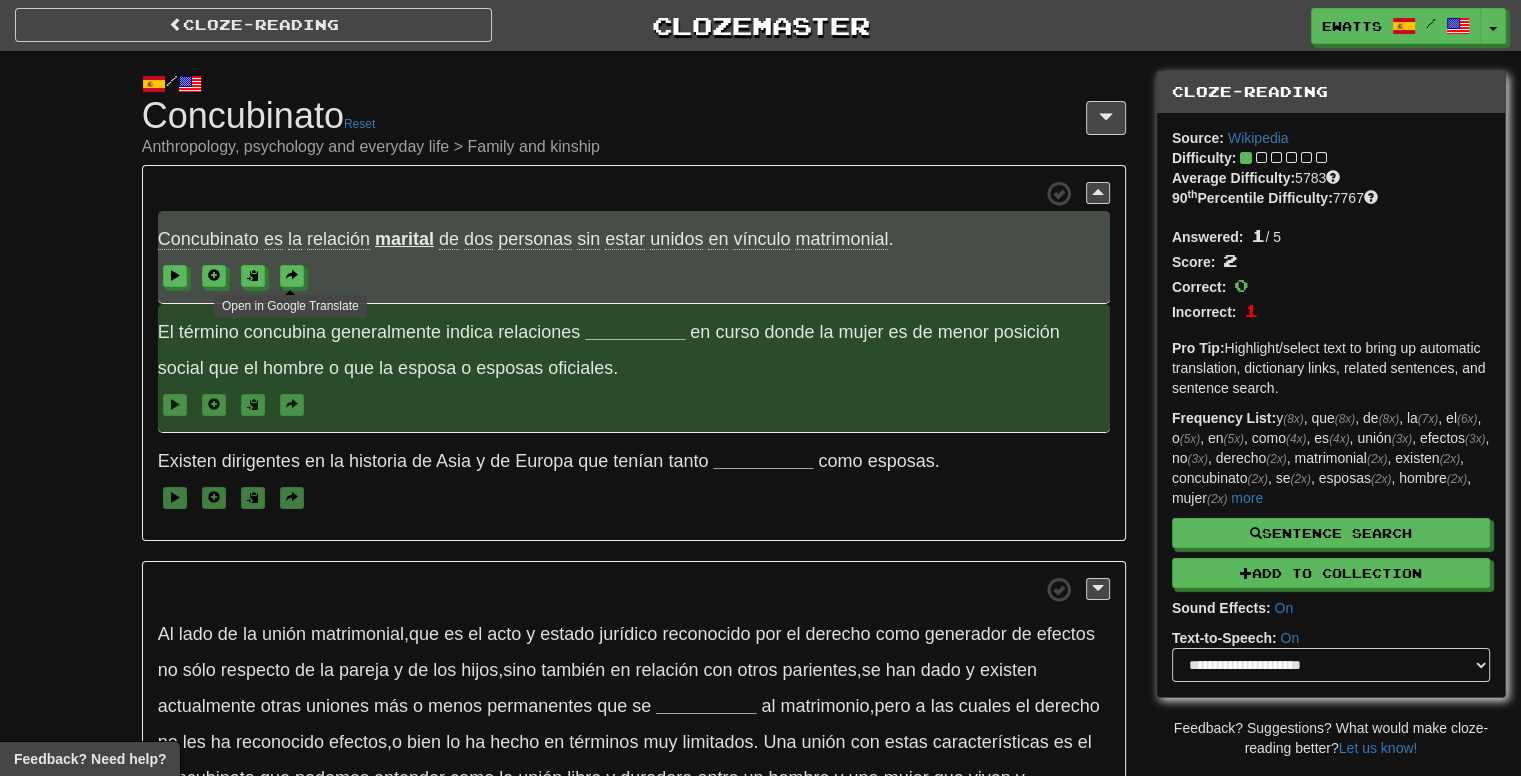 click on "__________" at bounding box center [635, 332] 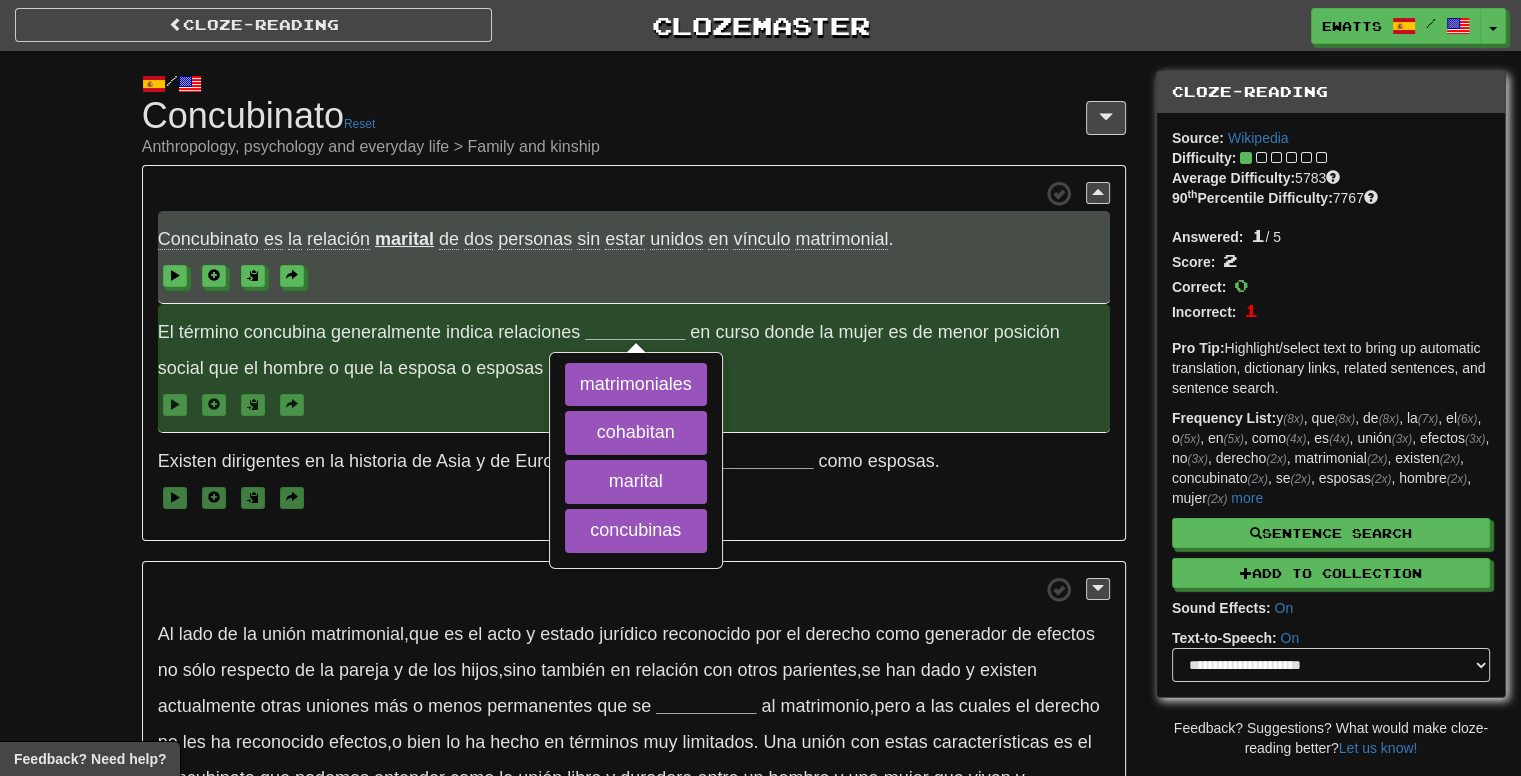 click on "El   término   concubina   generalmente   indica   relaciones
__________ matrimoniales cohabitan marital concubinas
en   curso   donde   la   mujer   es   de   menor   posición   social   que   el   hombre   o   que   la   esposa   o   esposas   oficiales ." at bounding box center (634, 368) 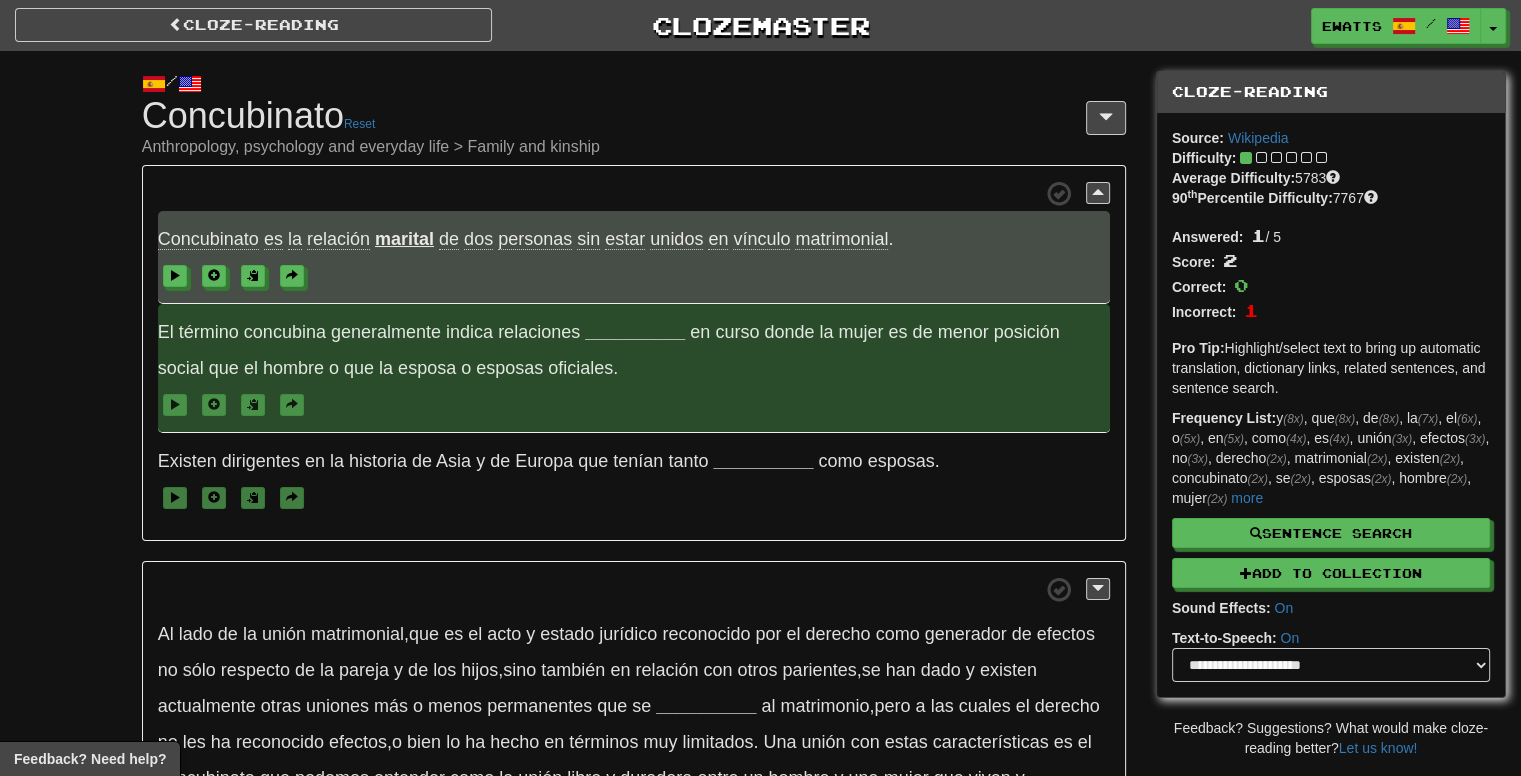 click on "__________" at bounding box center (635, 332) 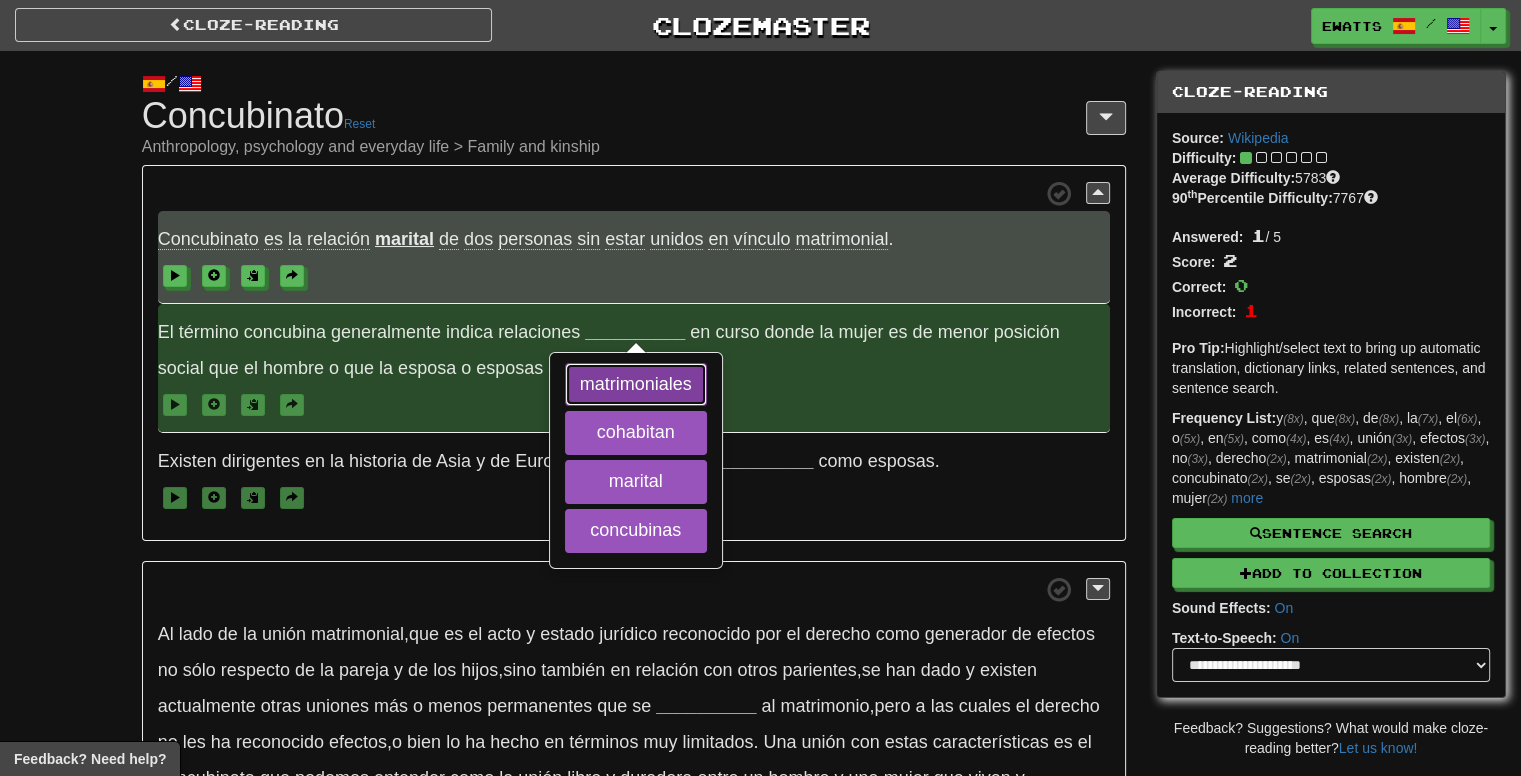 click on "matrimoniales" at bounding box center [636, 385] 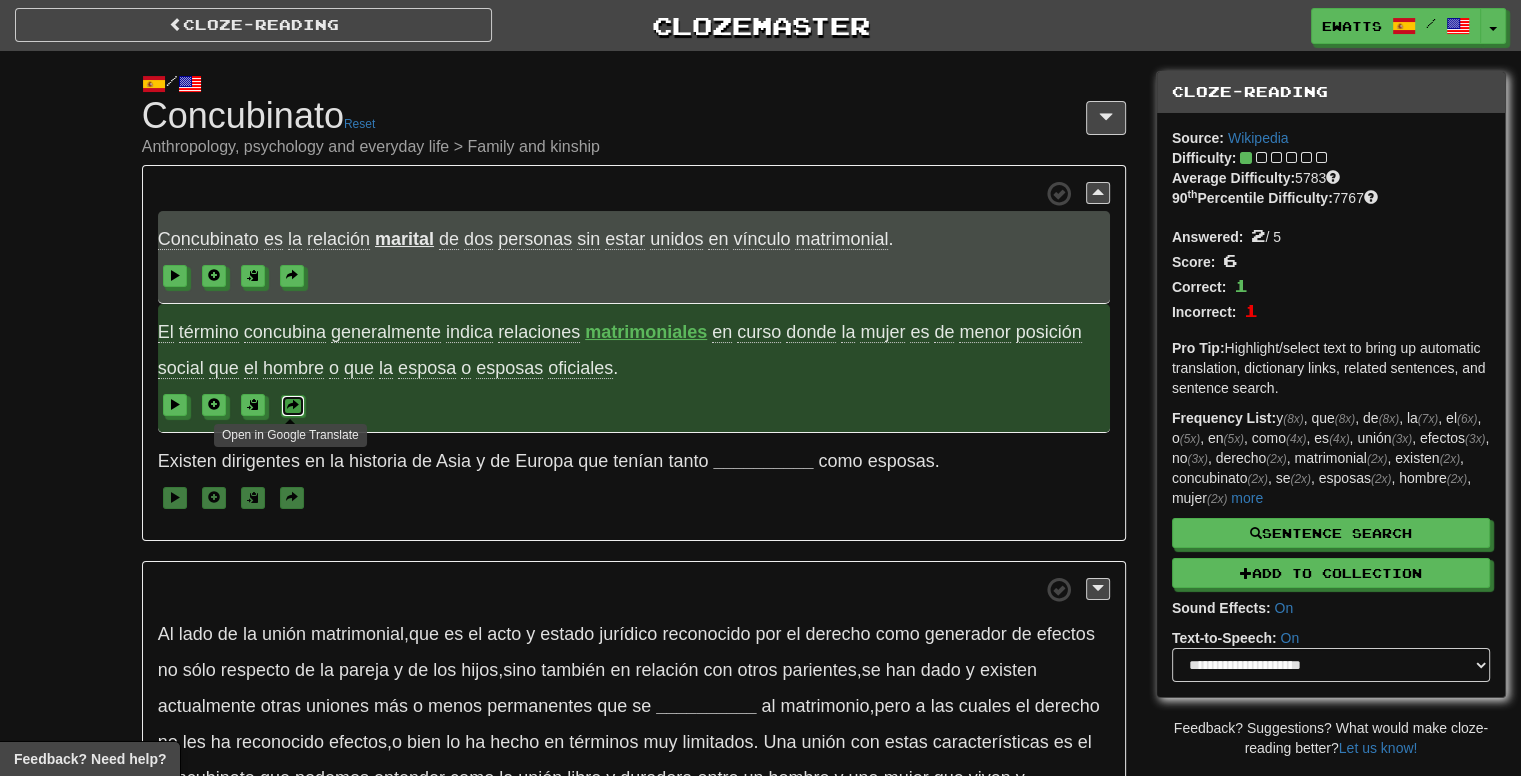 click at bounding box center (293, 405) 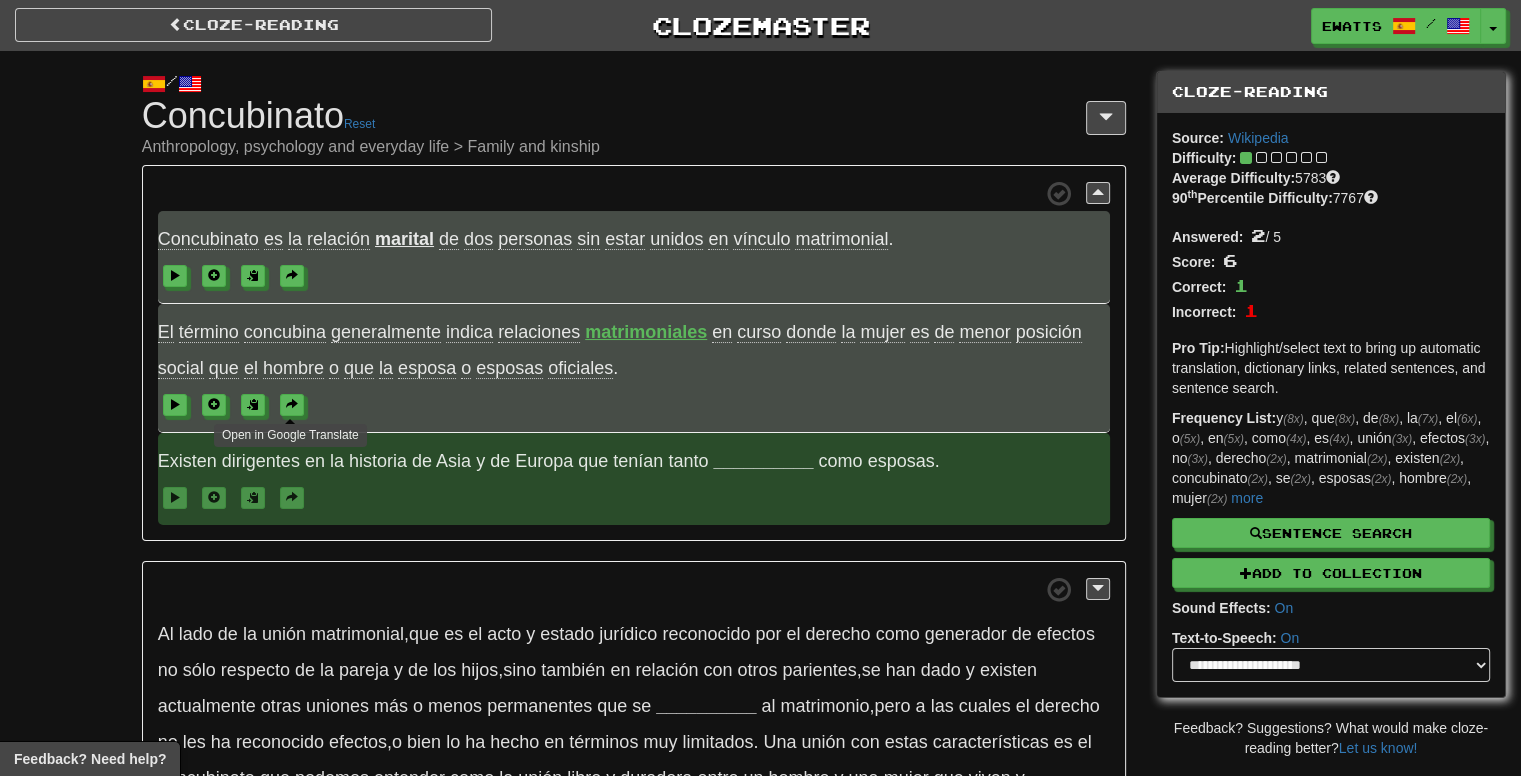click at bounding box center (634, 497) 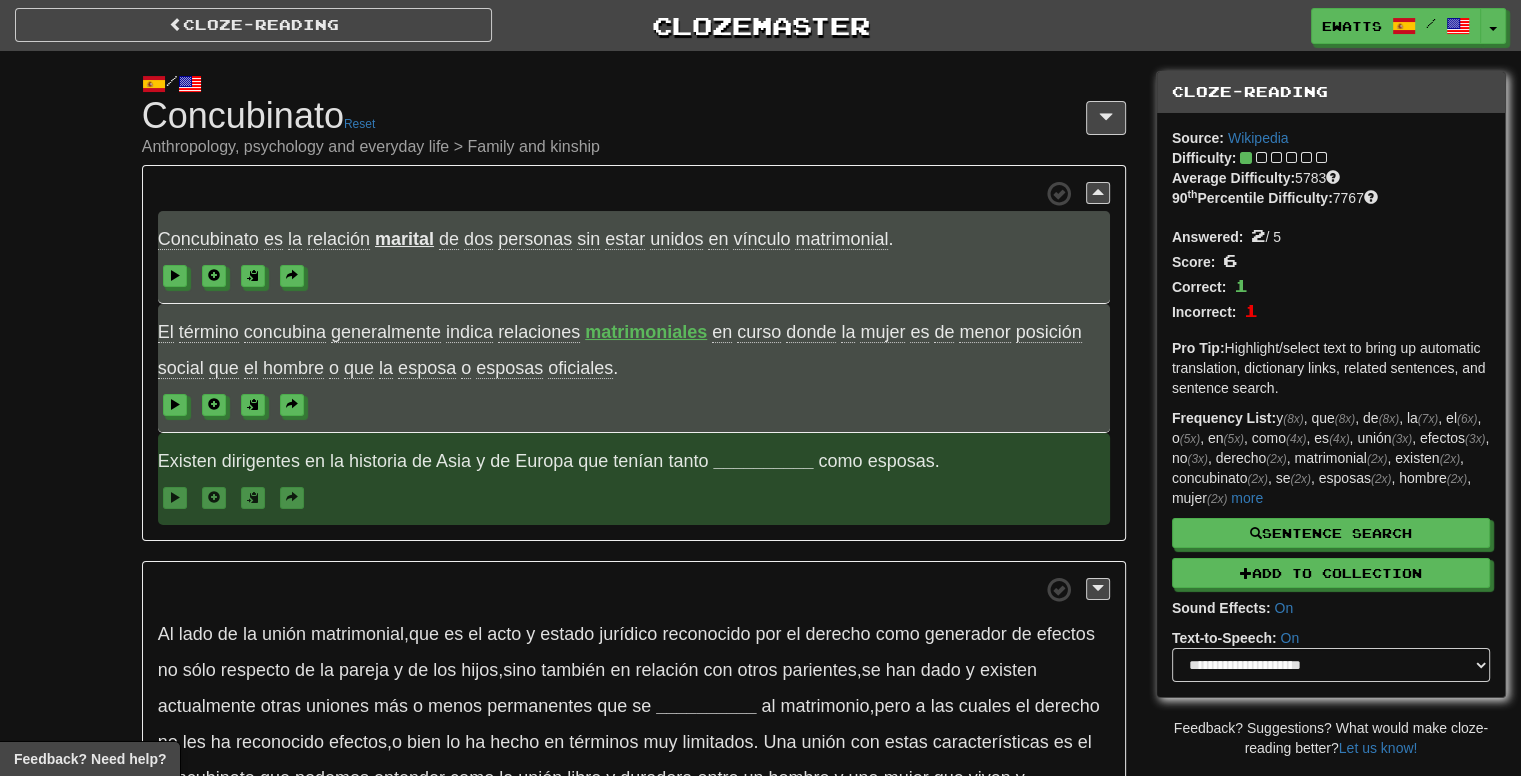 click on "__________" at bounding box center (763, 461) 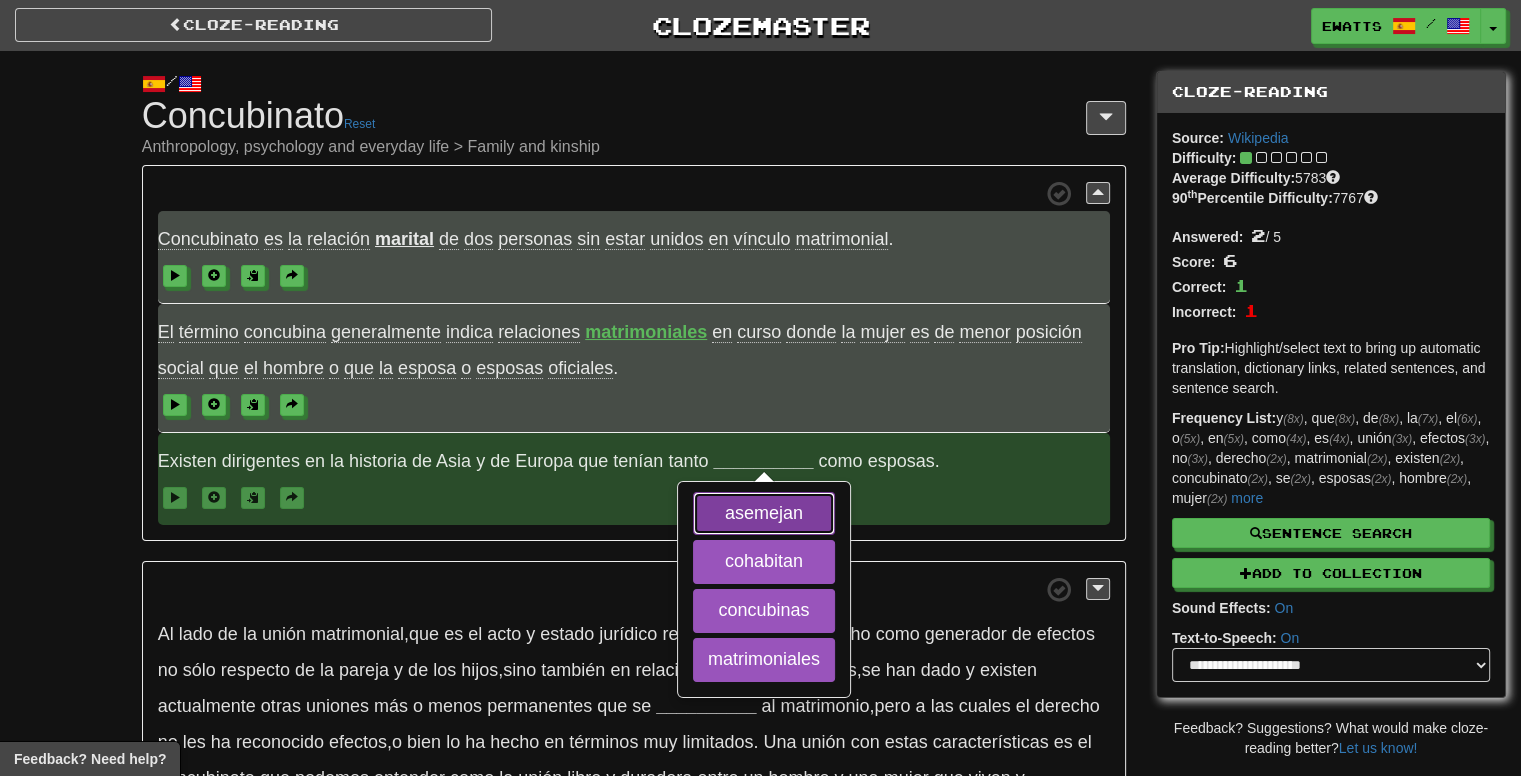 click on "asemejan" at bounding box center [764, 514] 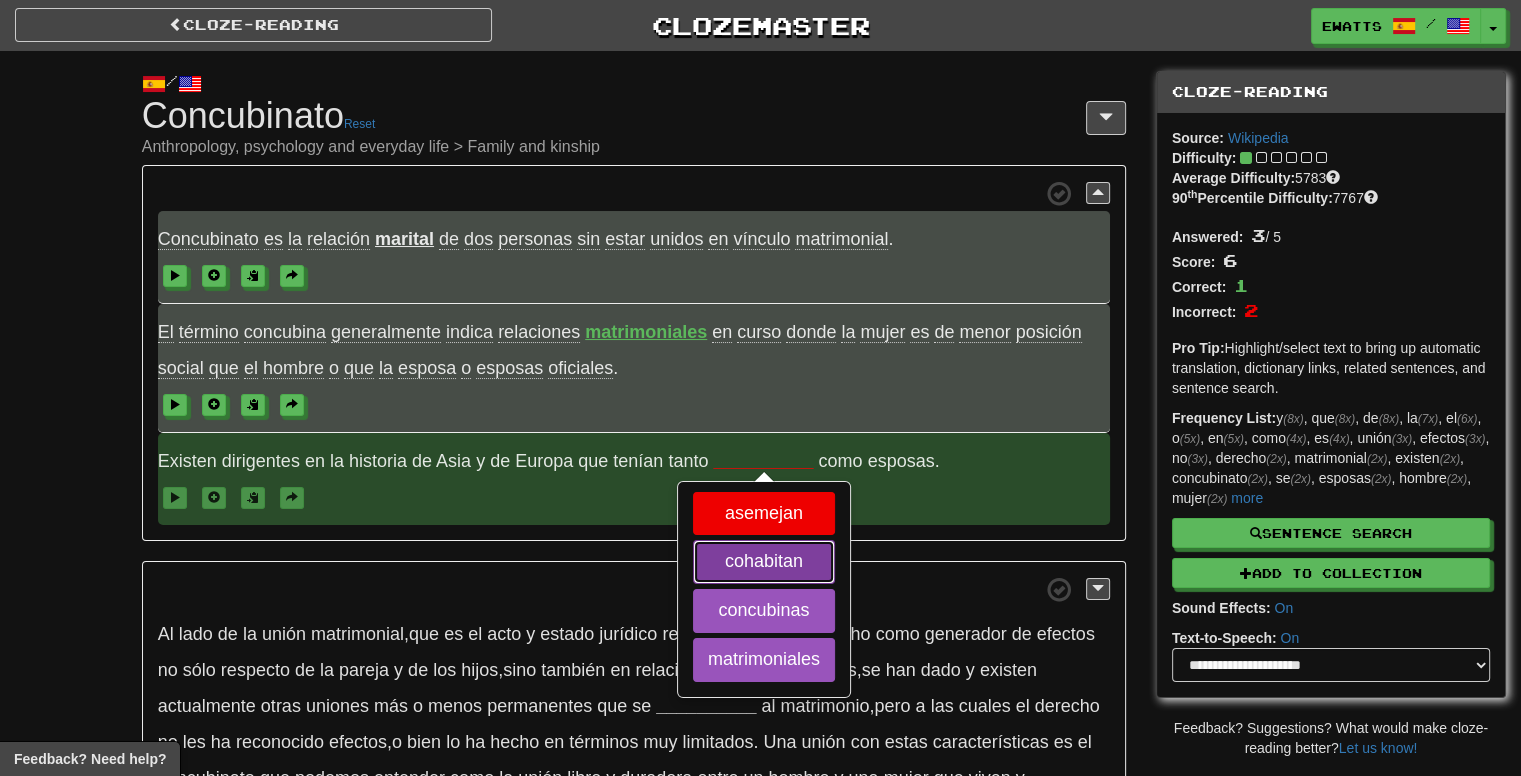 click on "cohabitan" at bounding box center [764, 562] 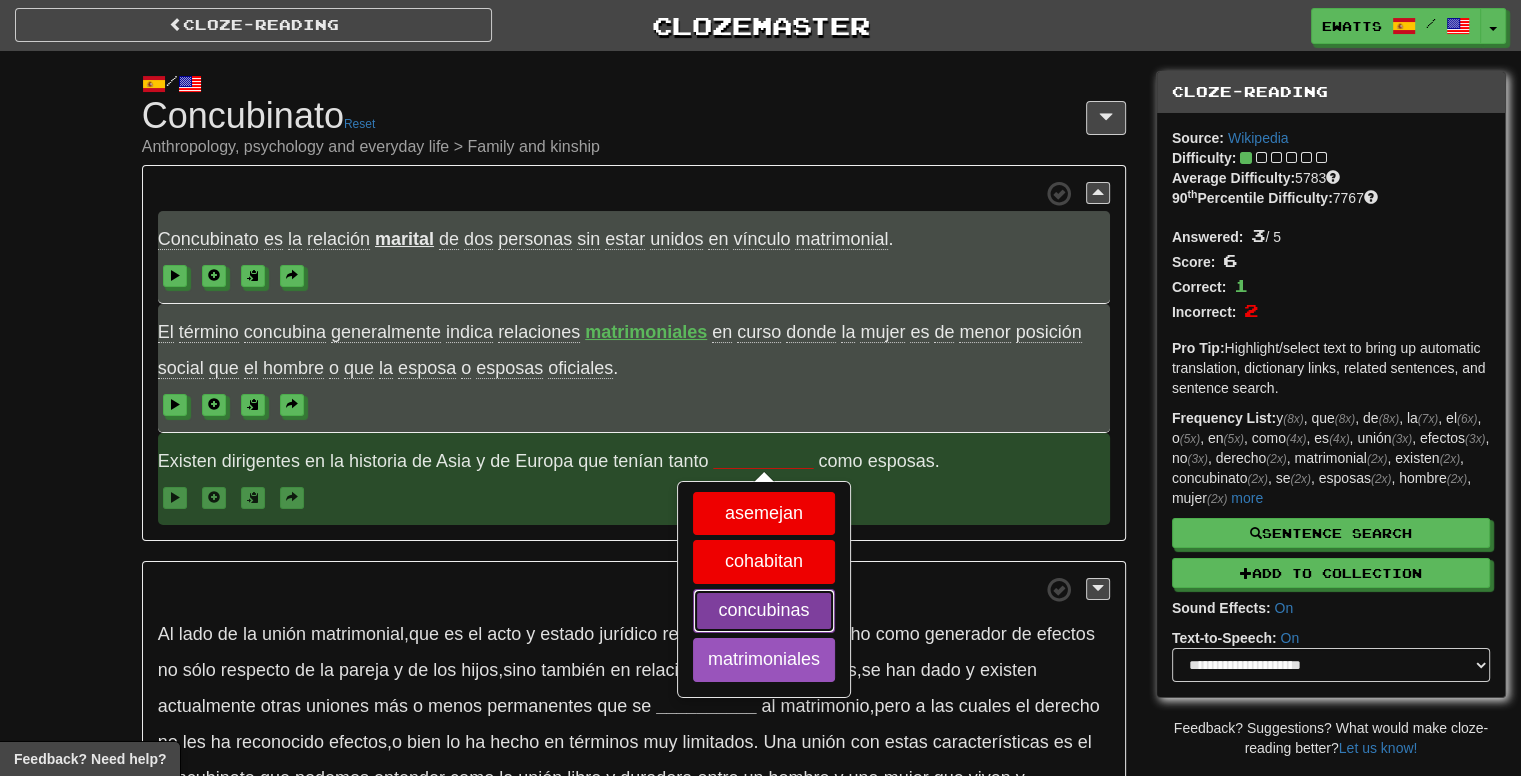 click on "concubinas" at bounding box center [764, 611] 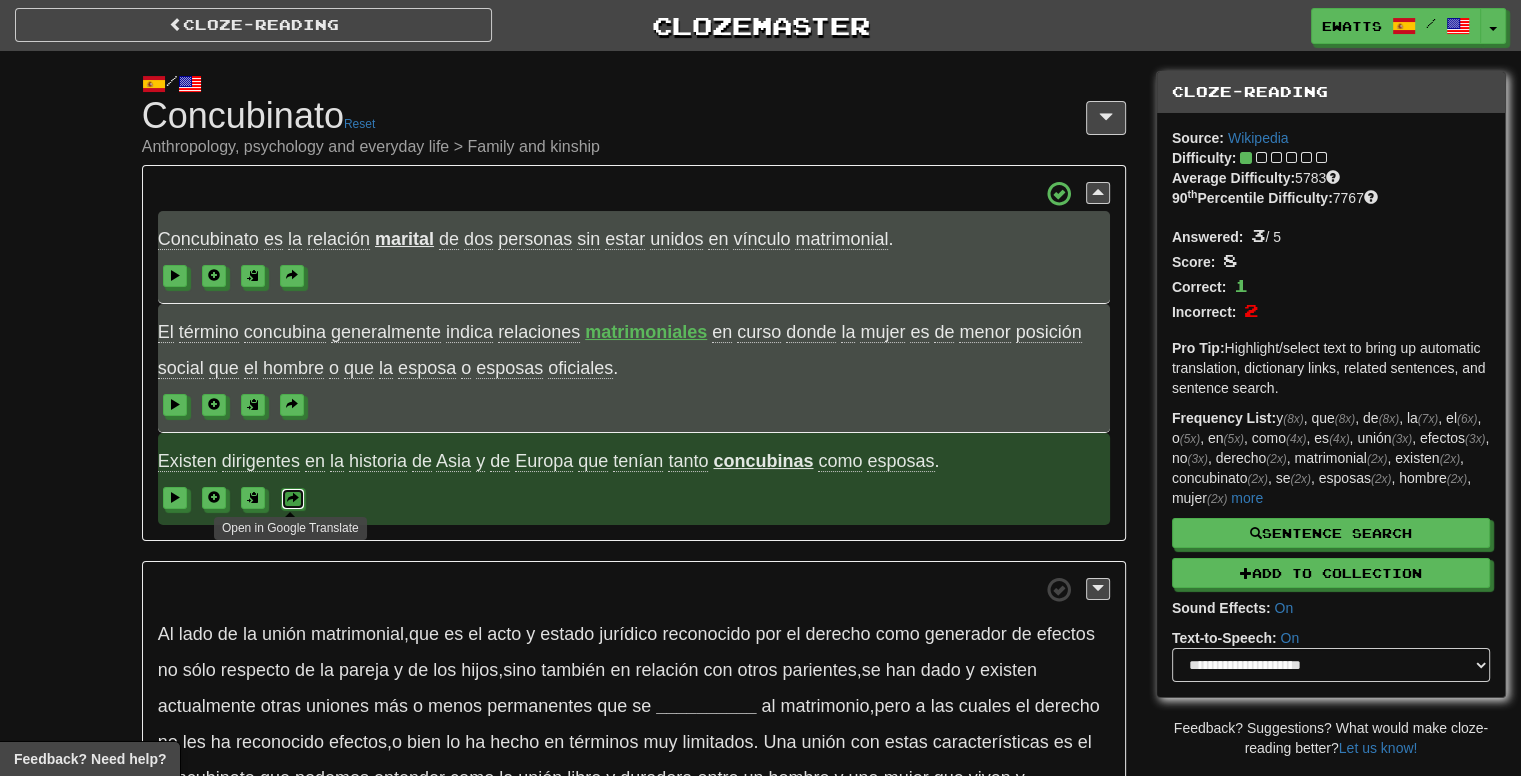 click at bounding box center [293, 498] 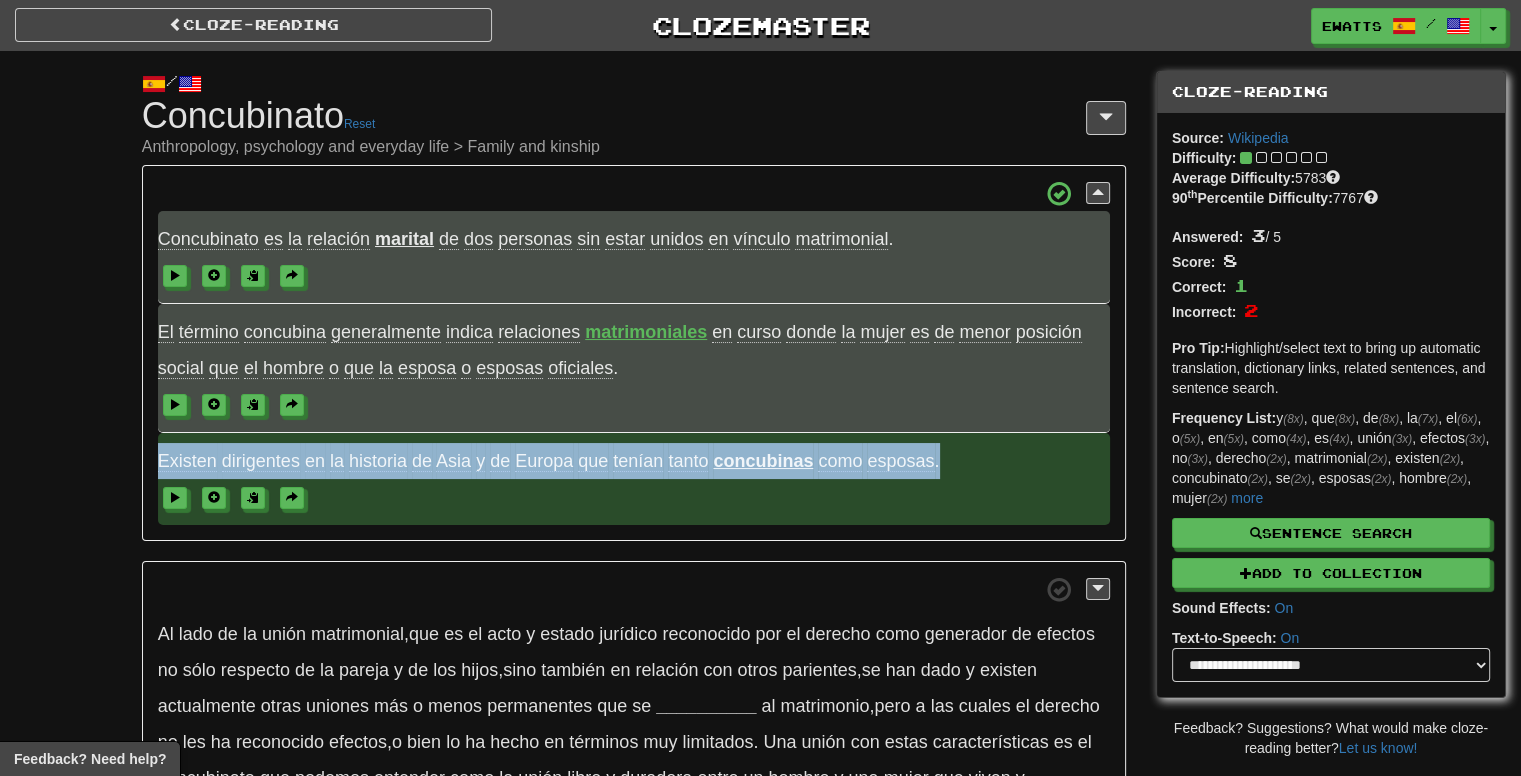 drag, startPoint x: 151, startPoint y: 452, endPoint x: 950, endPoint y: 459, distance: 799.03064 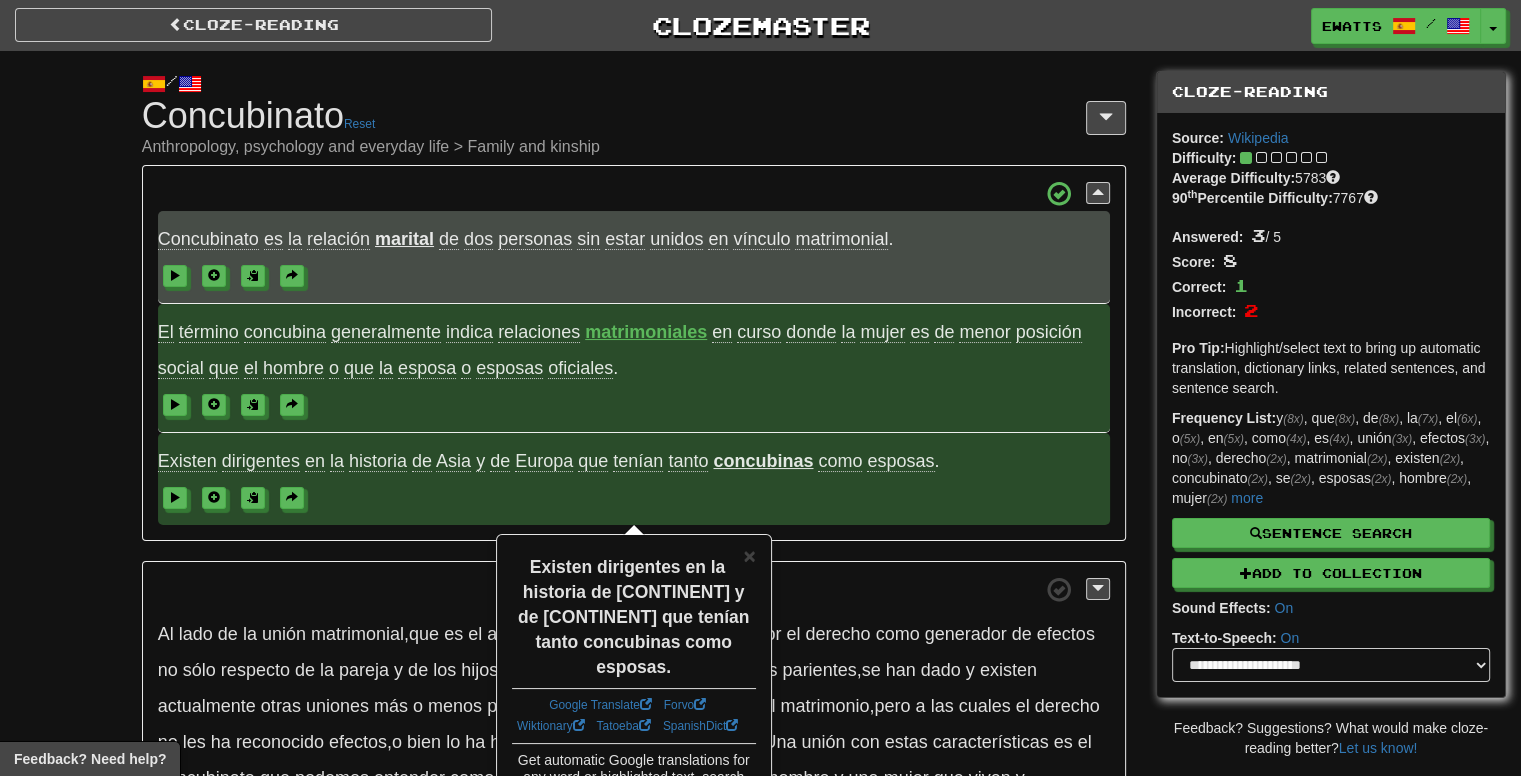 click at bounding box center [634, 404] 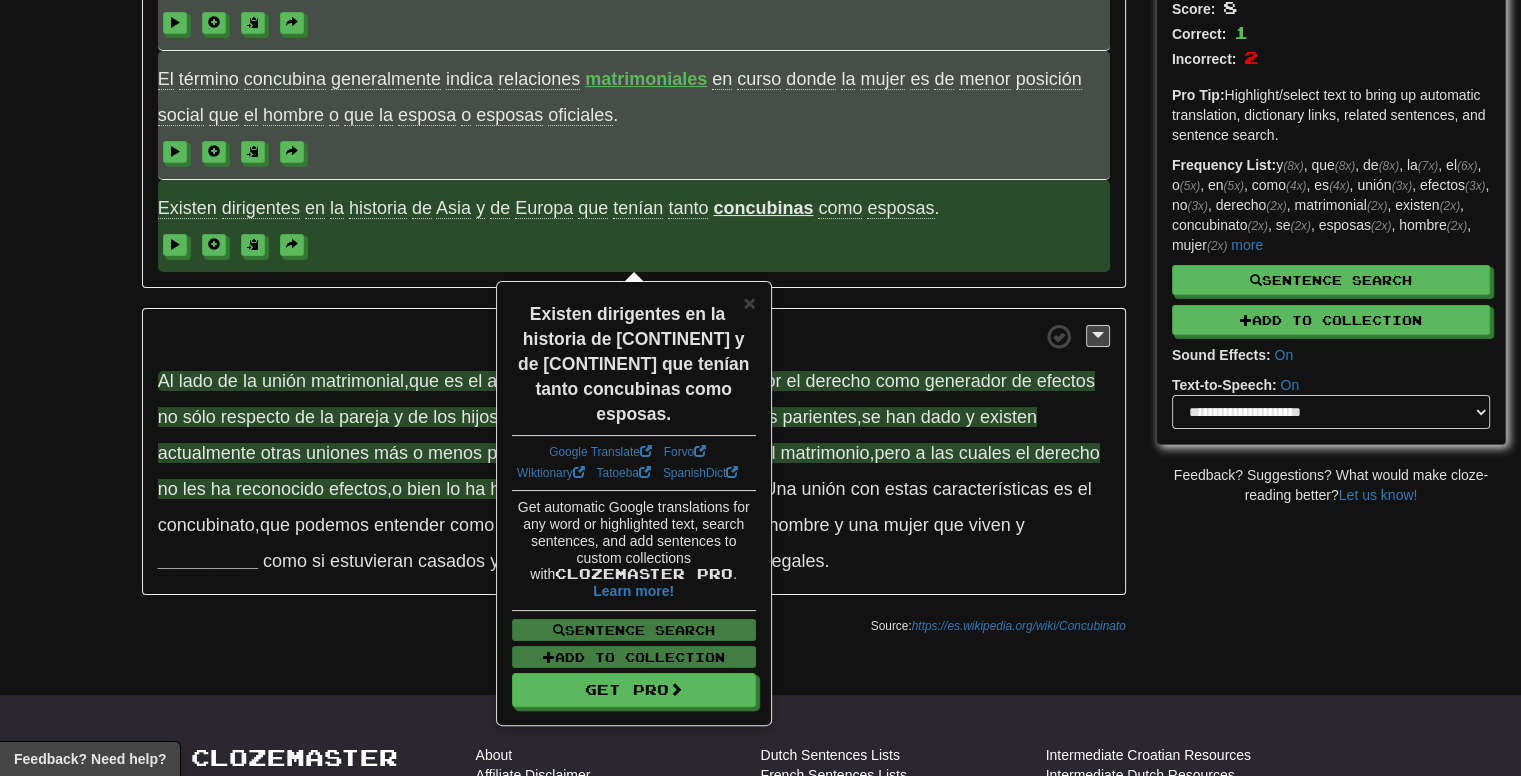 scroll, scrollTop: 300, scrollLeft: 0, axis: vertical 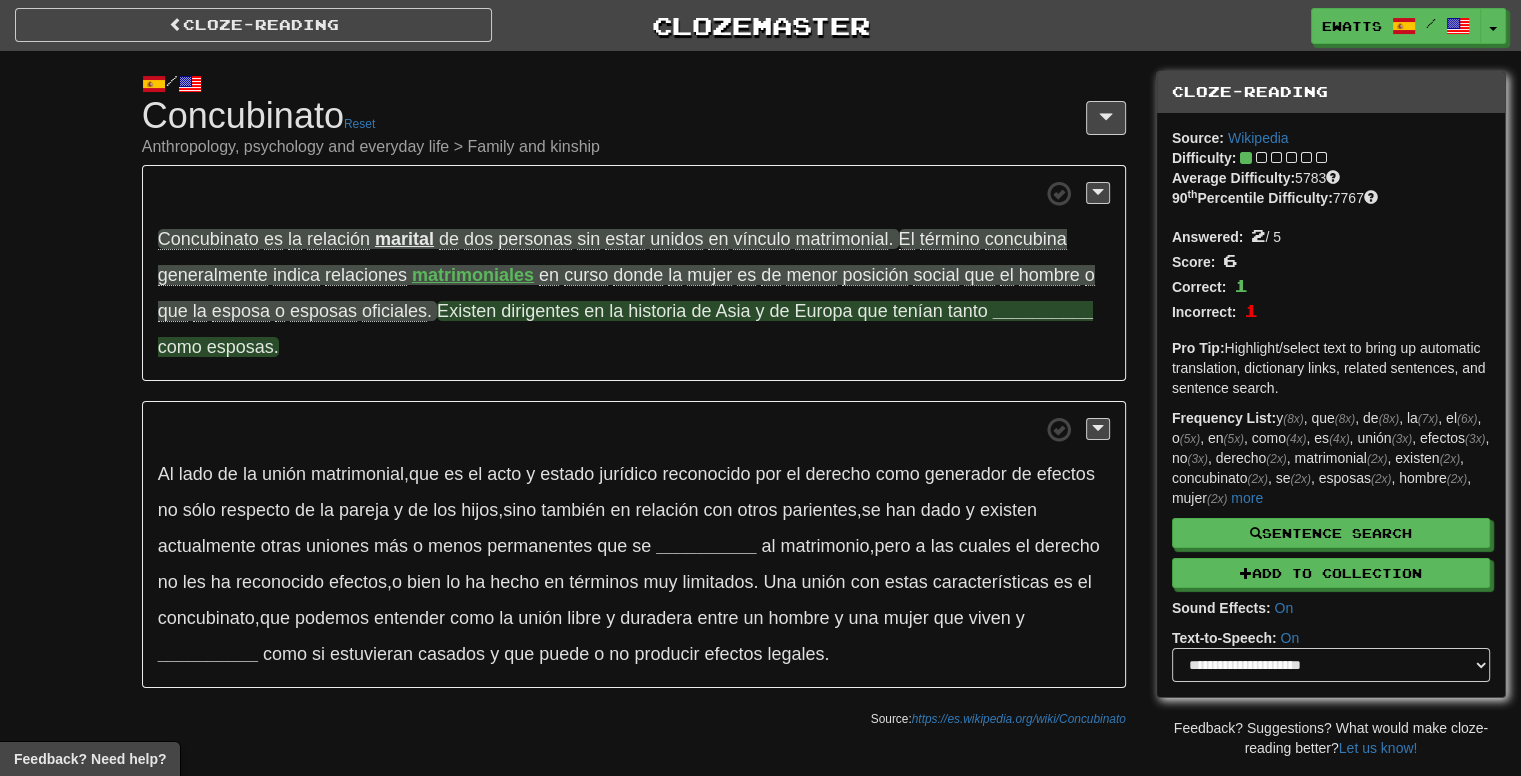 click on "__________" at bounding box center [1043, 311] 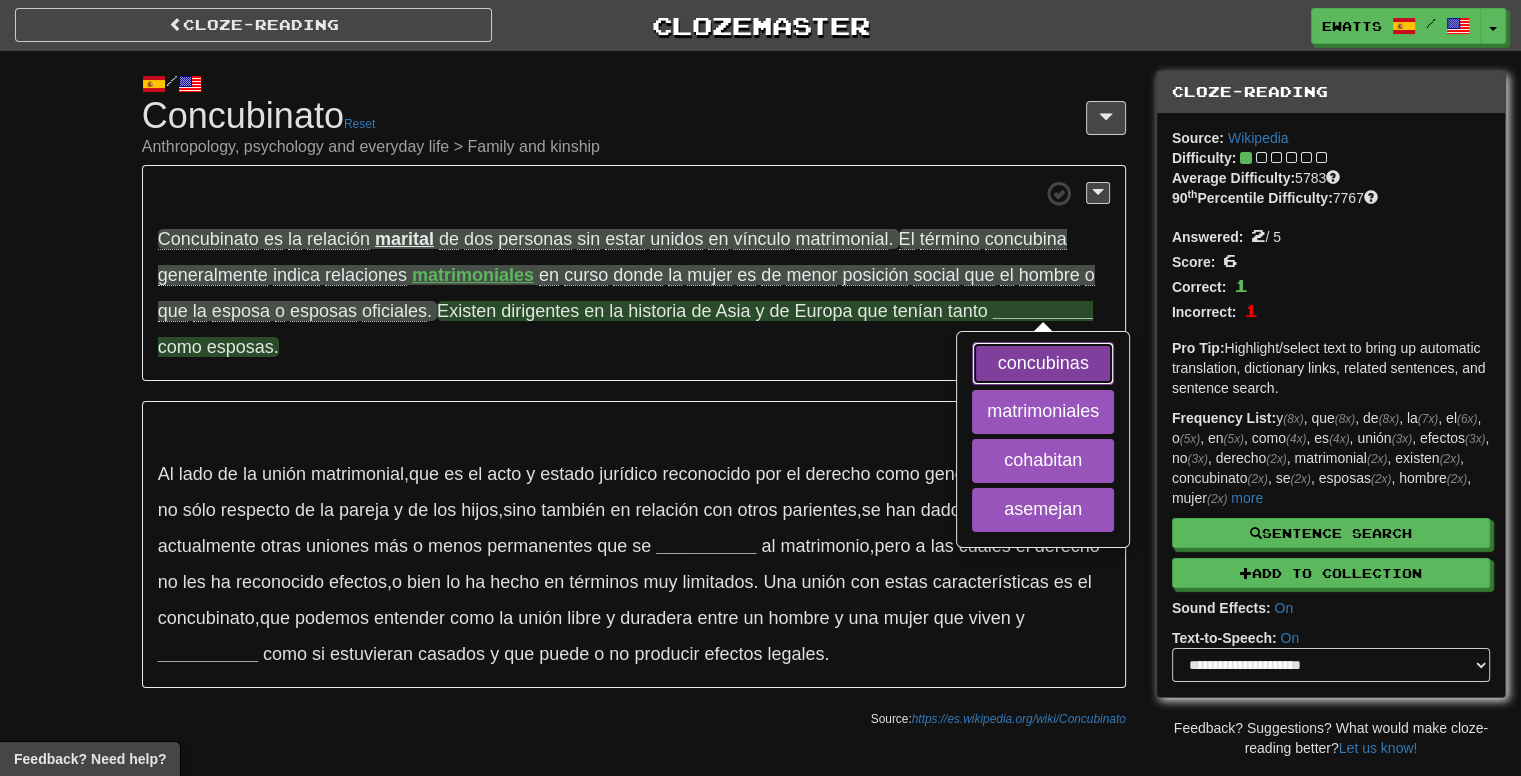 click on "concubinas" at bounding box center [1043, 364] 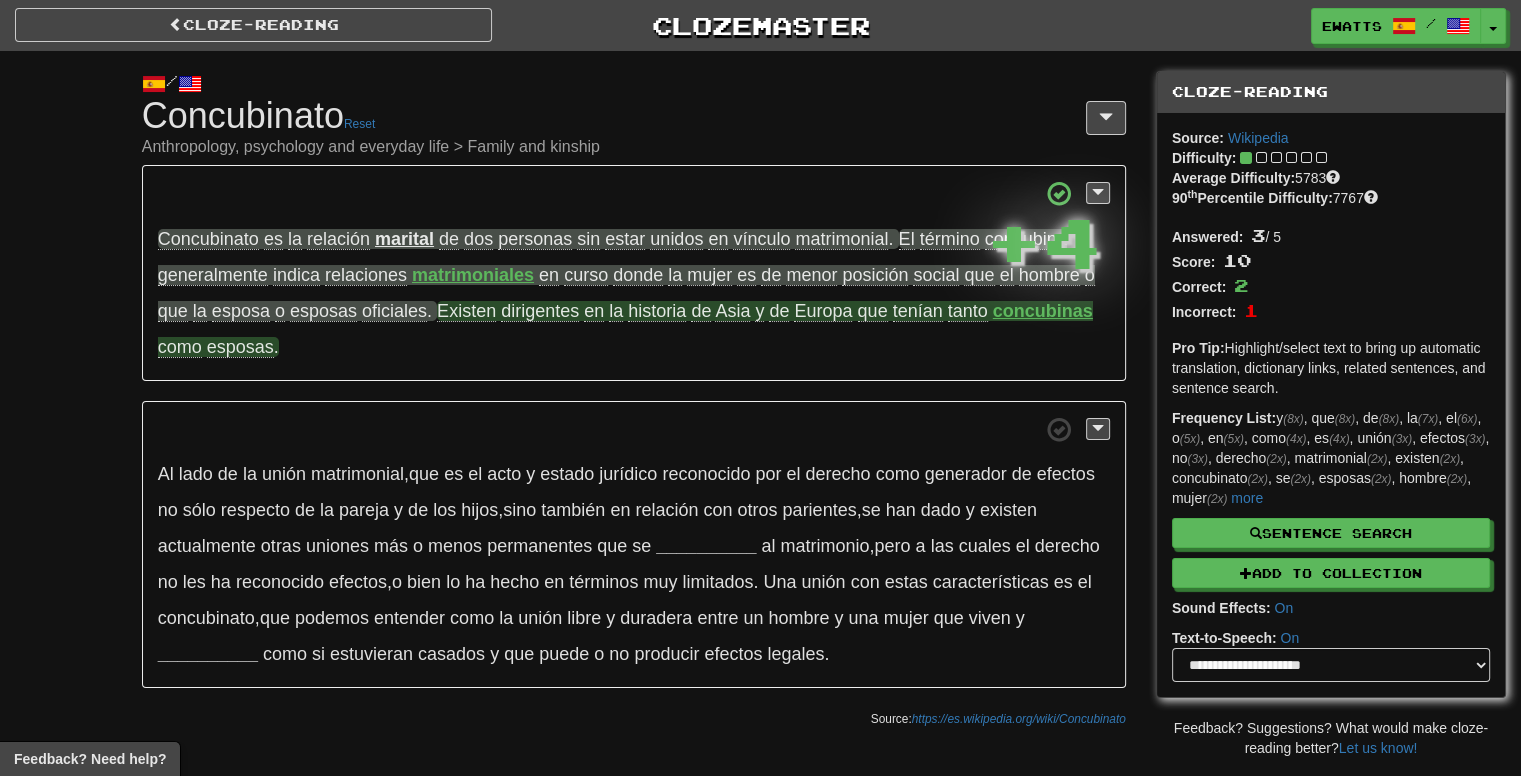 click on "Concubinato   es   la   relación
marital
de   dos   personas   sin   estar   unidos   en   vínculo   matrimonial .
El   término   concubina   generalmente   indica   relaciones
matrimoniales
en   curso   donde   la   mujer   es   de   menor   posición   social   que   el   hombre   o   que   la   esposa   o   esposas   oficiales .
Existen   dirigentes   en   la   historia   de   Asia   y   de   Europa   que   tenían   tanto
concubinas
como   esposas ." at bounding box center (634, 273) 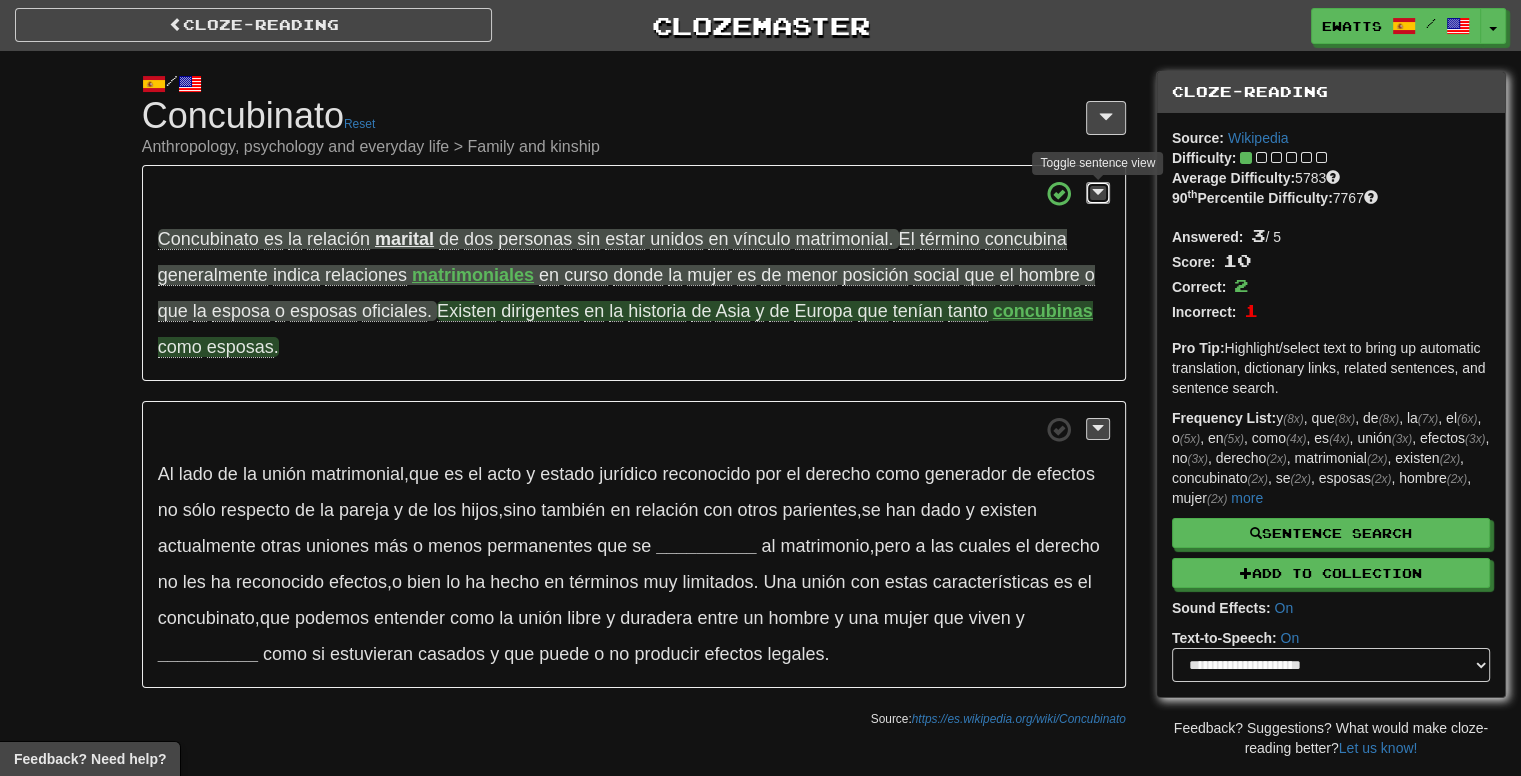 click at bounding box center (1098, 192) 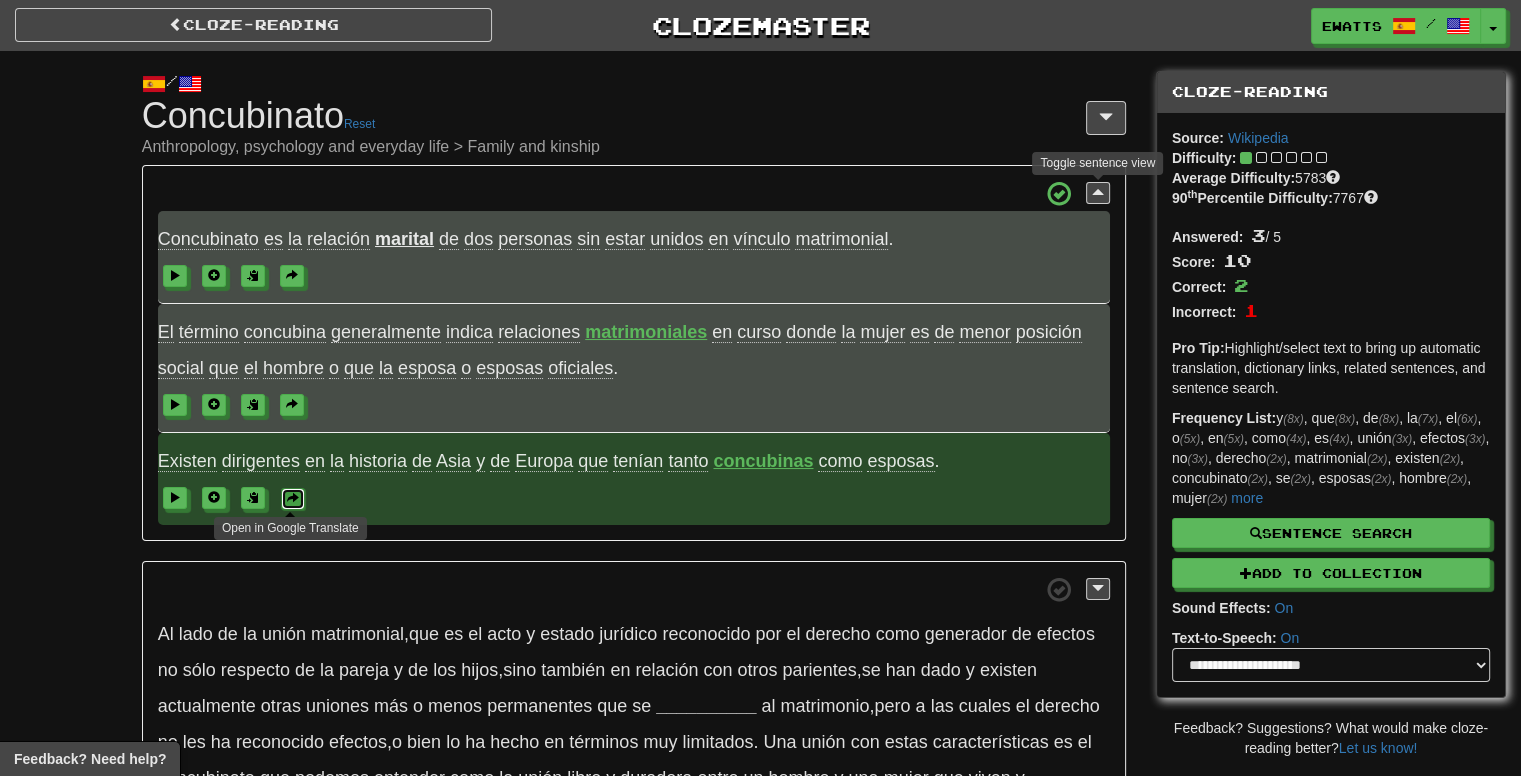 click at bounding box center [293, 498] 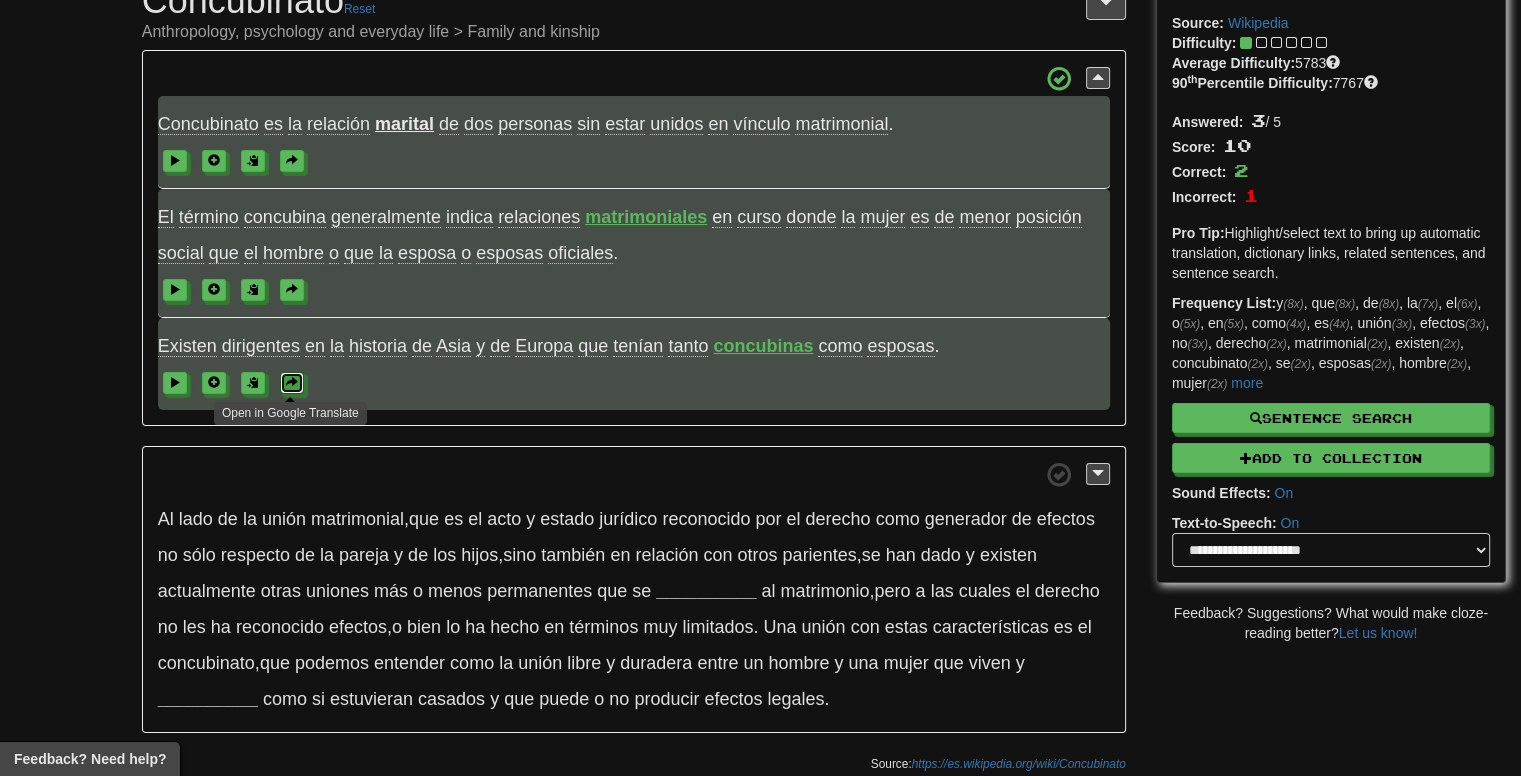 scroll, scrollTop: 200, scrollLeft: 0, axis: vertical 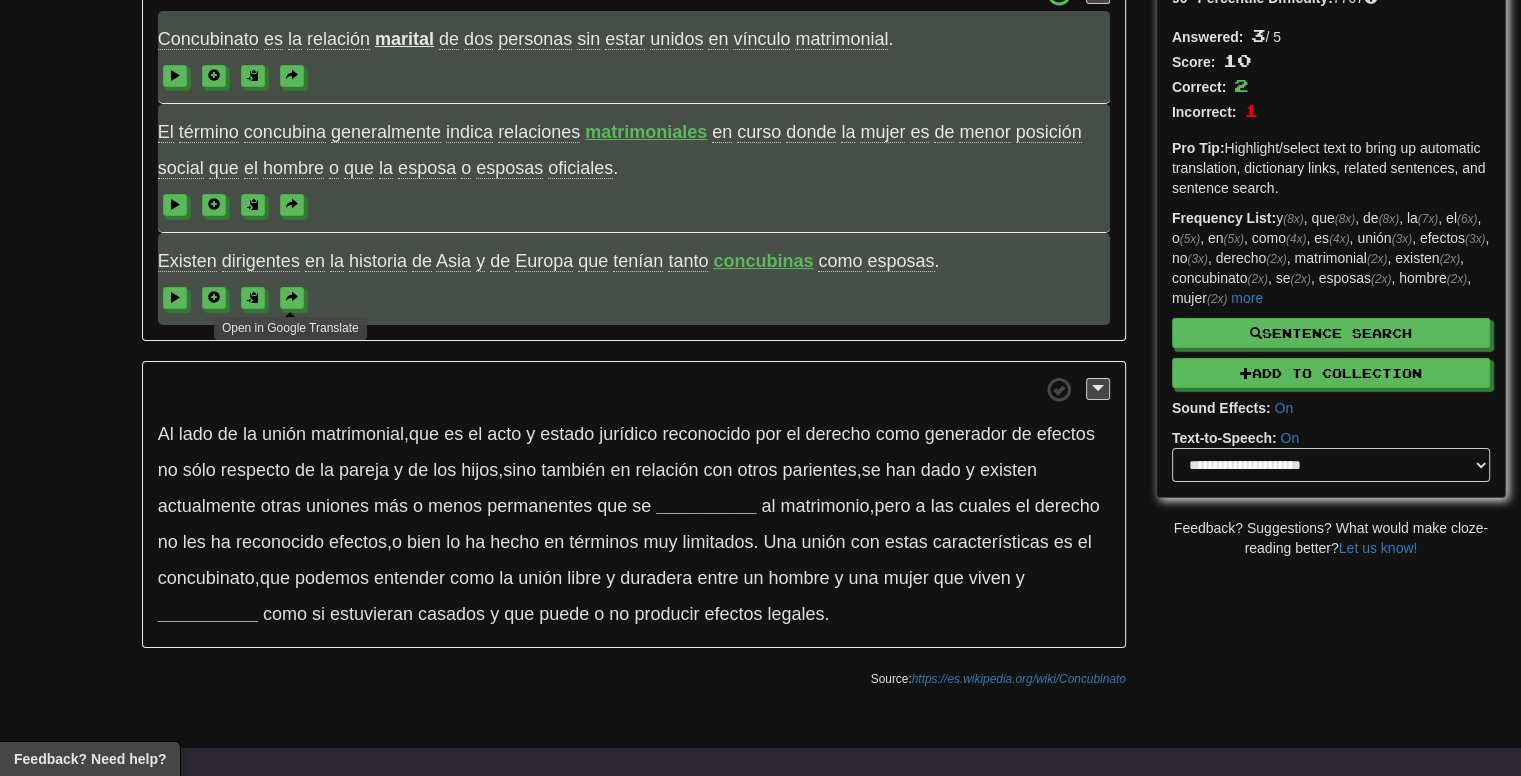 click at bounding box center [634, 389] 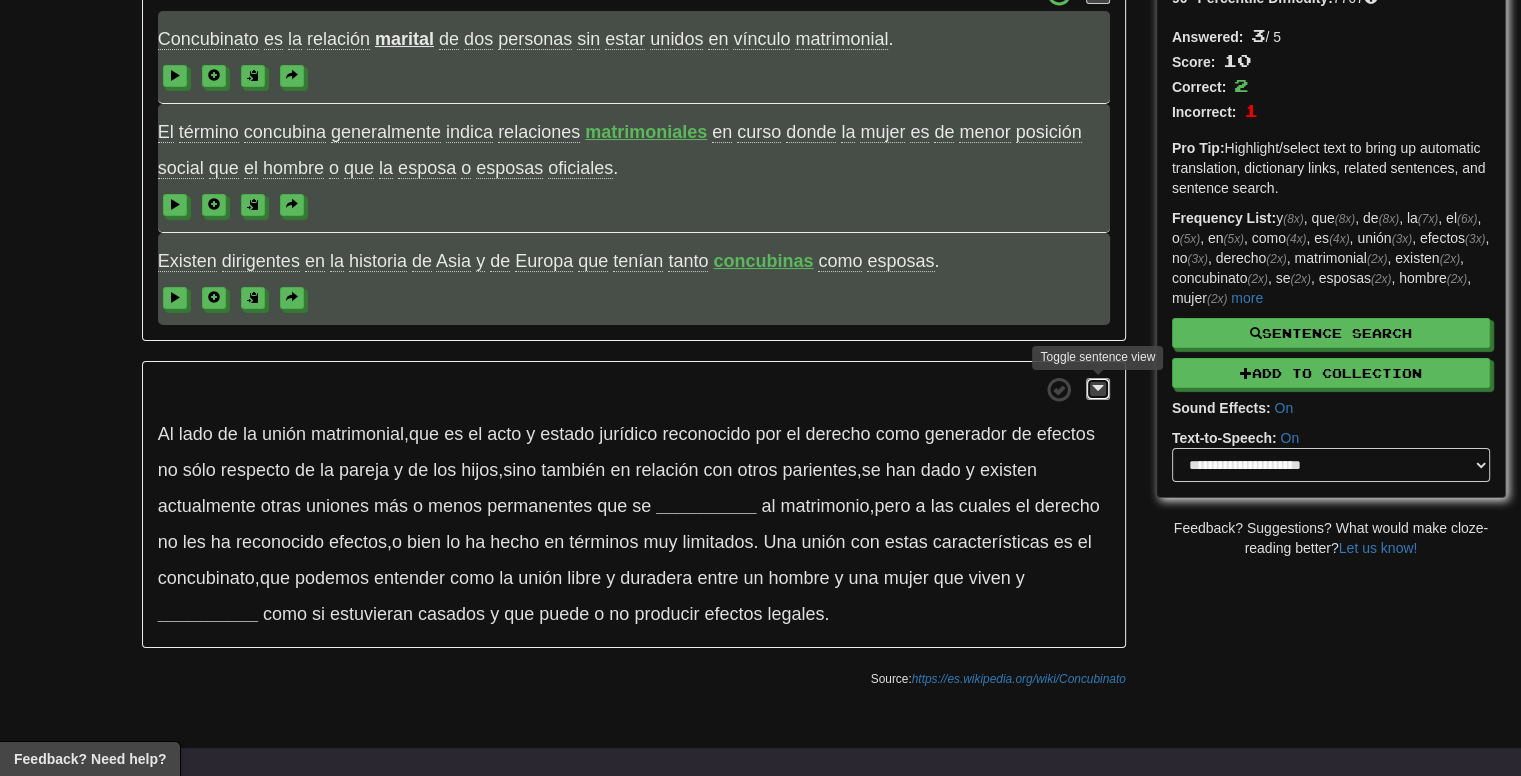 click at bounding box center [1098, 389] 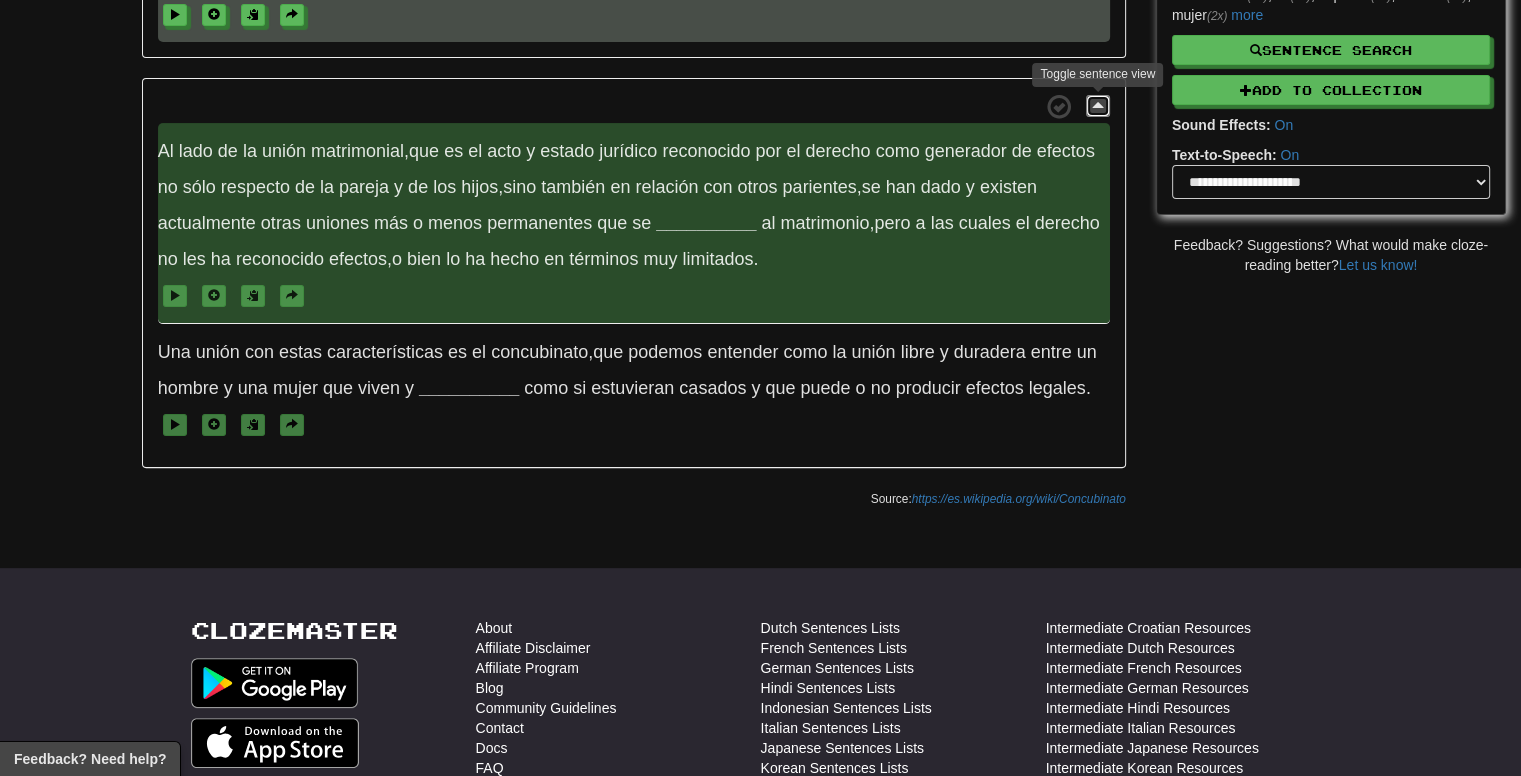 scroll, scrollTop: 500, scrollLeft: 0, axis: vertical 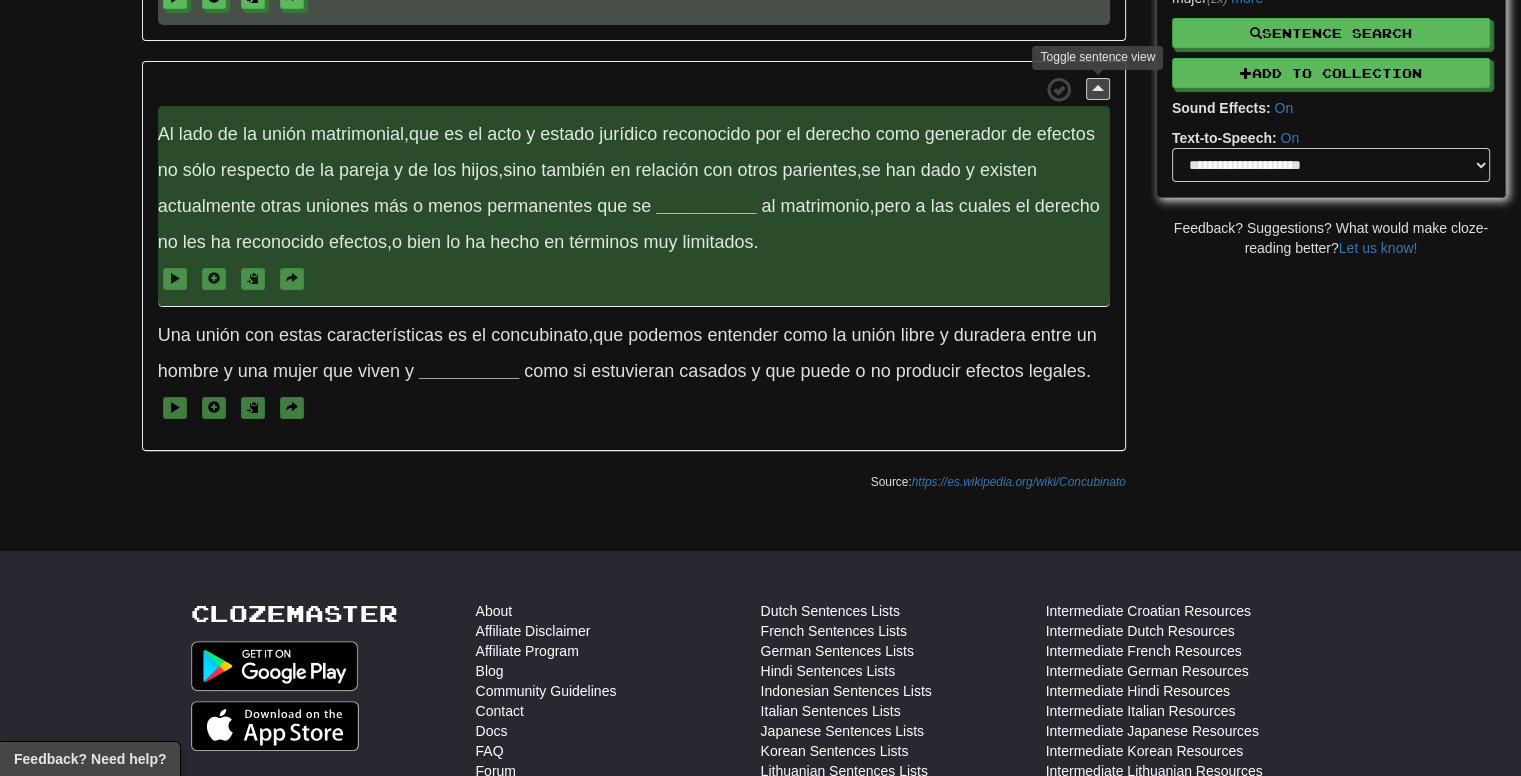 click on "__________" at bounding box center [706, 206] 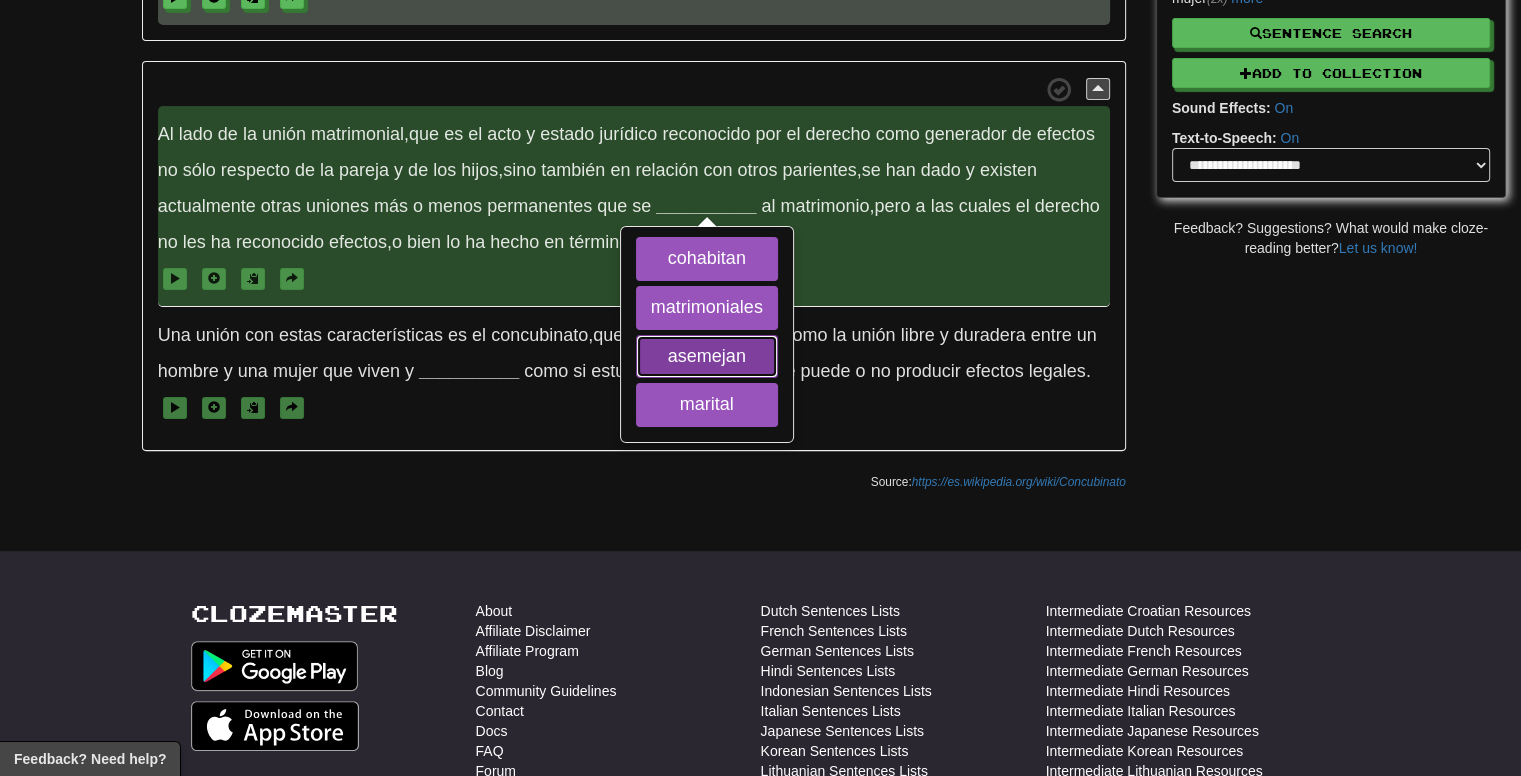 click on "asemejan" at bounding box center [707, 357] 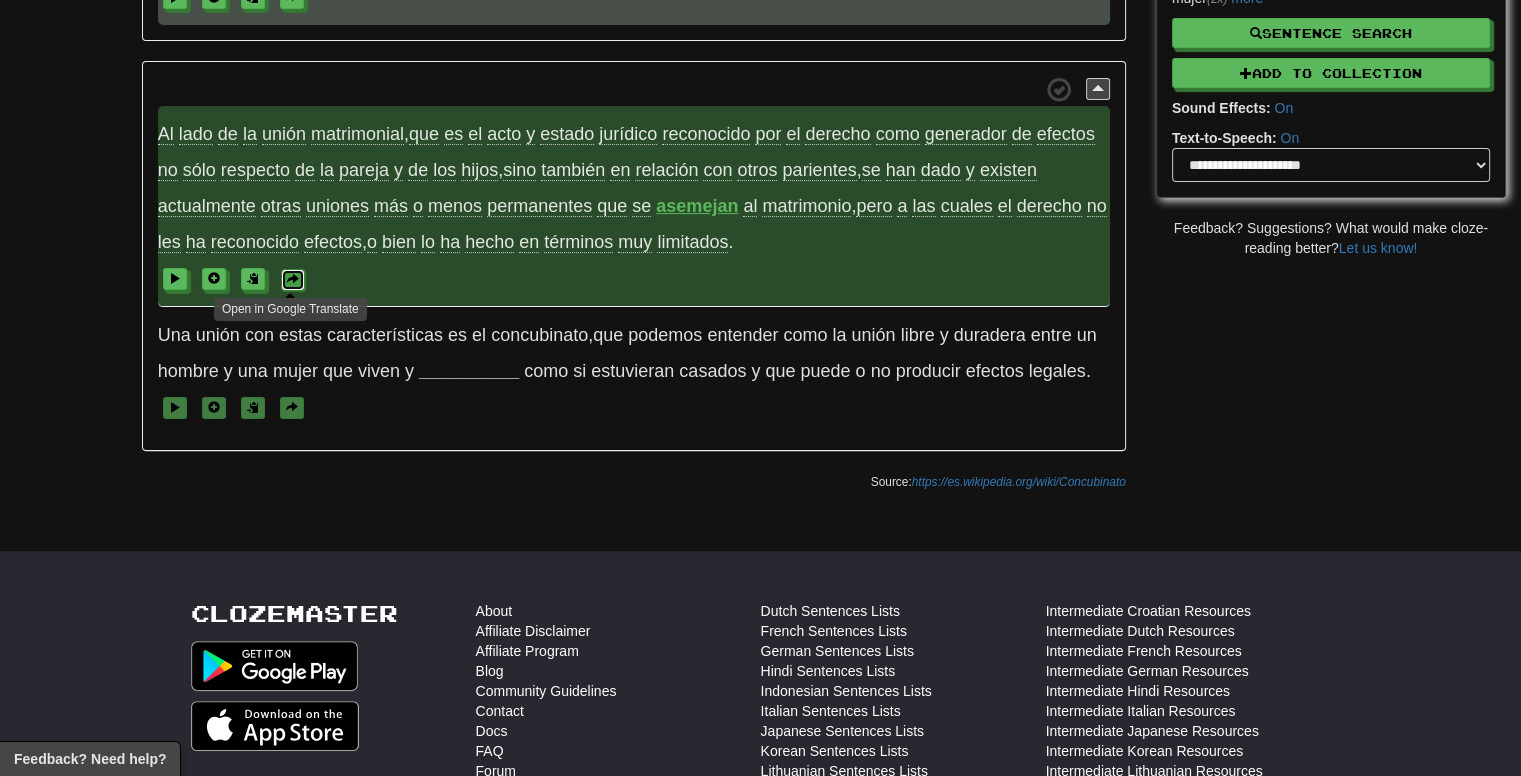 click at bounding box center (293, 279) 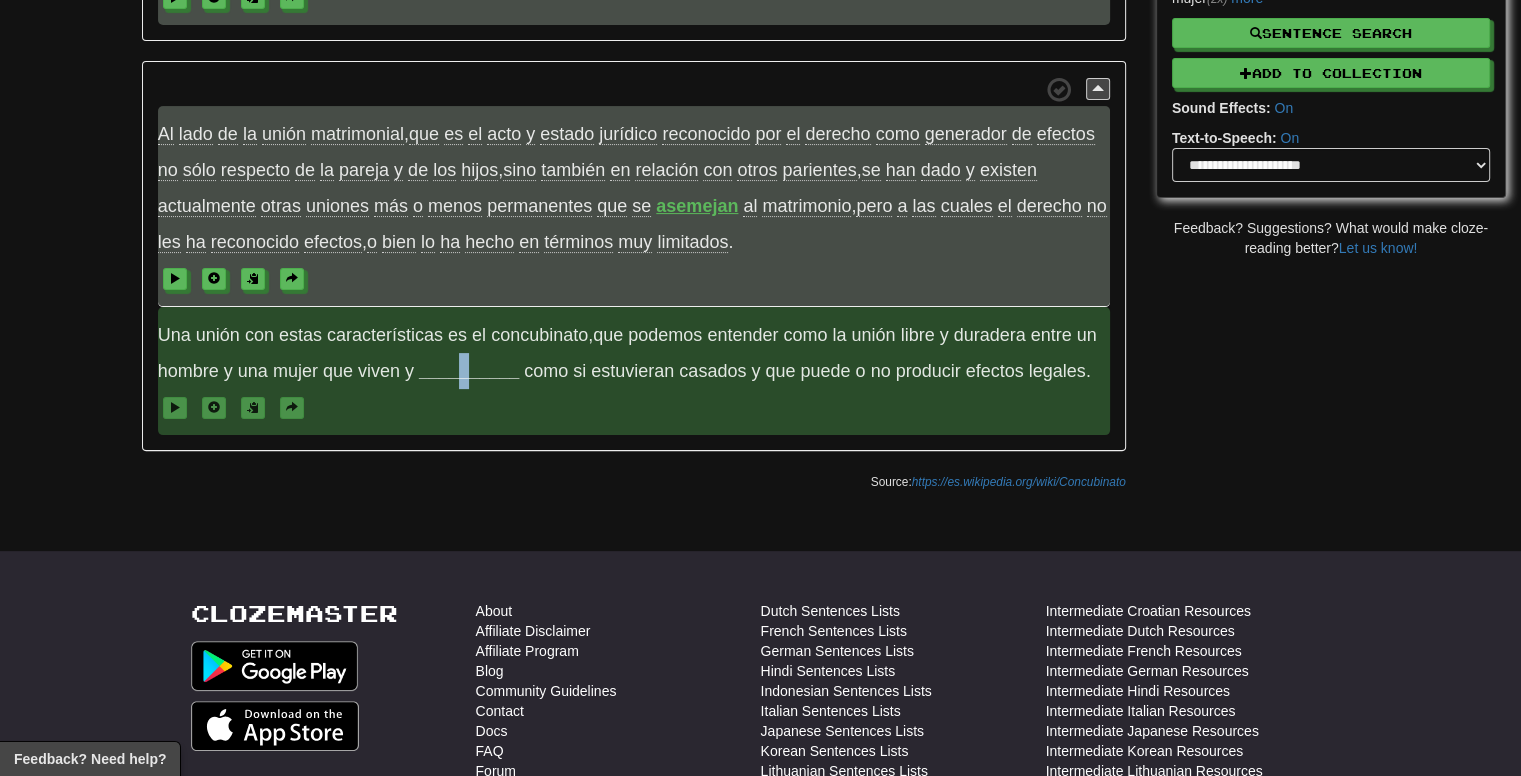 click on "__________" at bounding box center (469, 371) 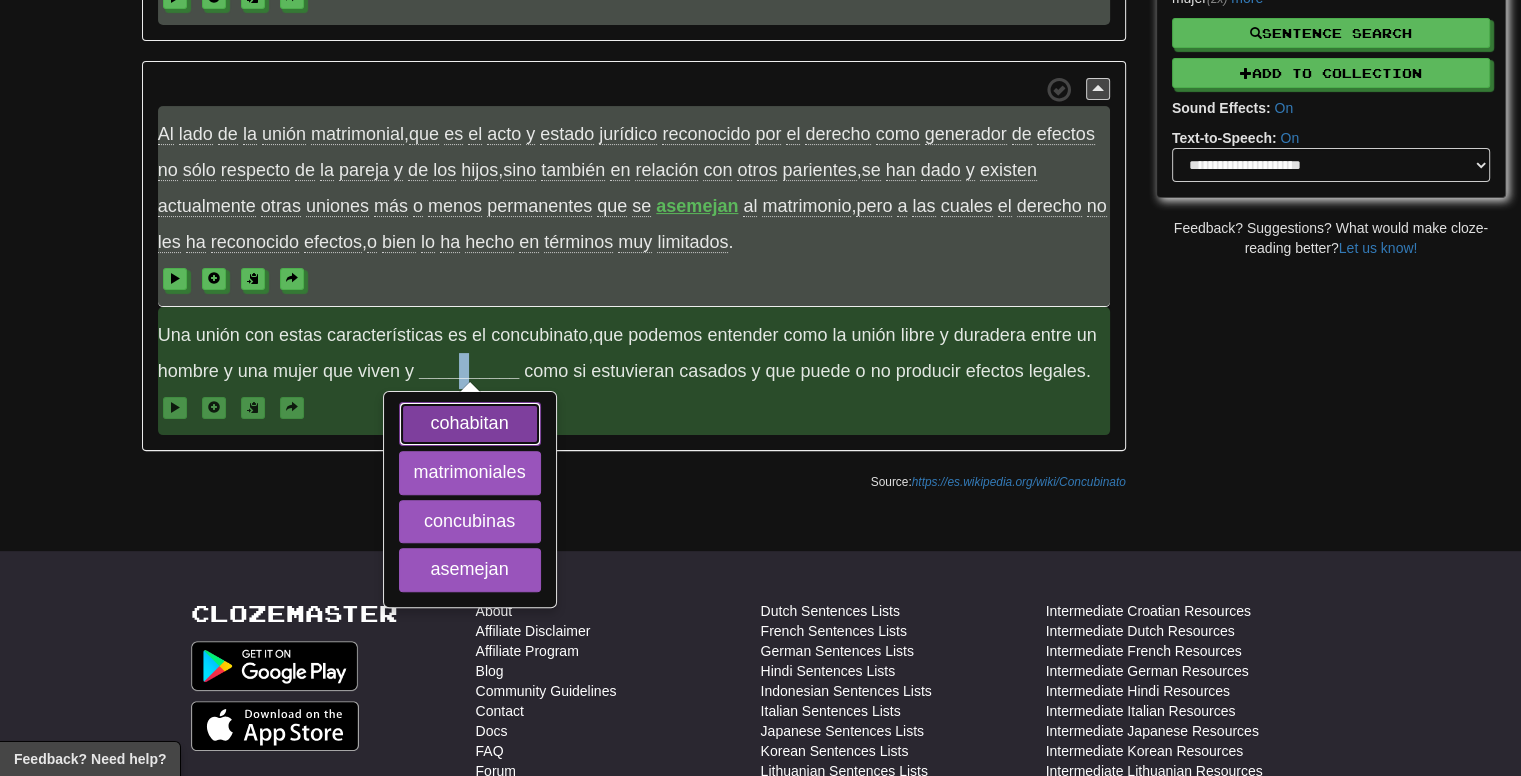 click on "cohabitan" at bounding box center (470, 424) 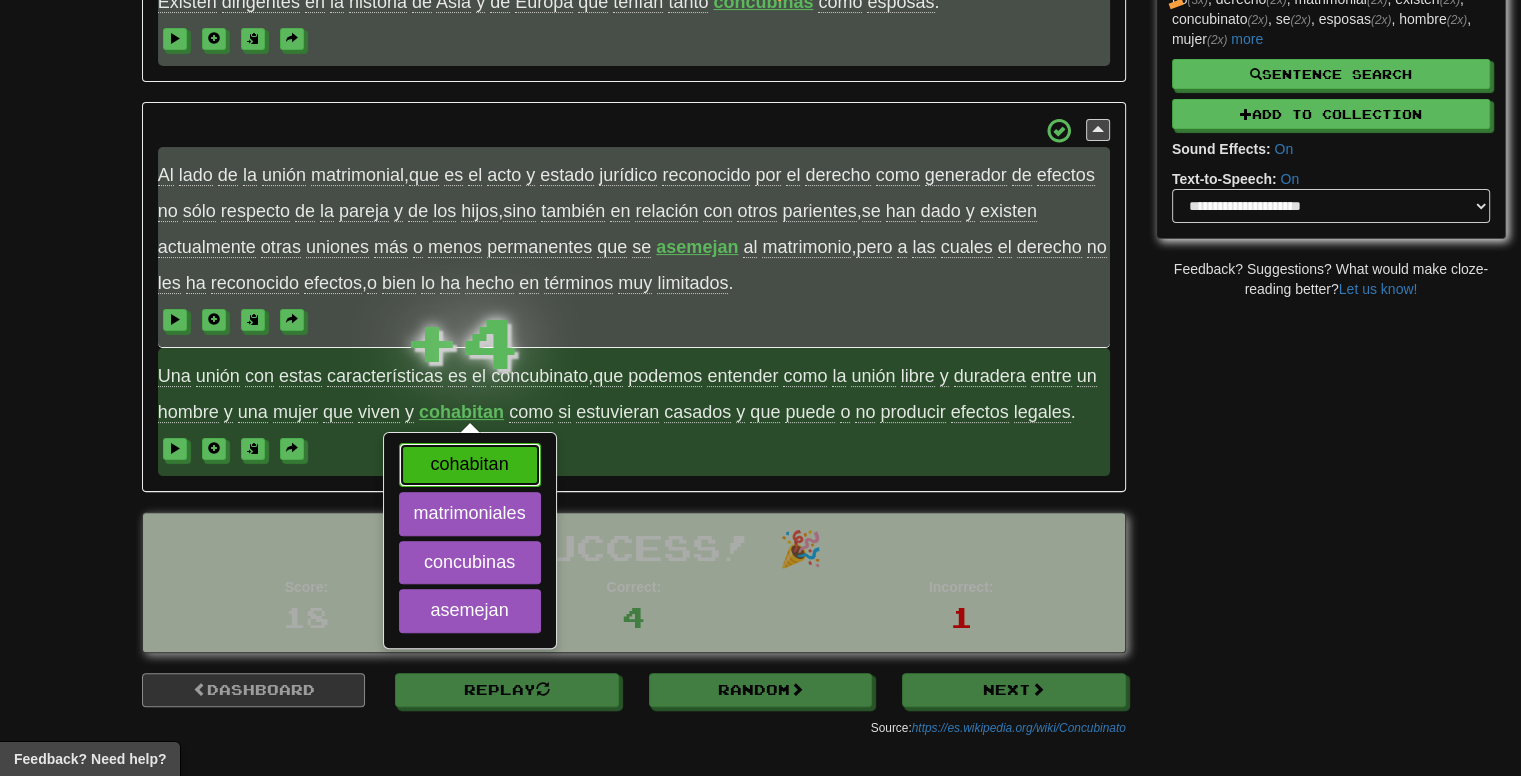 scroll, scrollTop: 412, scrollLeft: 0, axis: vertical 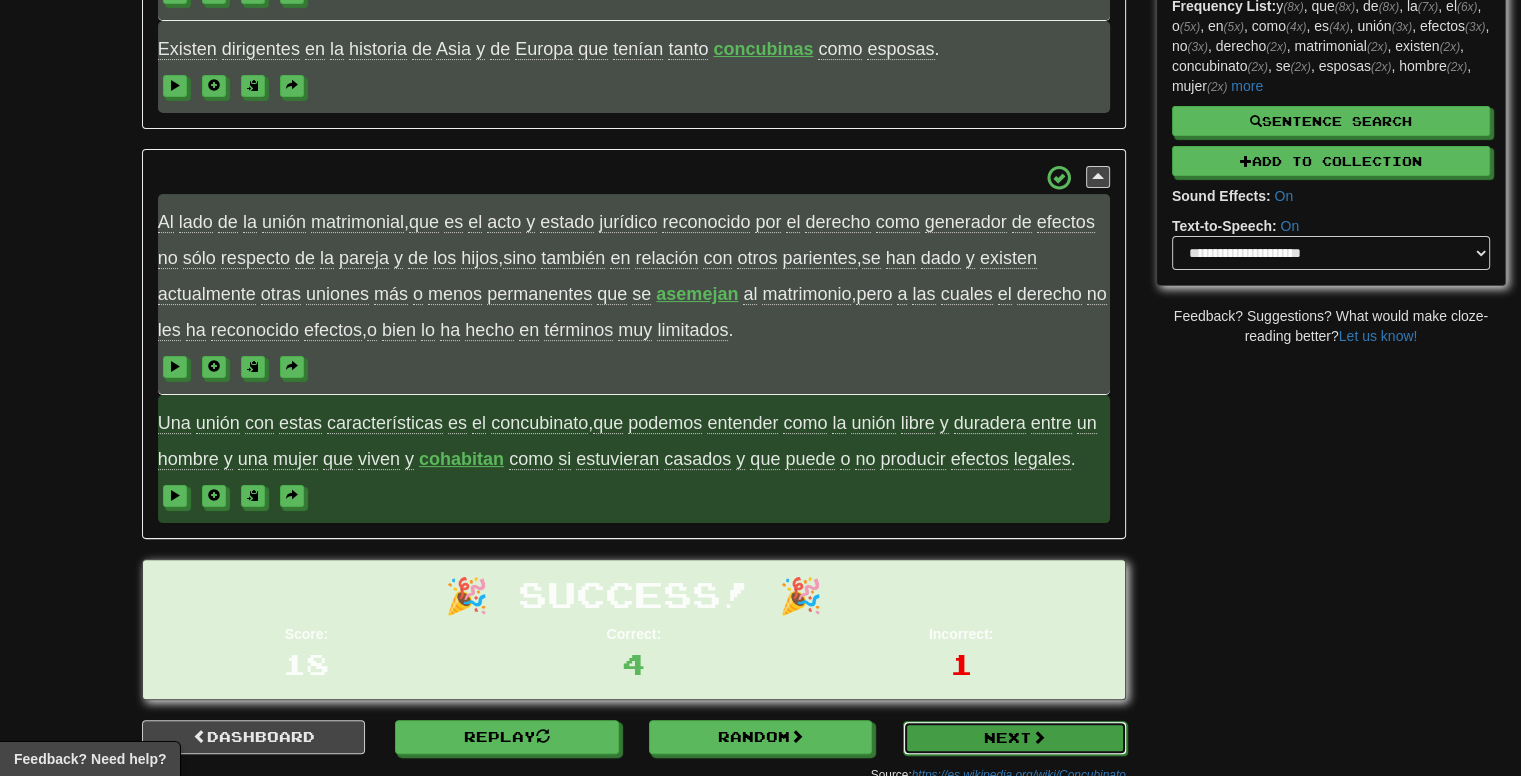 click on "Next" at bounding box center [1015, 738] 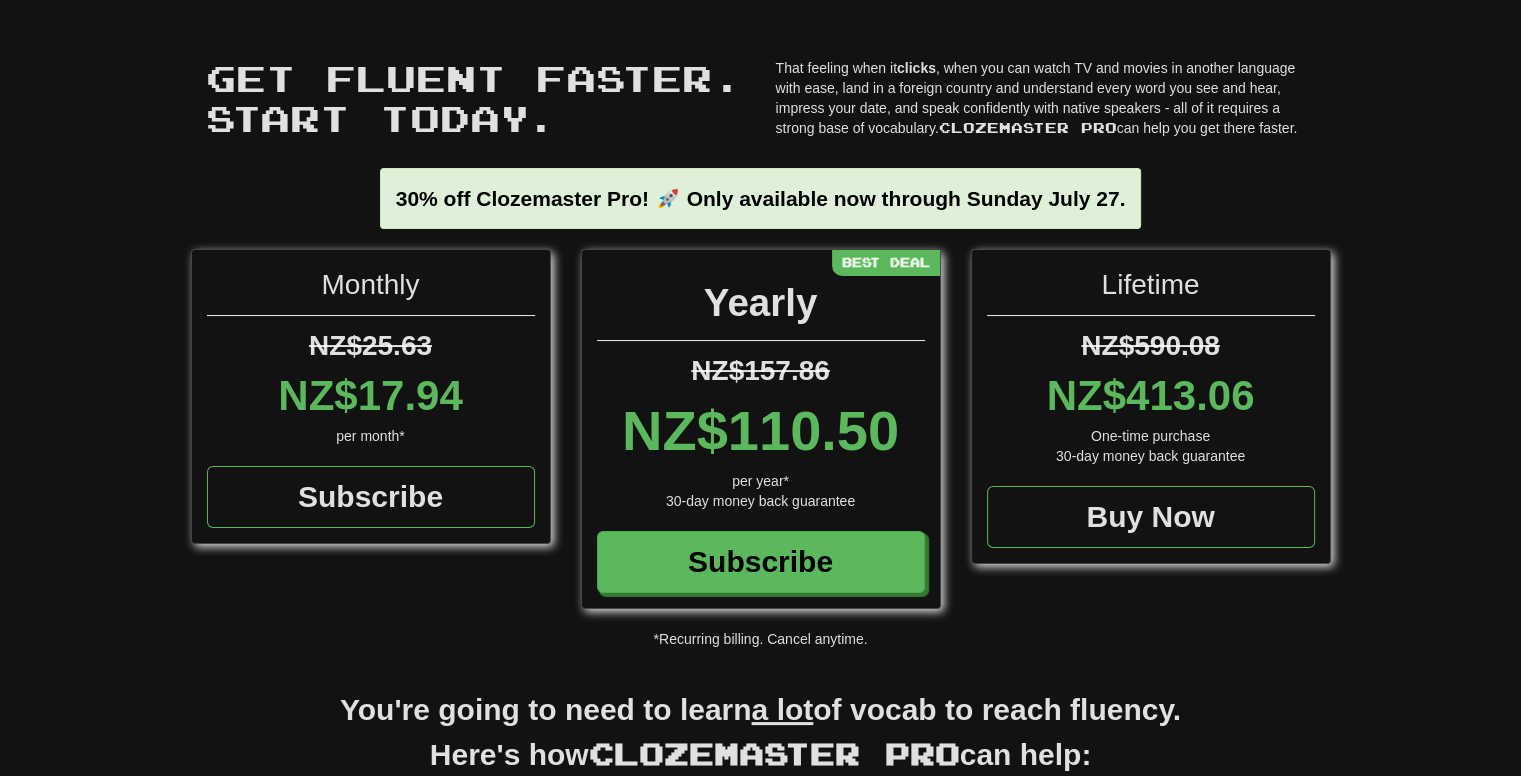 scroll, scrollTop: 0, scrollLeft: 0, axis: both 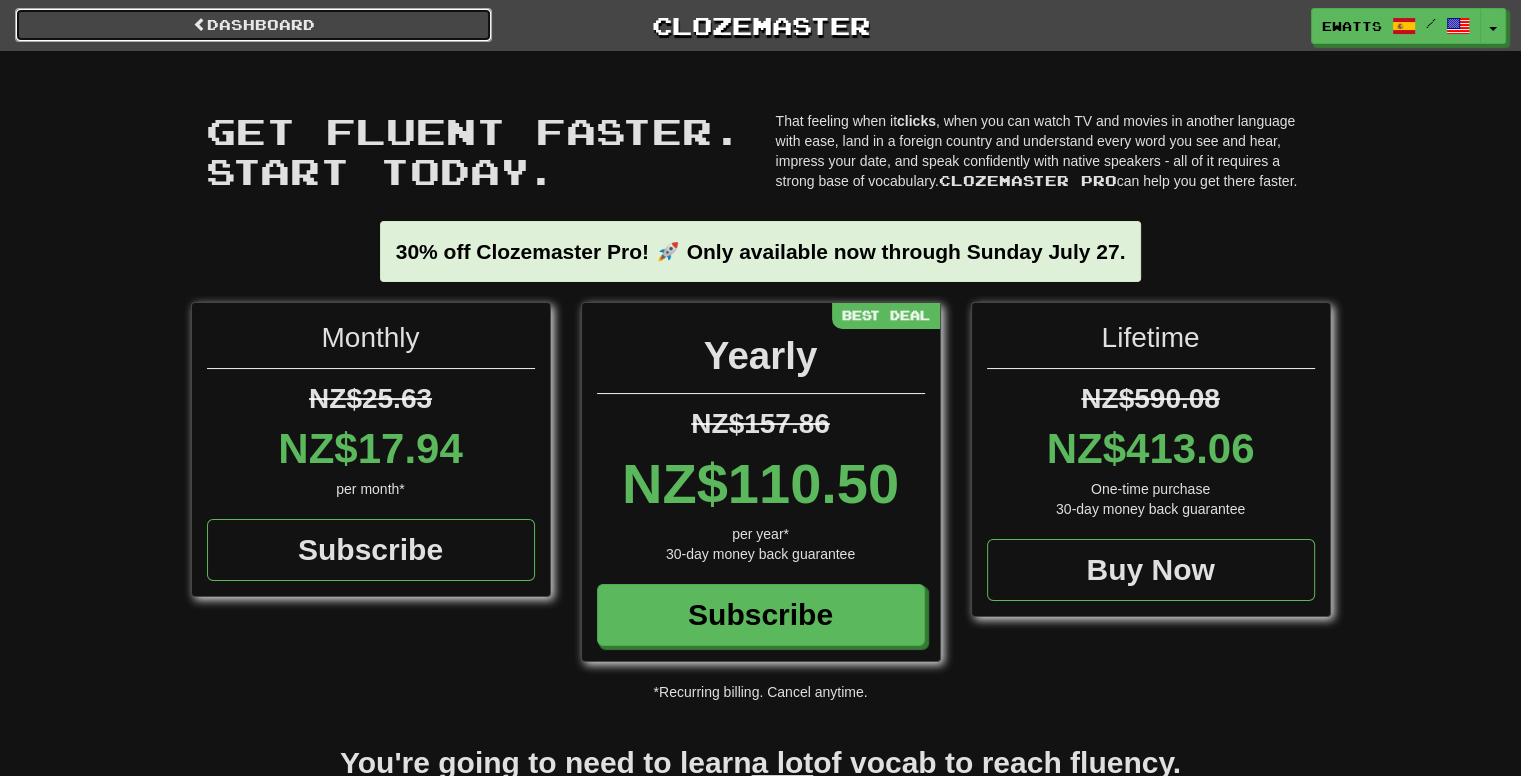 click on "Dashboard" at bounding box center (253, 25) 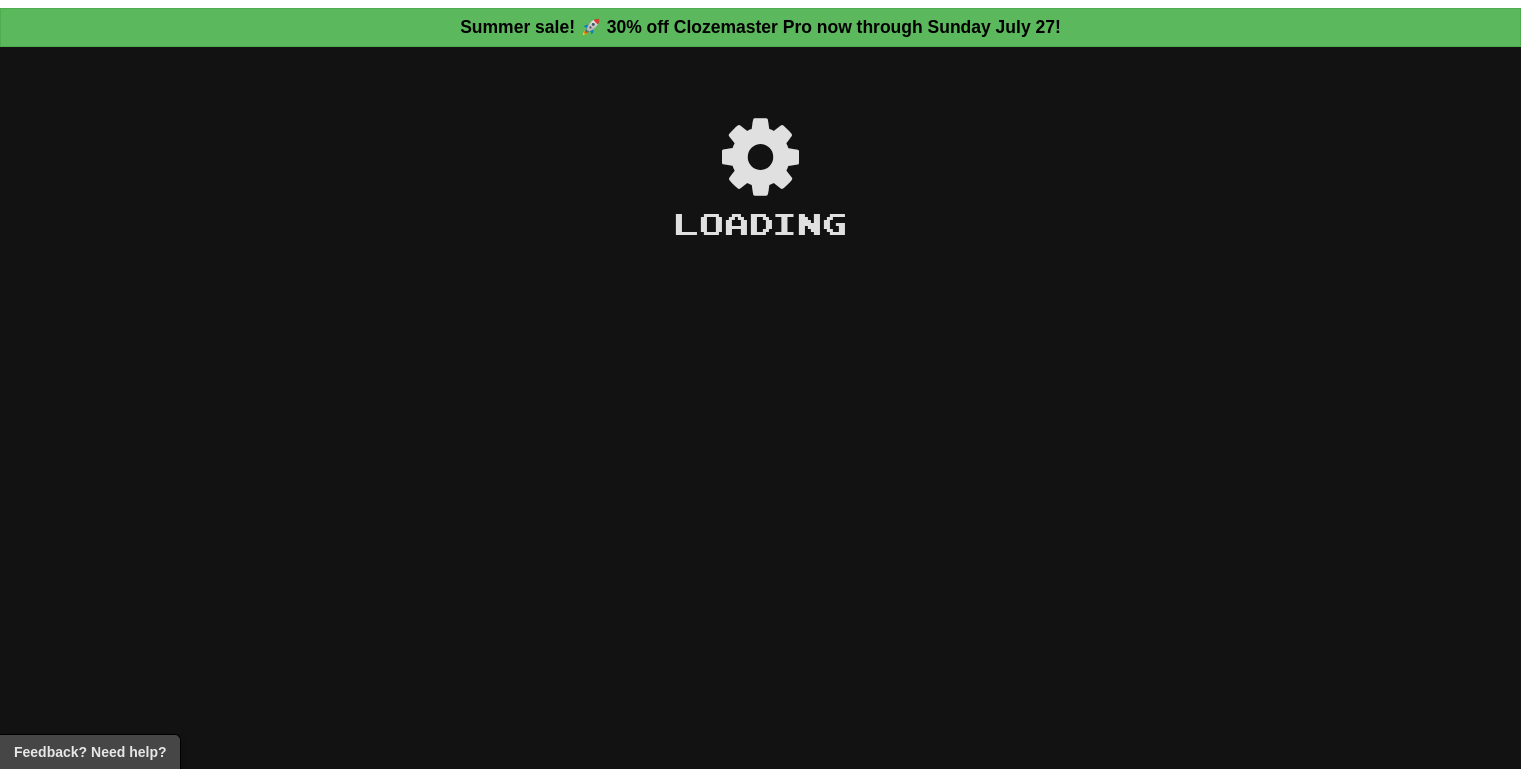 scroll, scrollTop: 0, scrollLeft: 0, axis: both 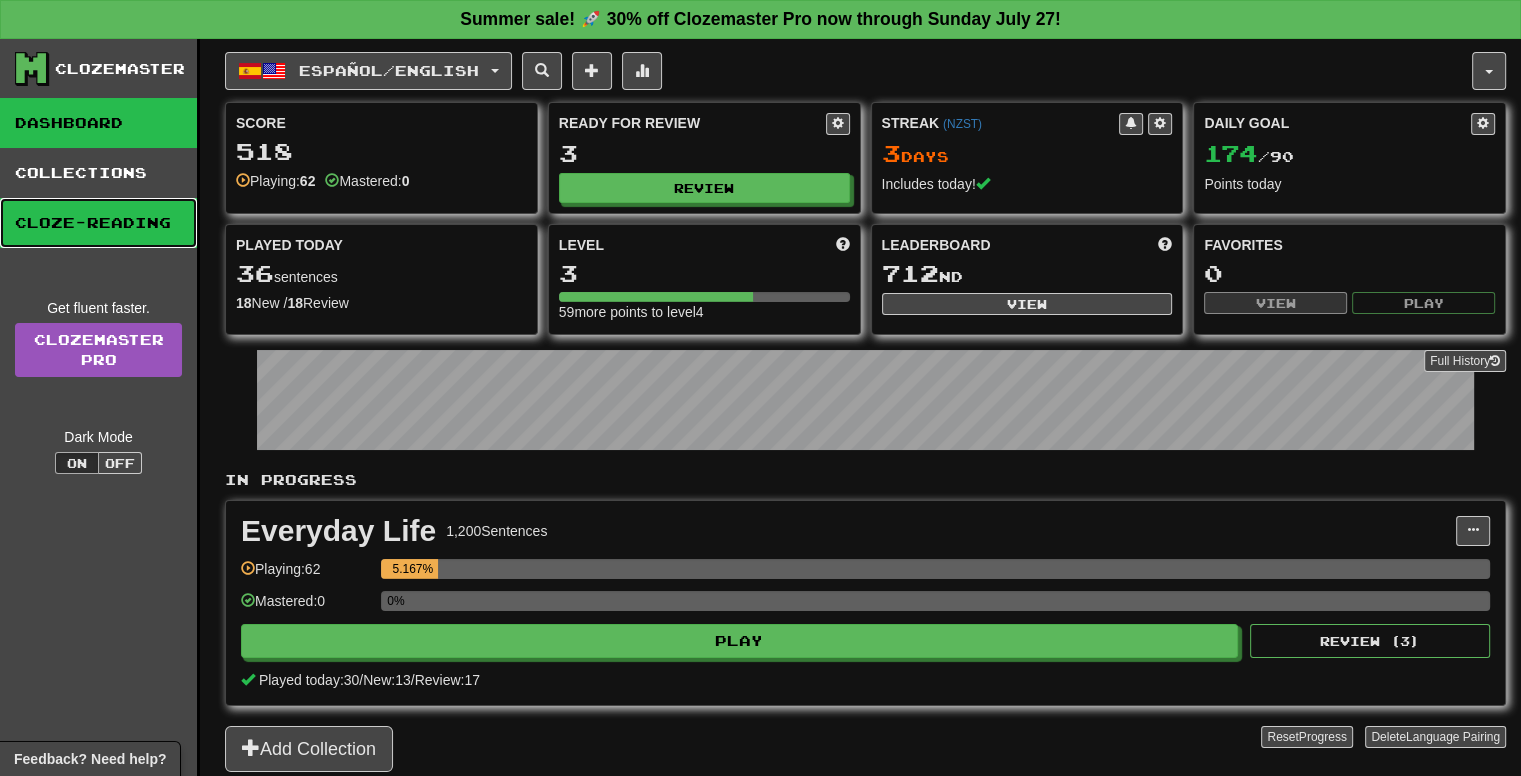 click on "Cloze-Reading" at bounding box center [98, 223] 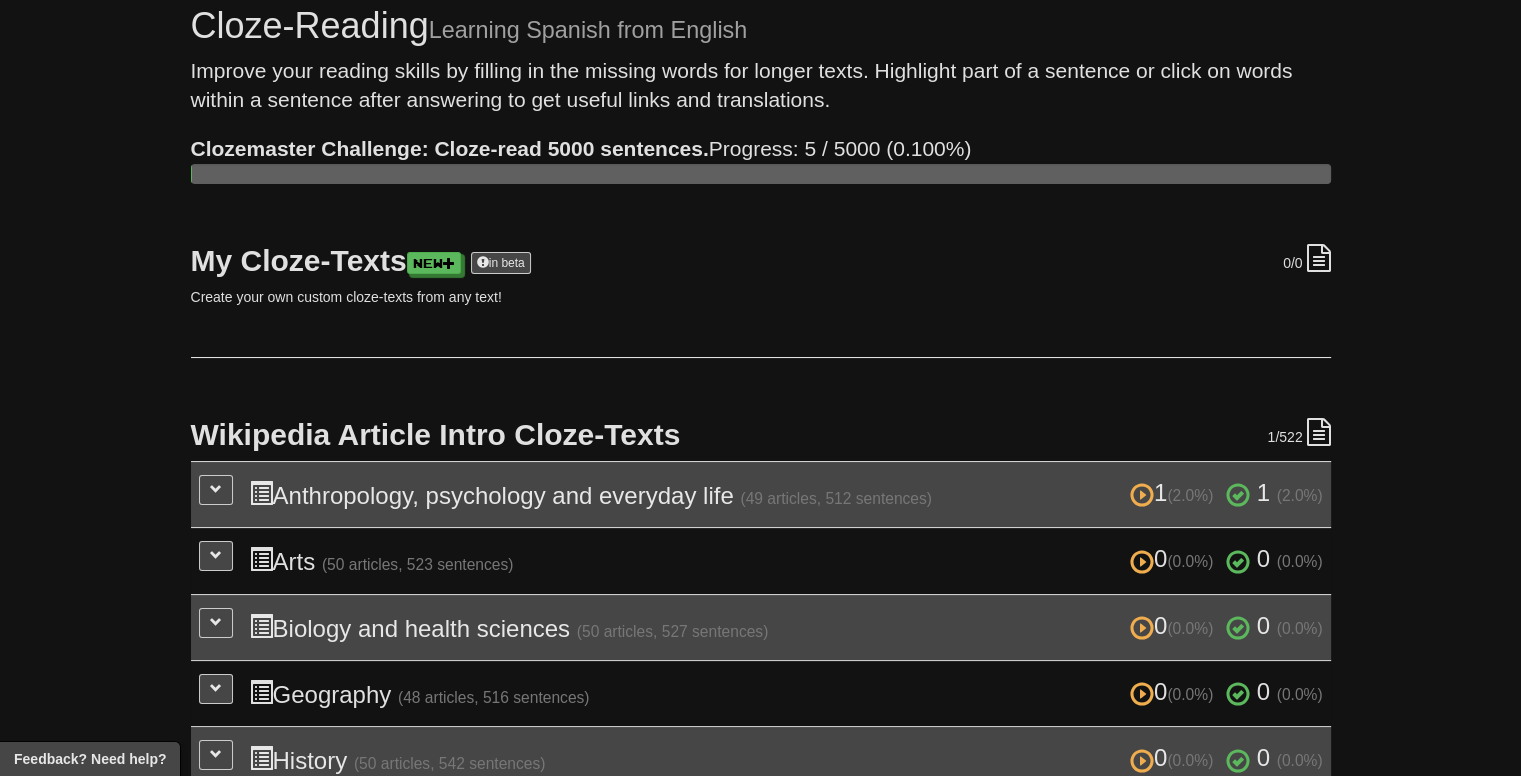 scroll, scrollTop: 100, scrollLeft: 0, axis: vertical 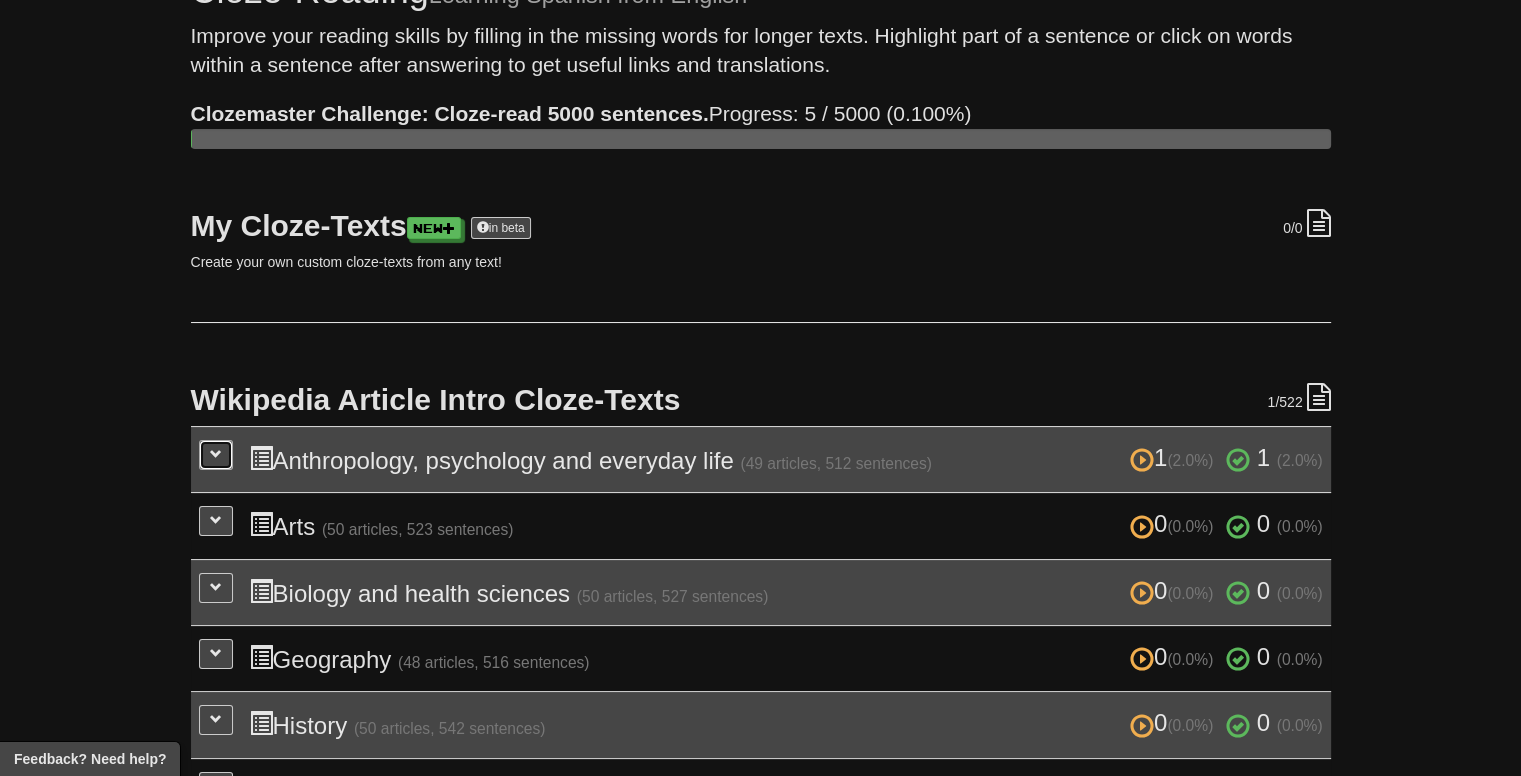click at bounding box center [216, 455] 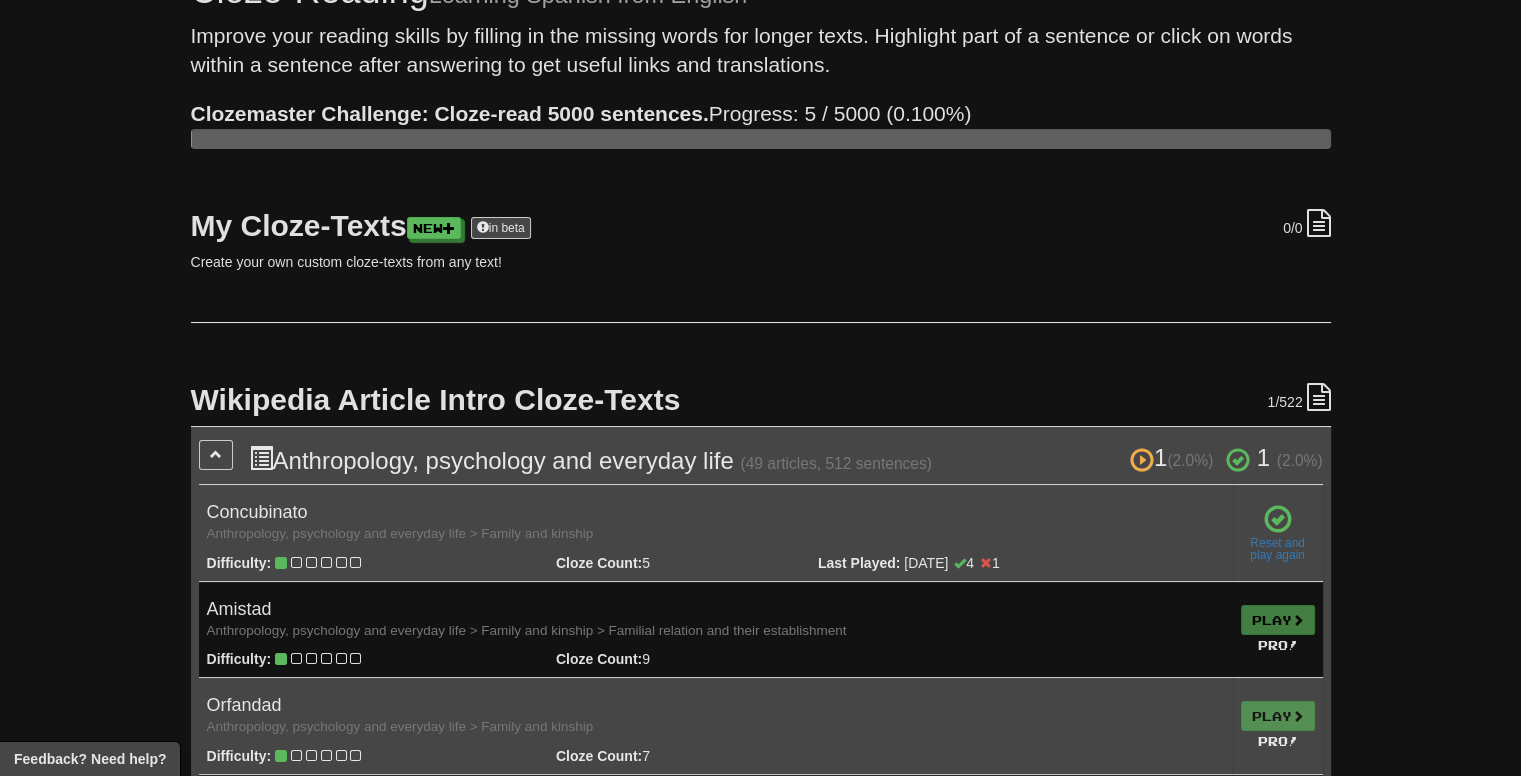 click on "Concubinato
Anthropology, psychology and everyday life > Family and kinship" at bounding box center (716, 523) 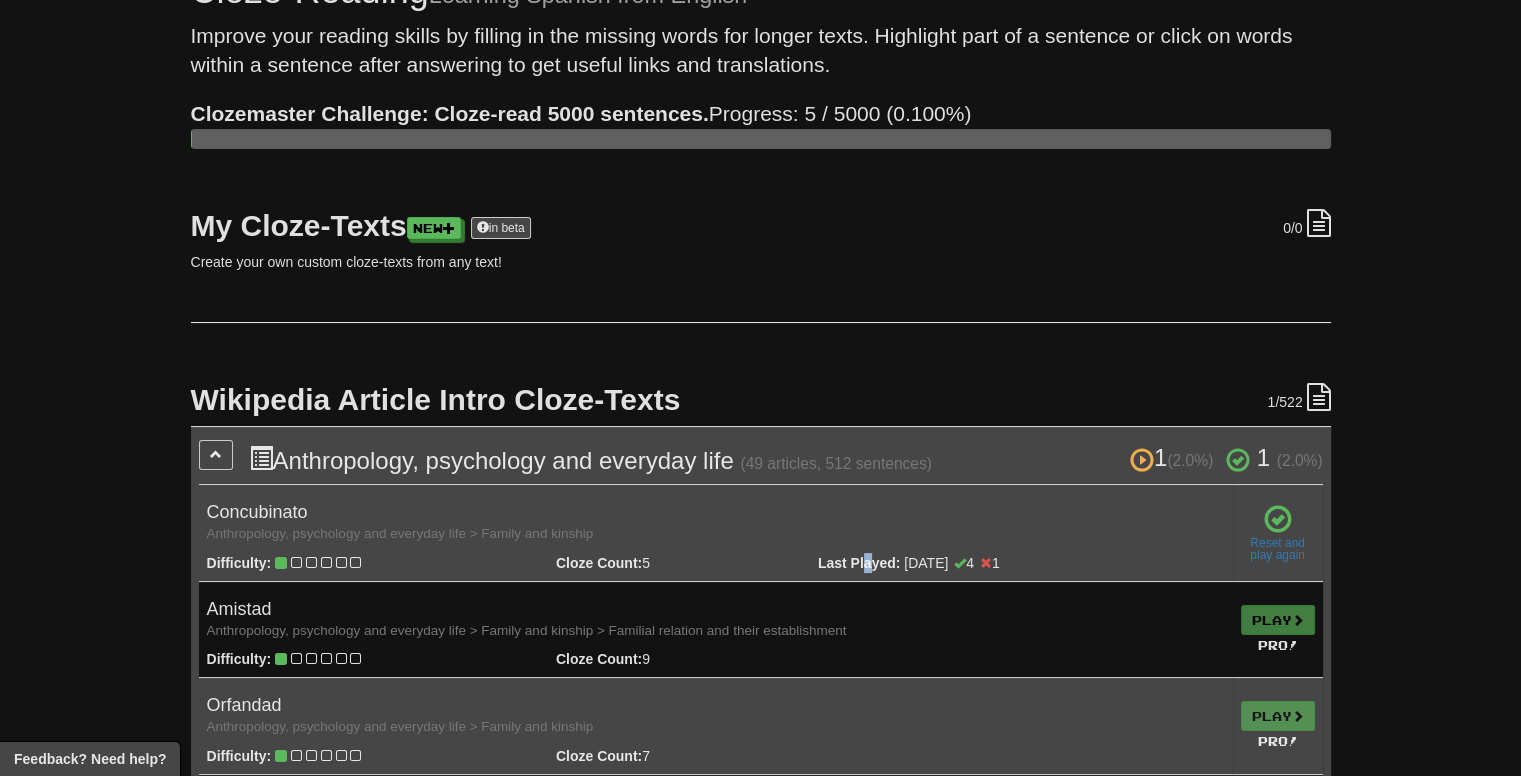 click on "Last Played:" at bounding box center [859, 563] 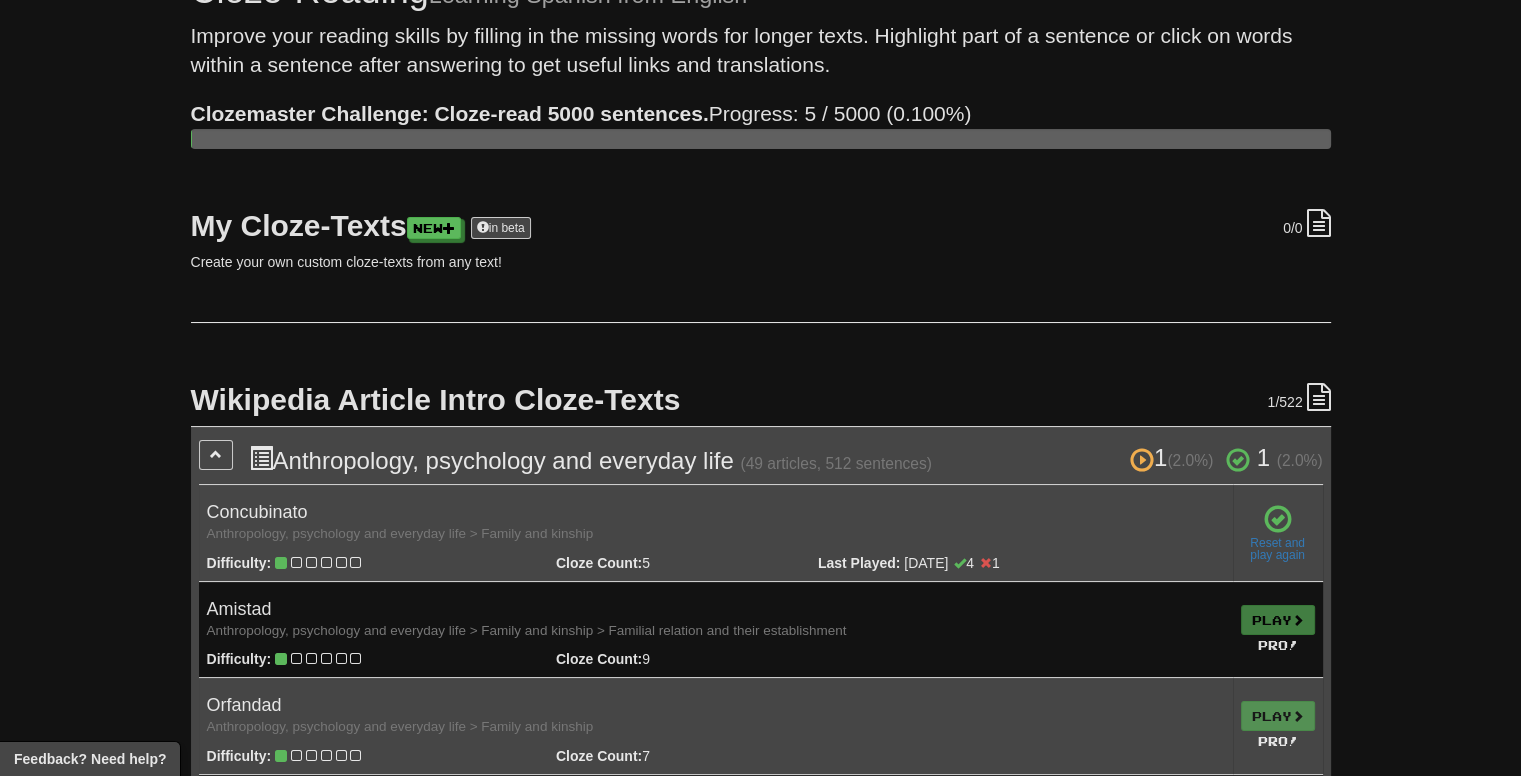 drag, startPoint x: 608, startPoint y: 558, endPoint x: 615, endPoint y: 545, distance: 14.764823 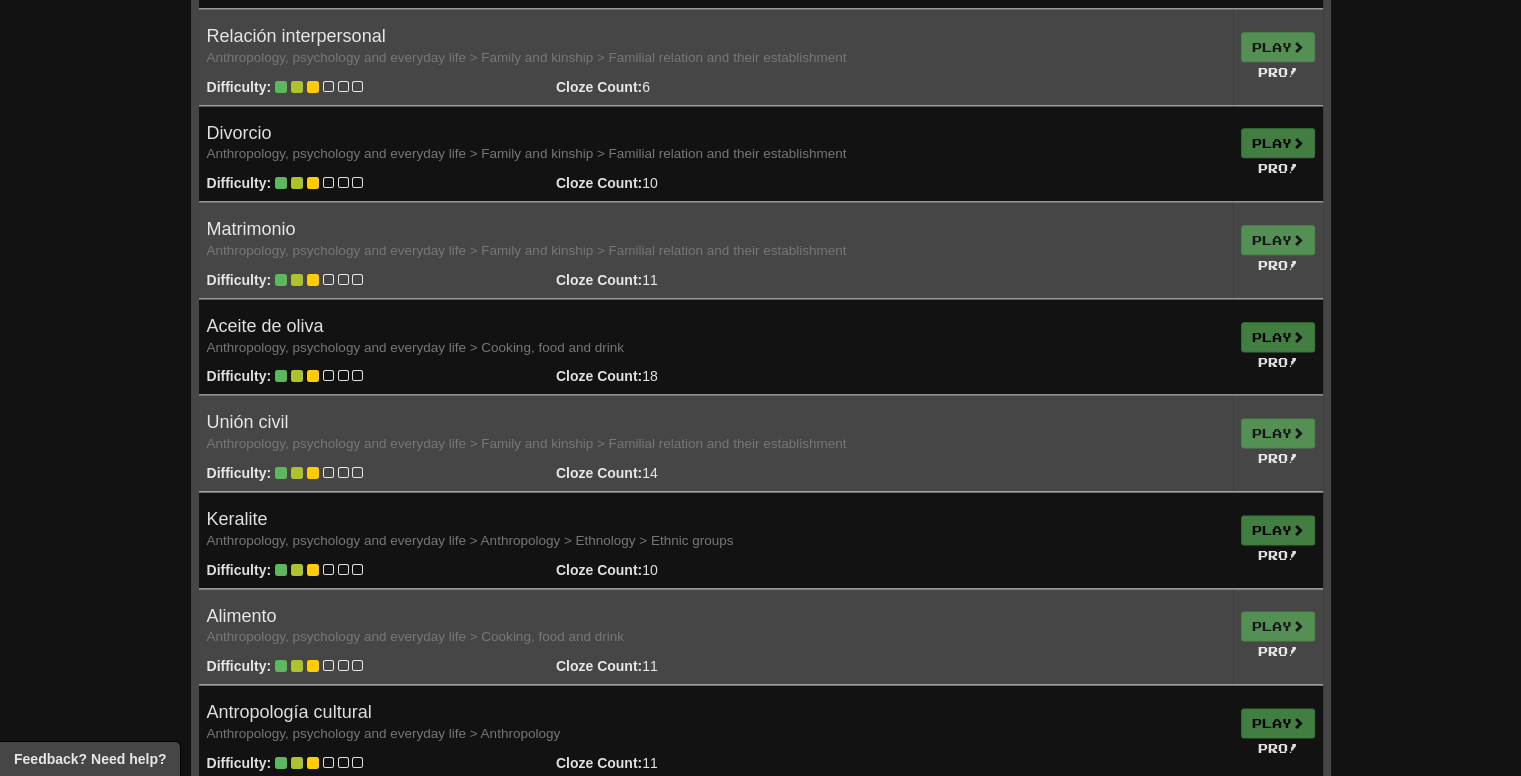 scroll, scrollTop: 2500, scrollLeft: 0, axis: vertical 